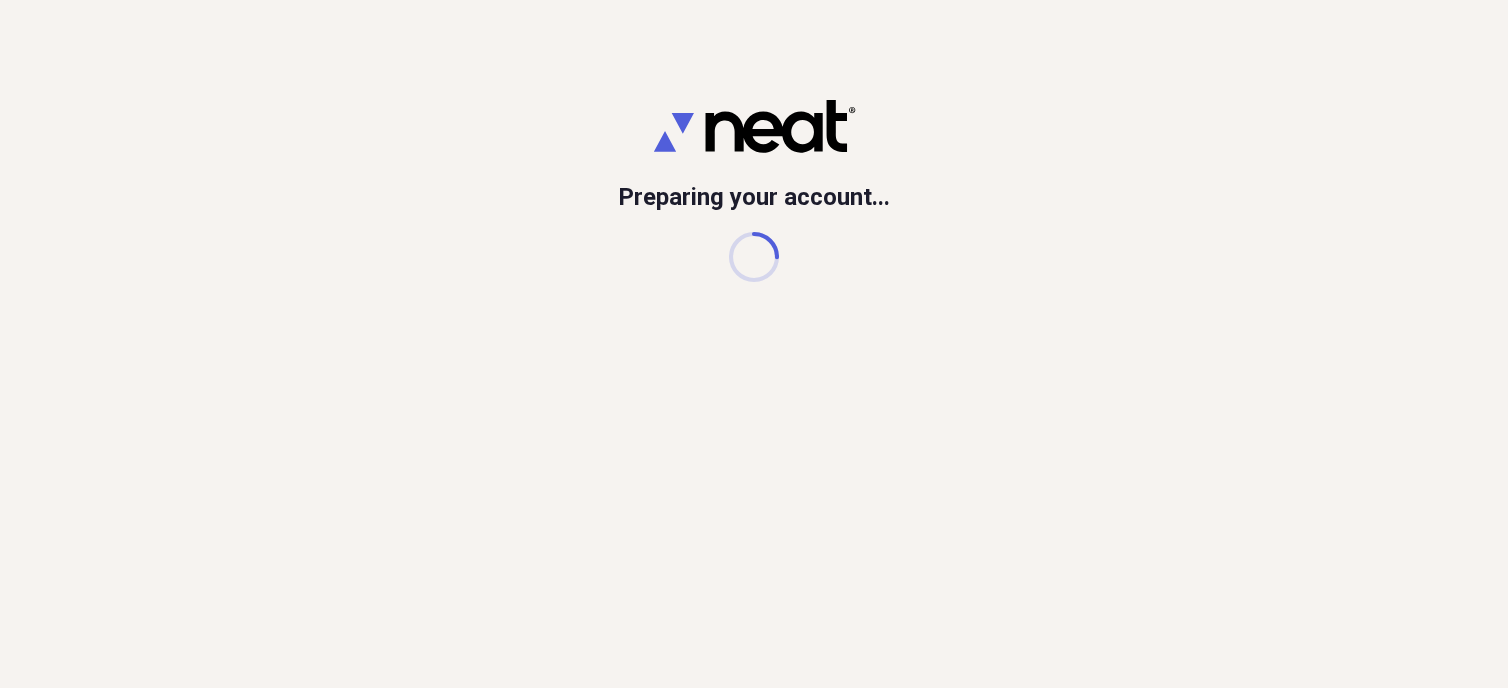 scroll, scrollTop: 0, scrollLeft: 0, axis: both 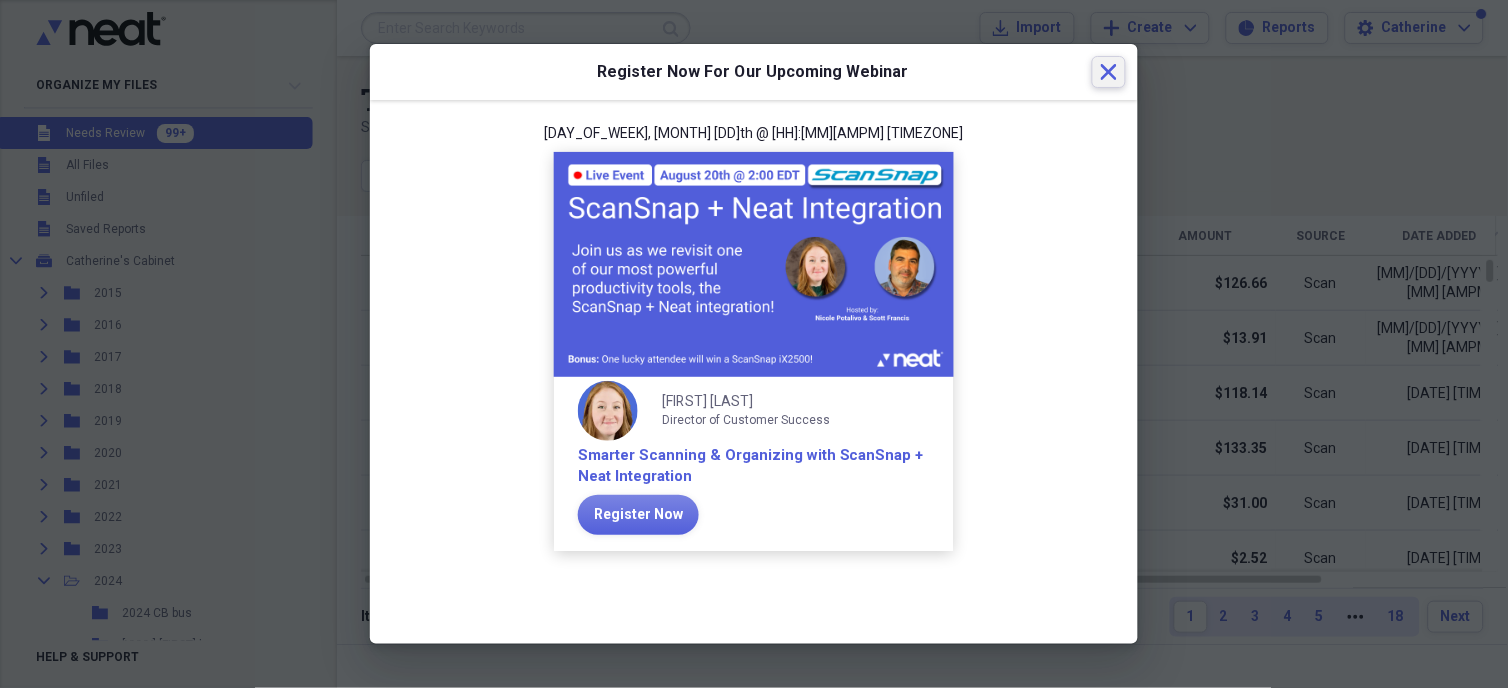click 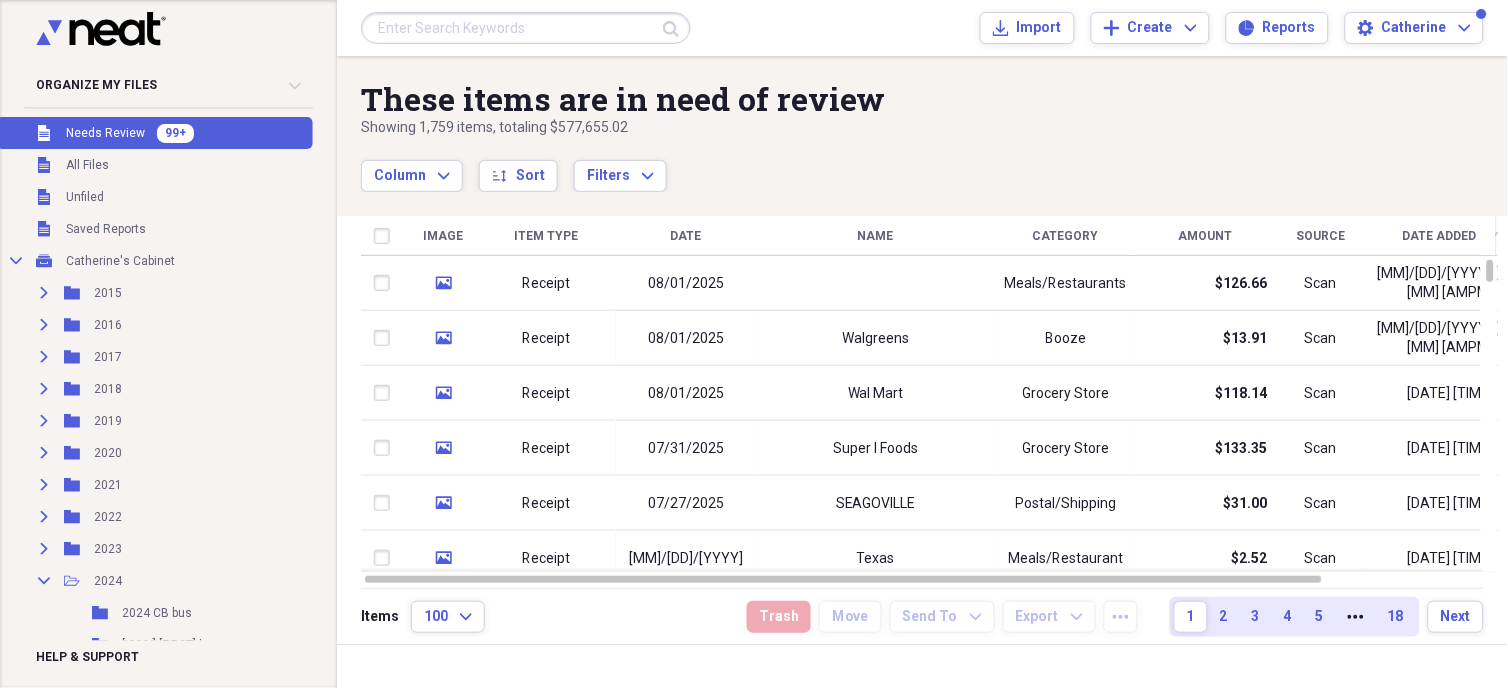 click on "08/01/2025" at bounding box center (686, 283) 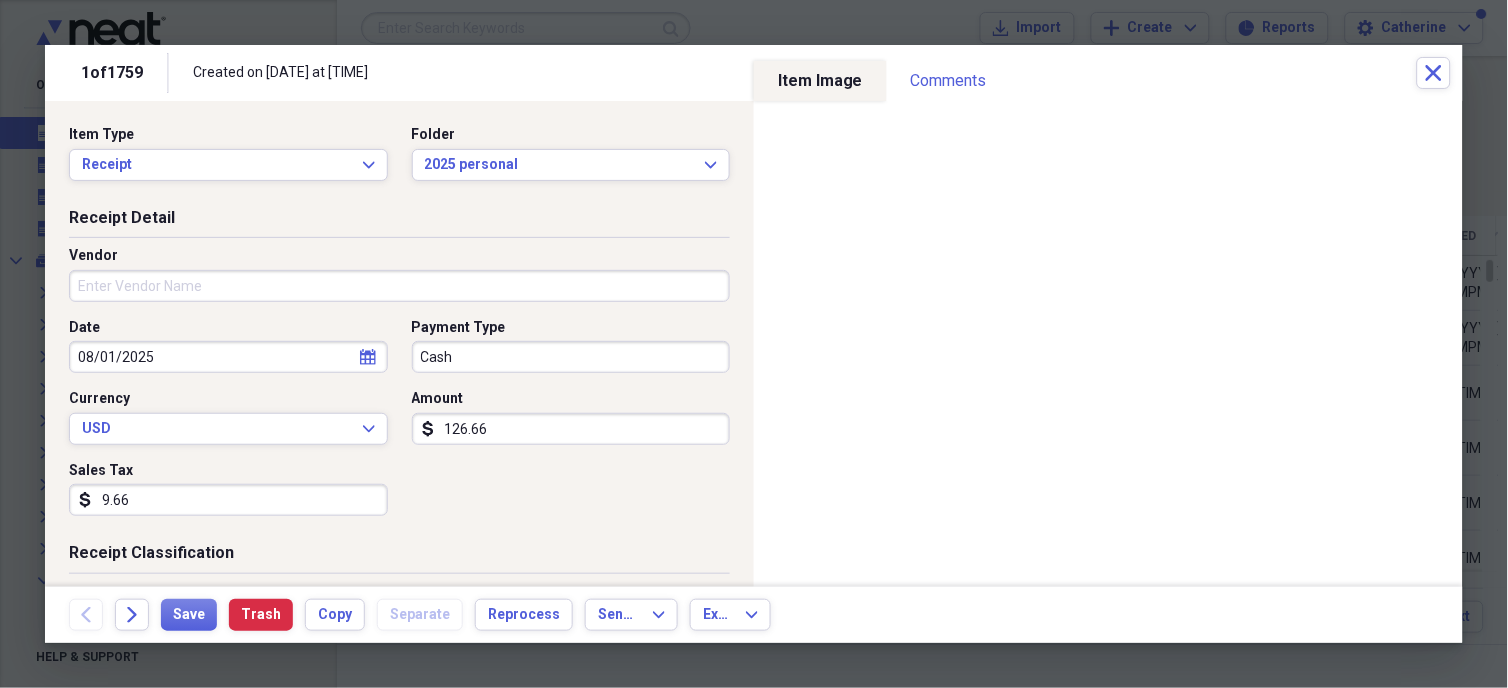 click on "Vendor" at bounding box center [399, 286] 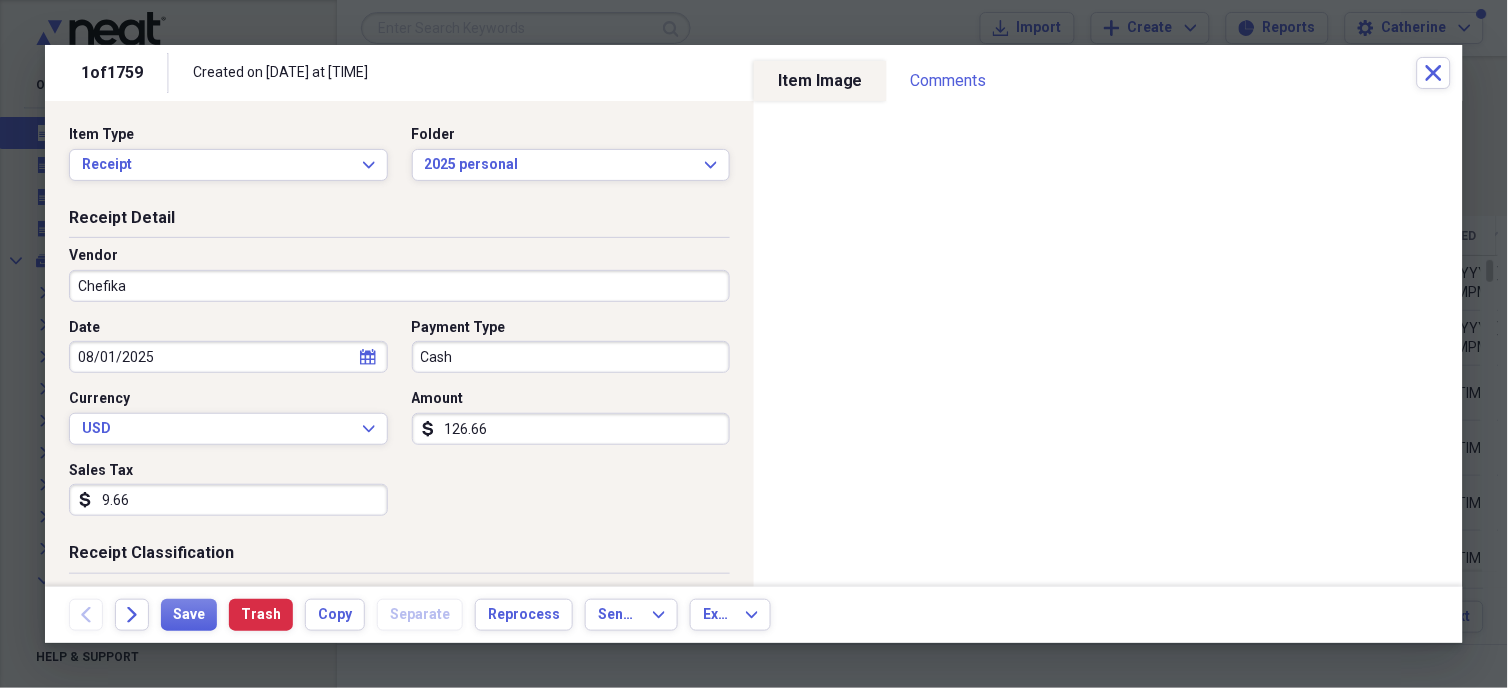 type on "Chefika" 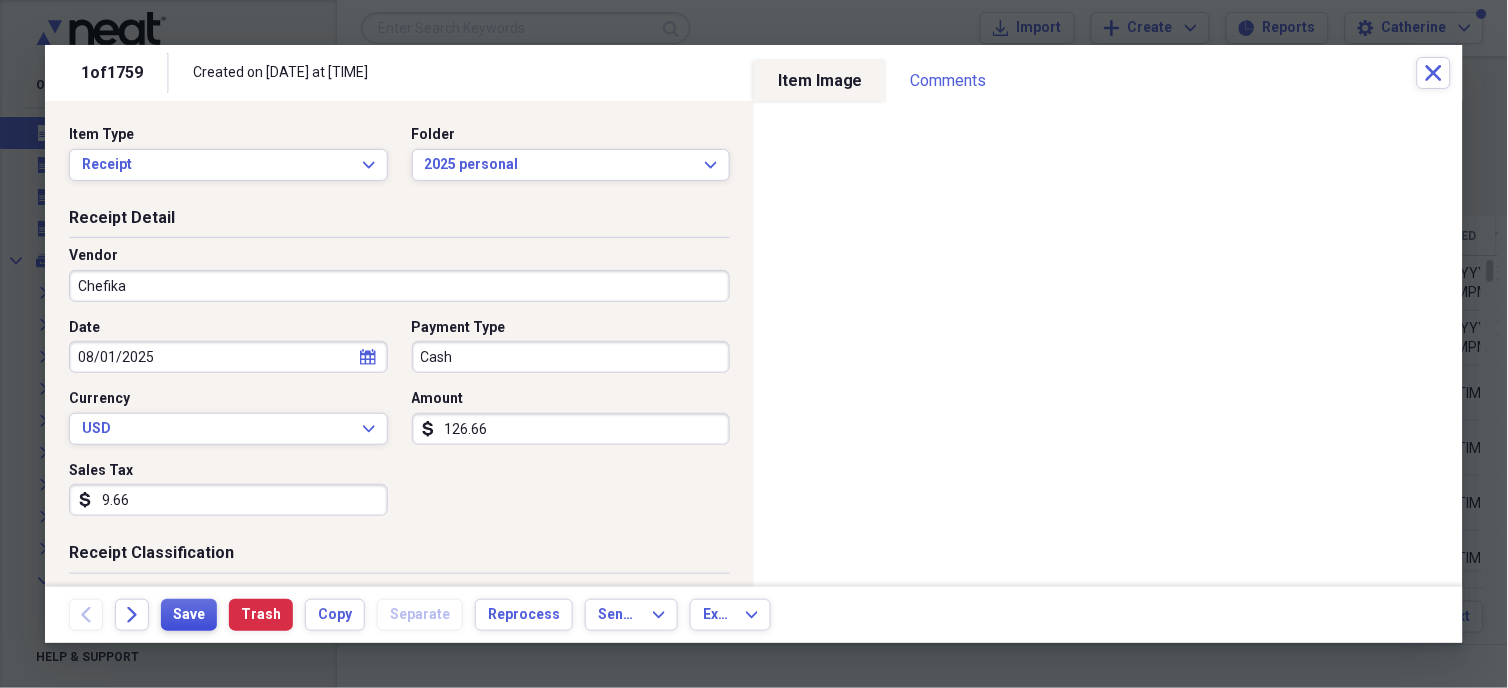 click on "Save" at bounding box center [189, 615] 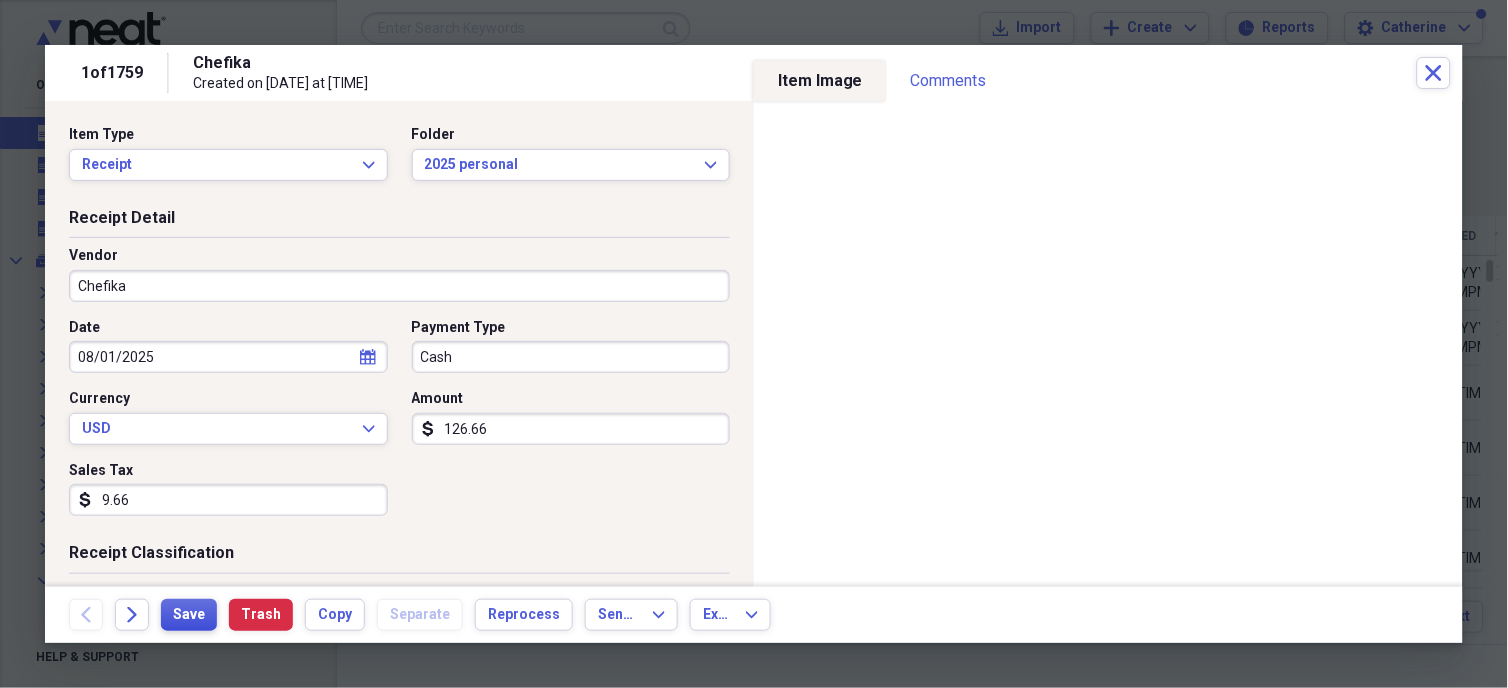 click on "Save" at bounding box center (189, 615) 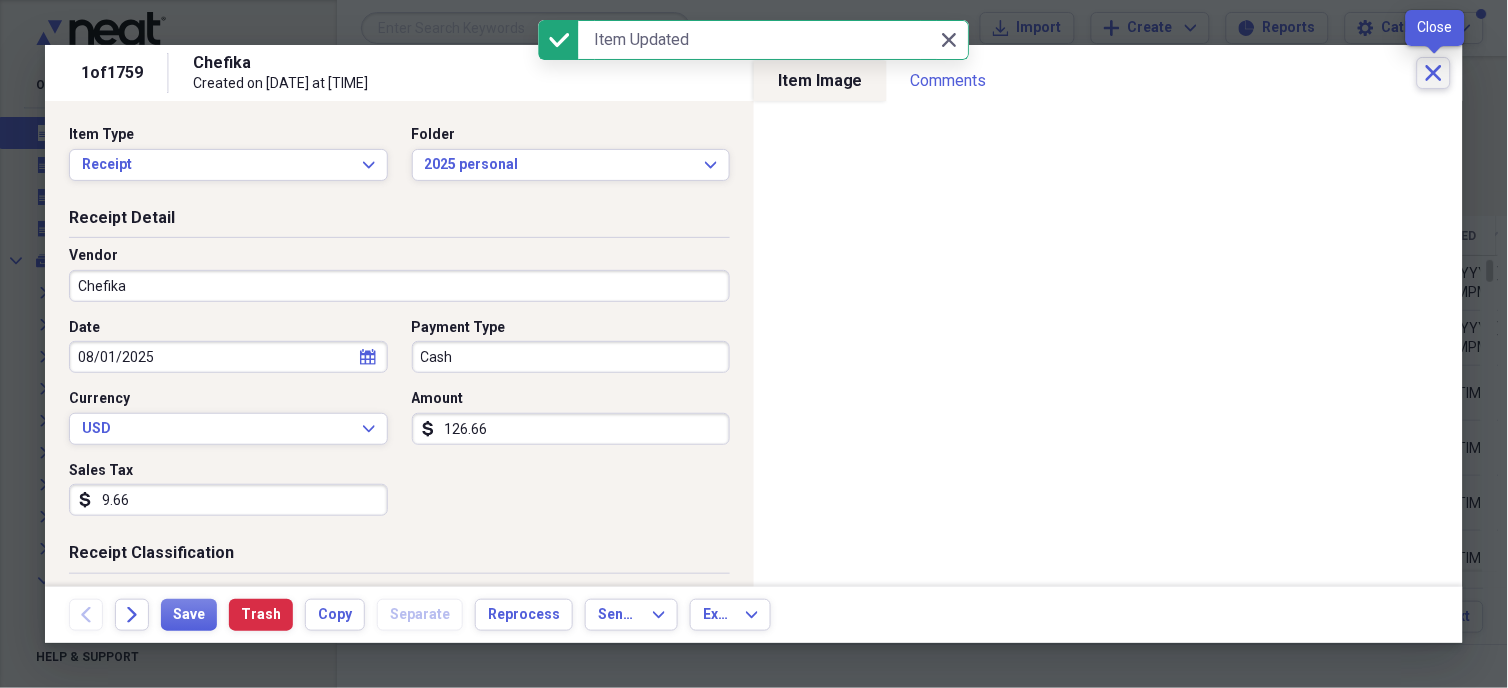 click on "Close" at bounding box center (1434, 73) 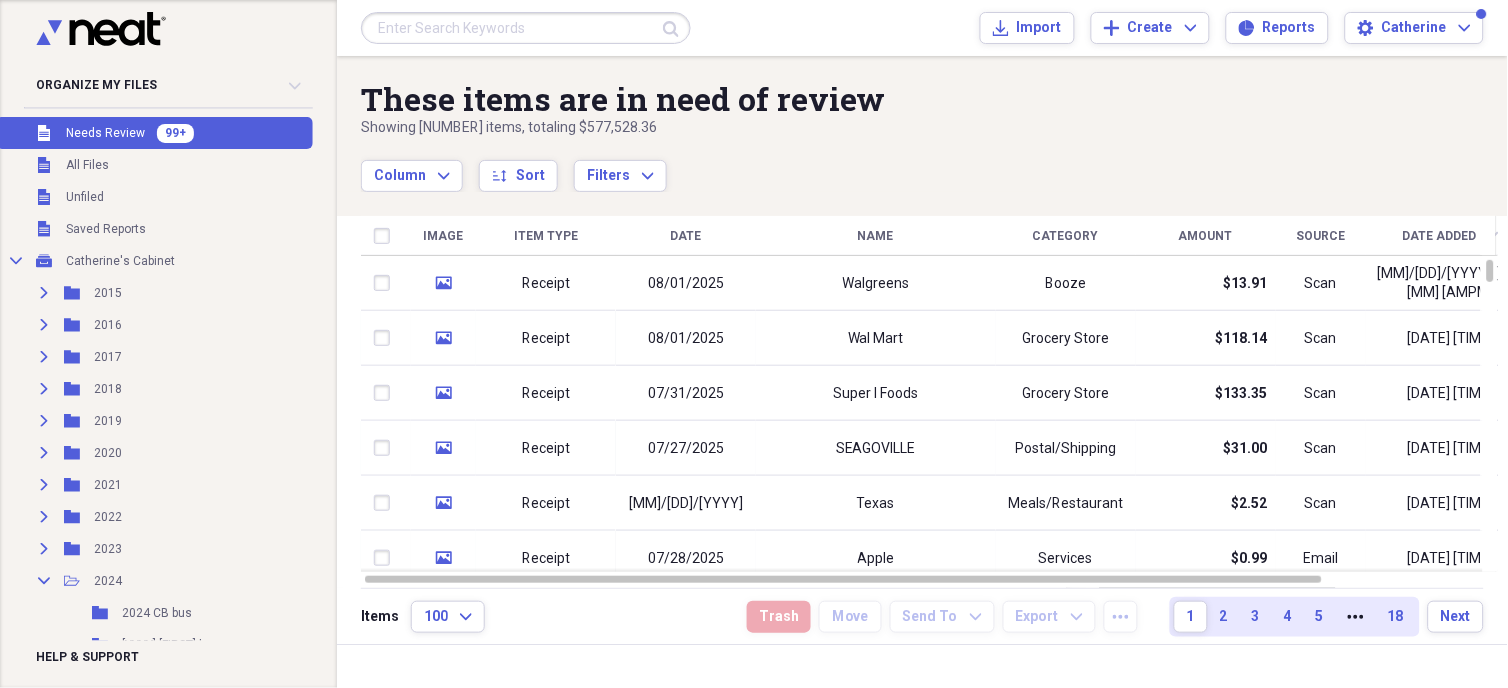 click on "08/01/2025" at bounding box center [686, 283] 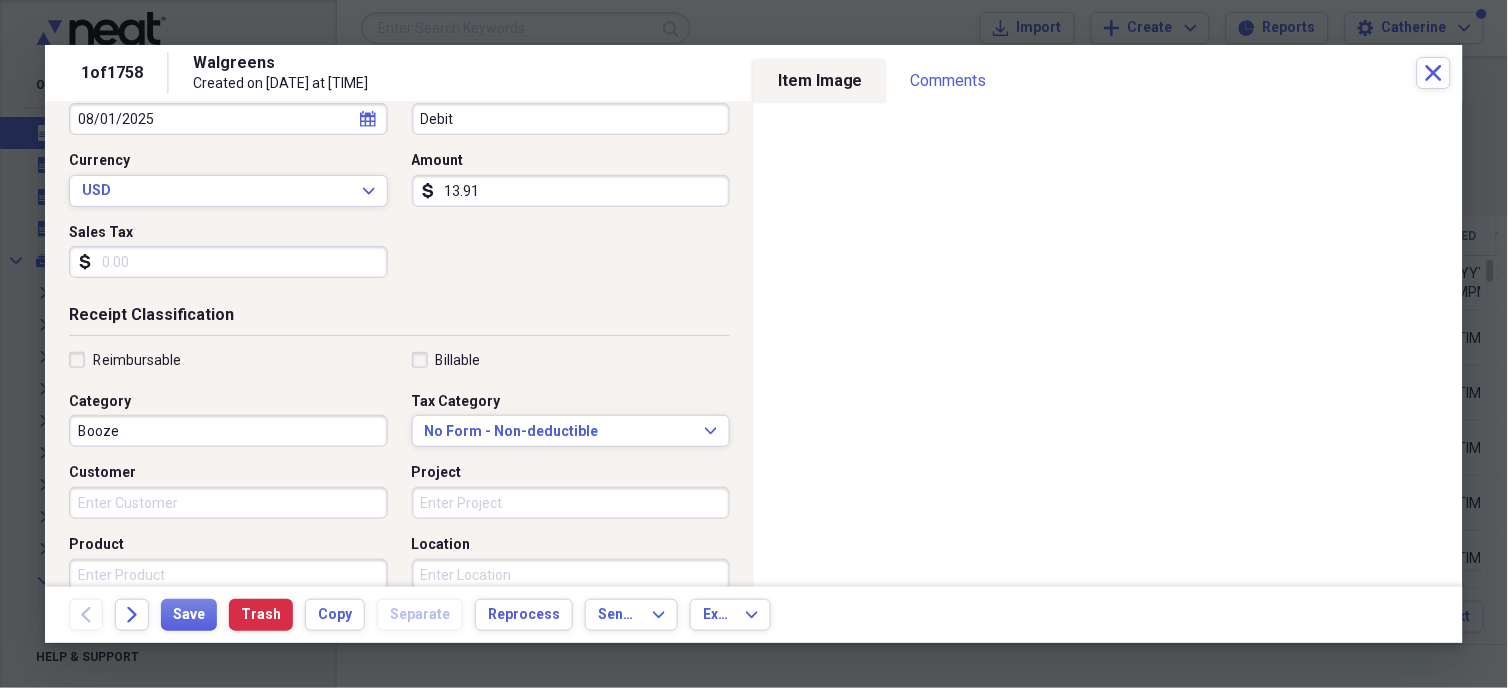 scroll, scrollTop: 266, scrollLeft: 0, axis: vertical 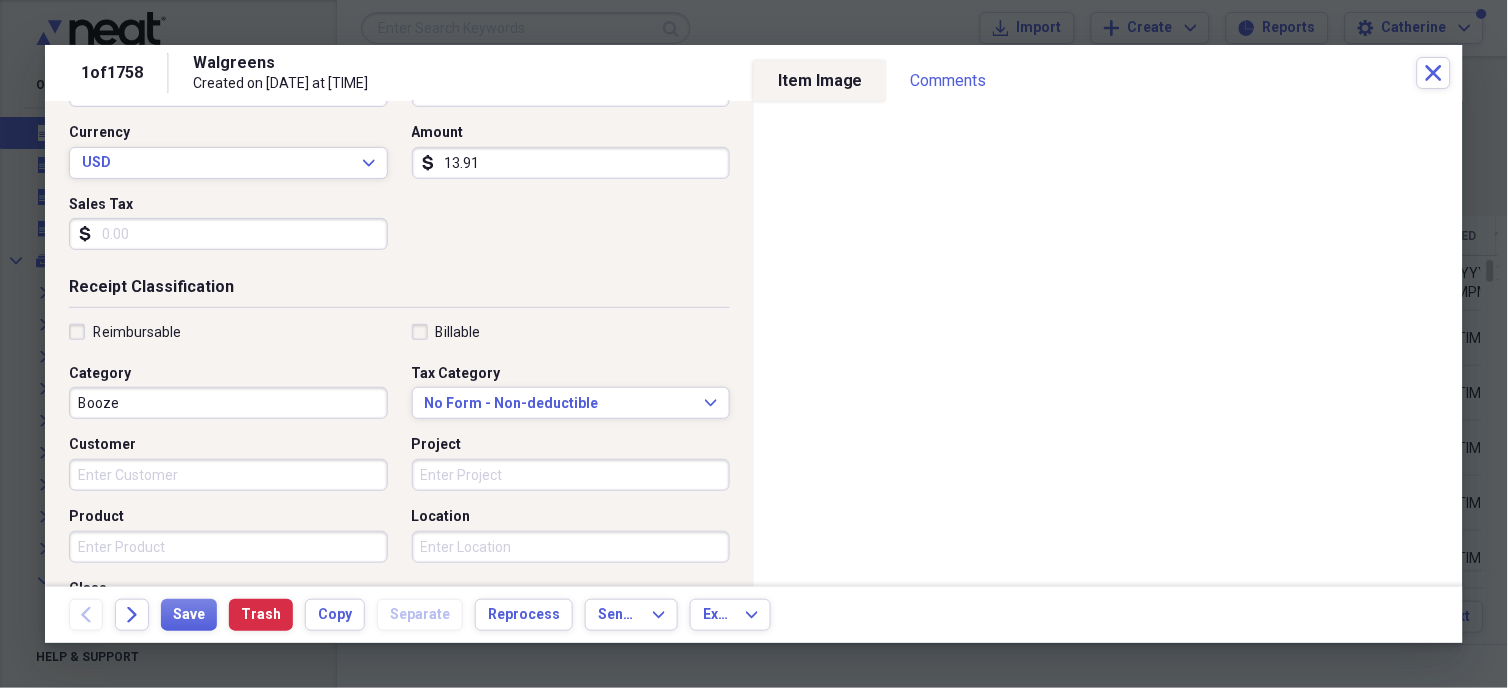 click on "Booze" at bounding box center (228, 403) 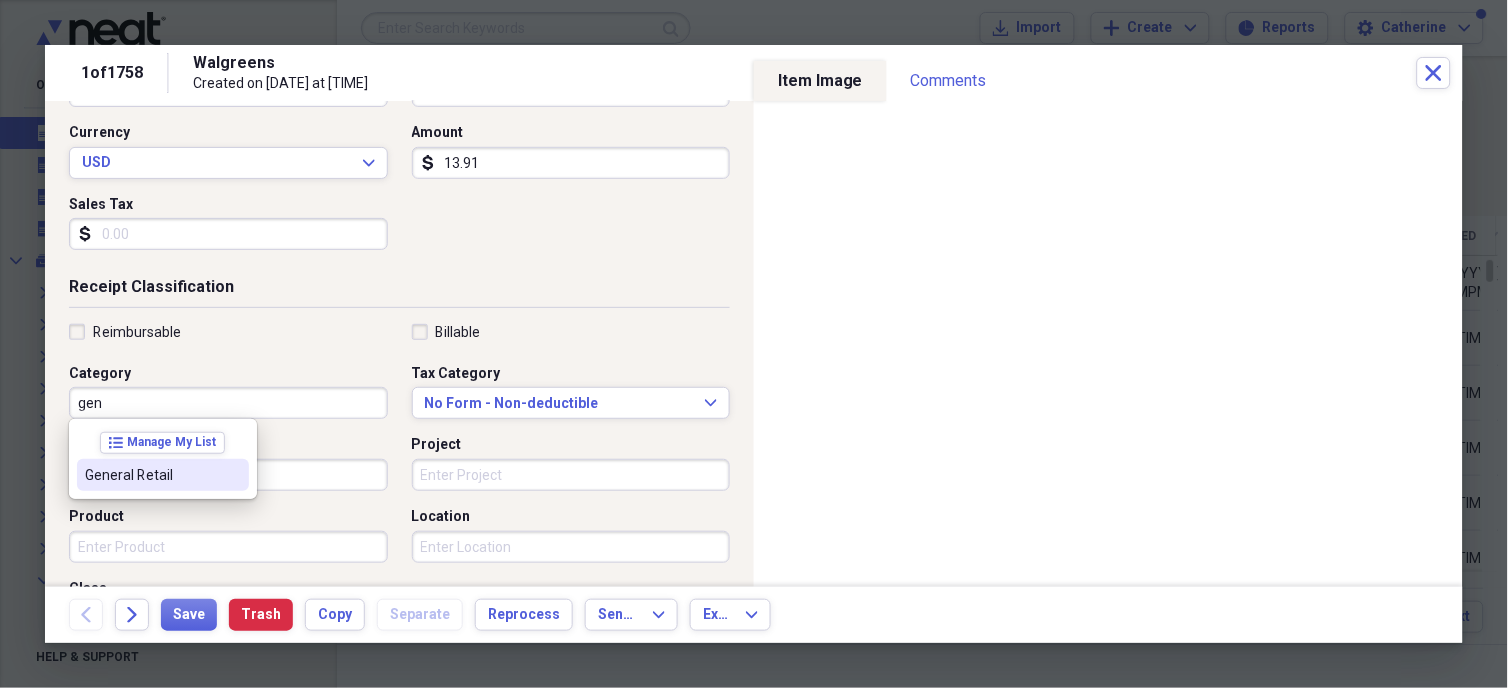 click on "General Retail" at bounding box center [151, 475] 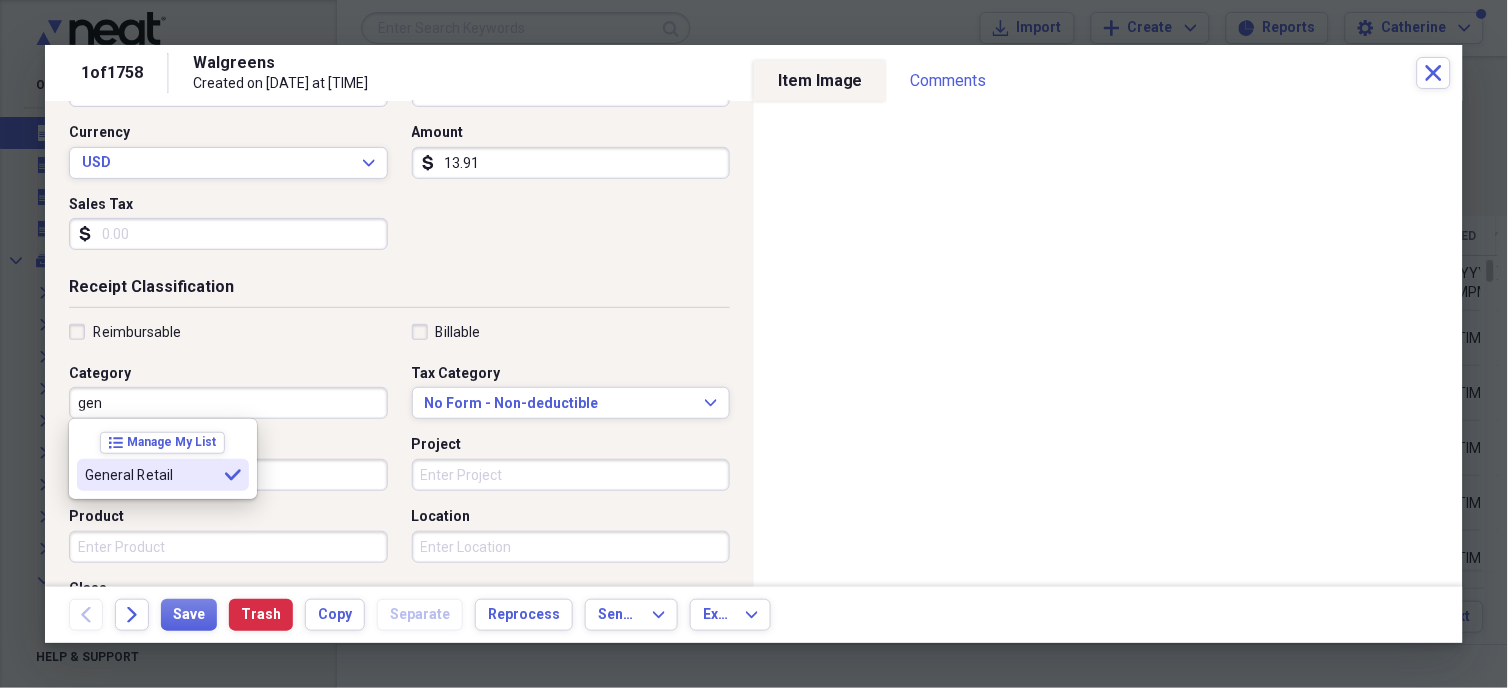 type on "General Retail" 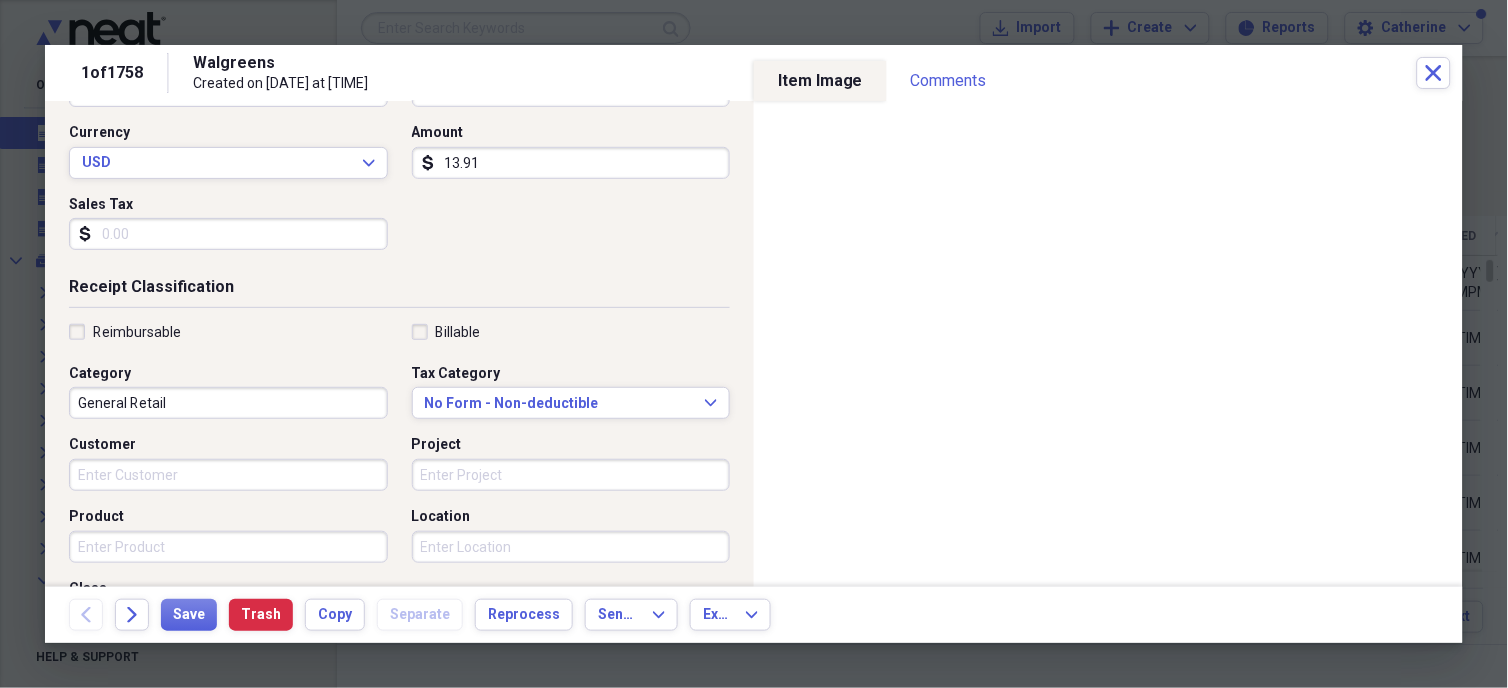 click on "13.91" at bounding box center (571, 163) 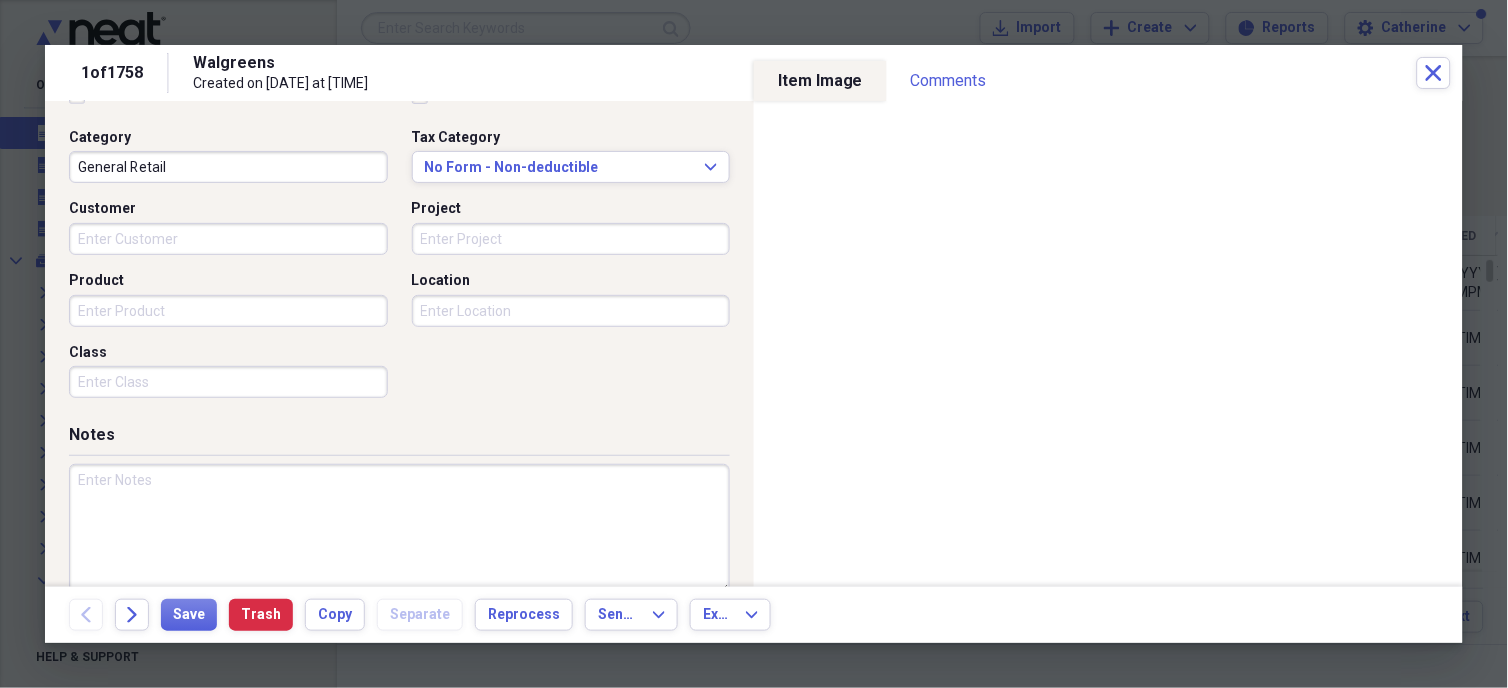 scroll, scrollTop: 533, scrollLeft: 0, axis: vertical 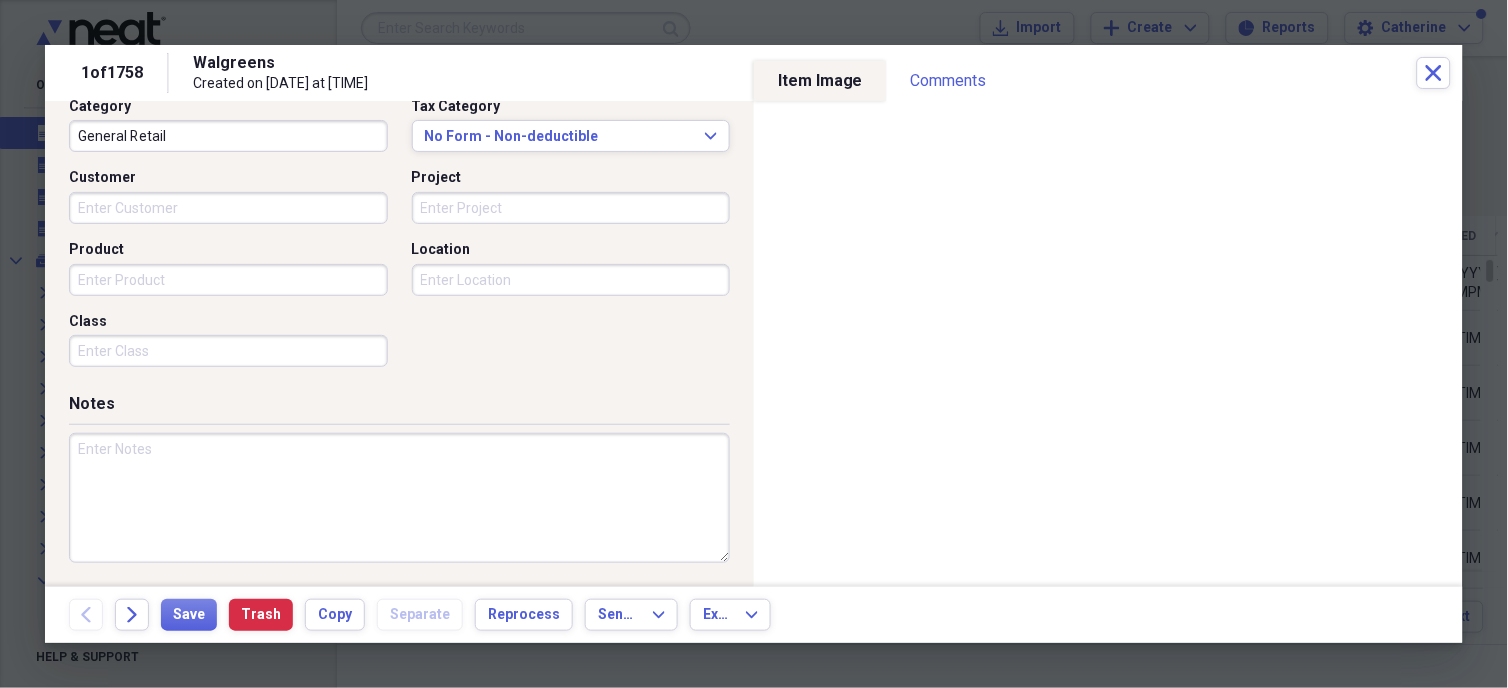 type on "35.53" 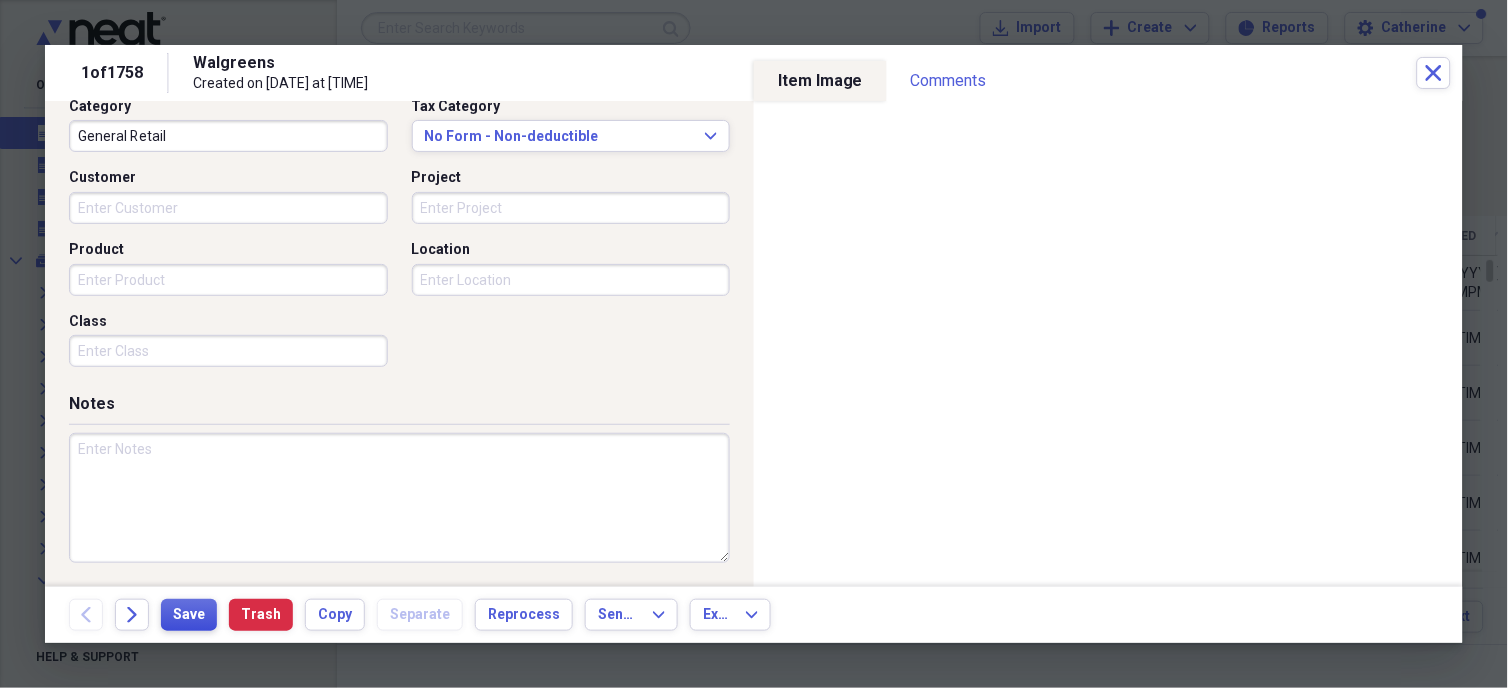 click on "Save" at bounding box center (189, 615) 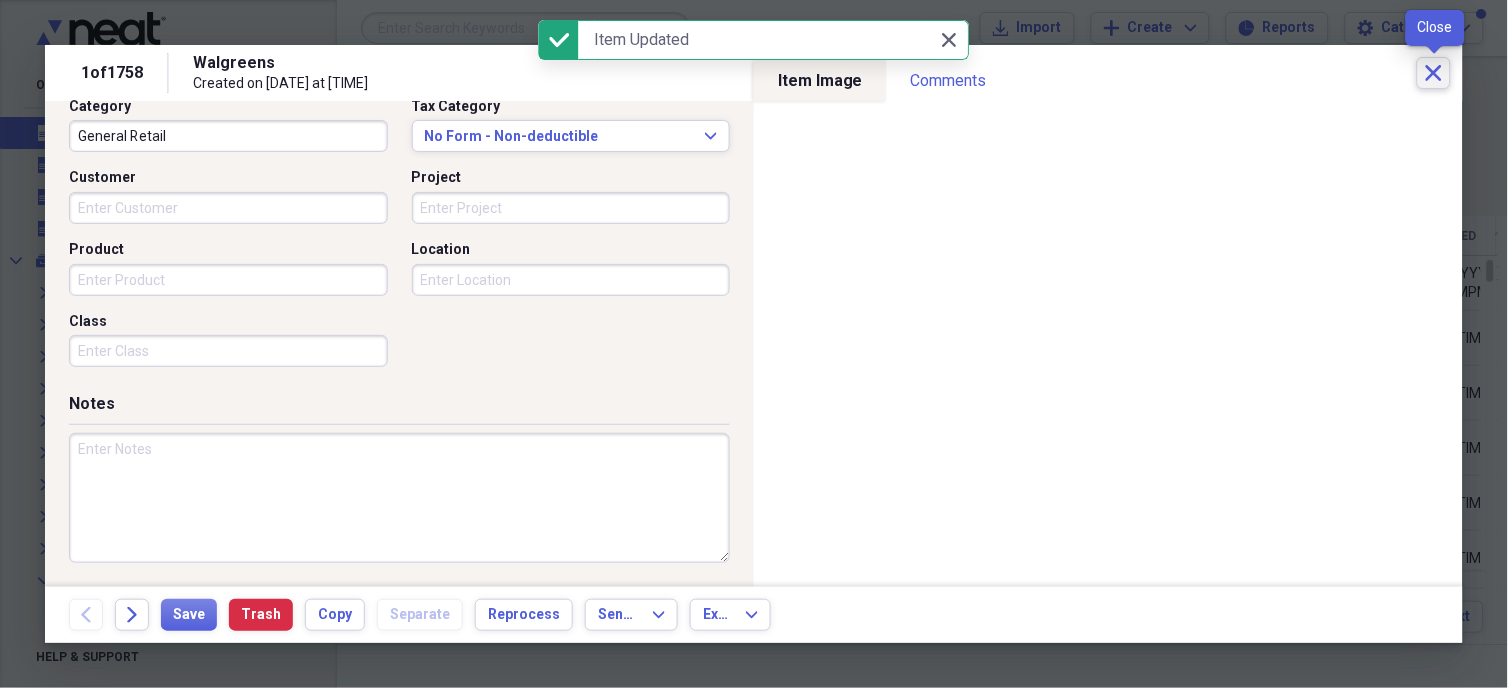 click 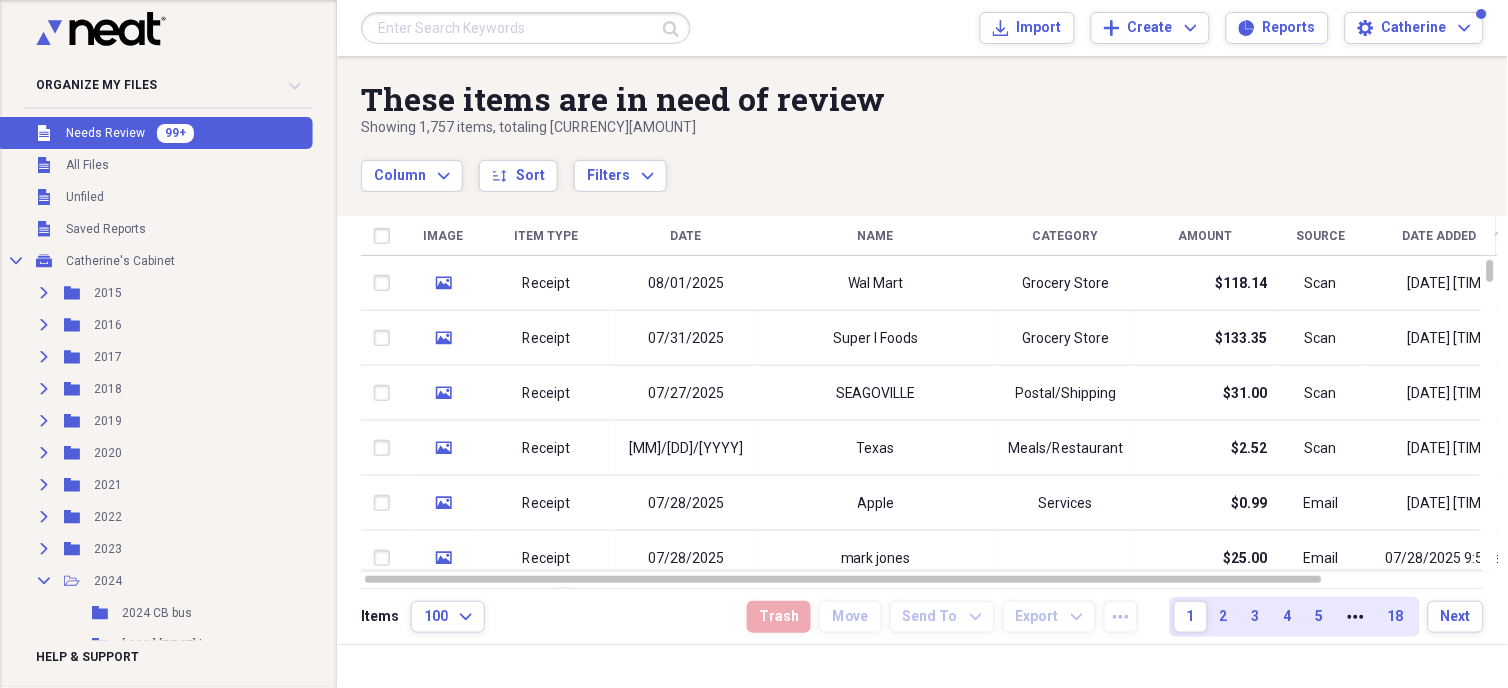 click on "08/01/2025" at bounding box center [686, 283] 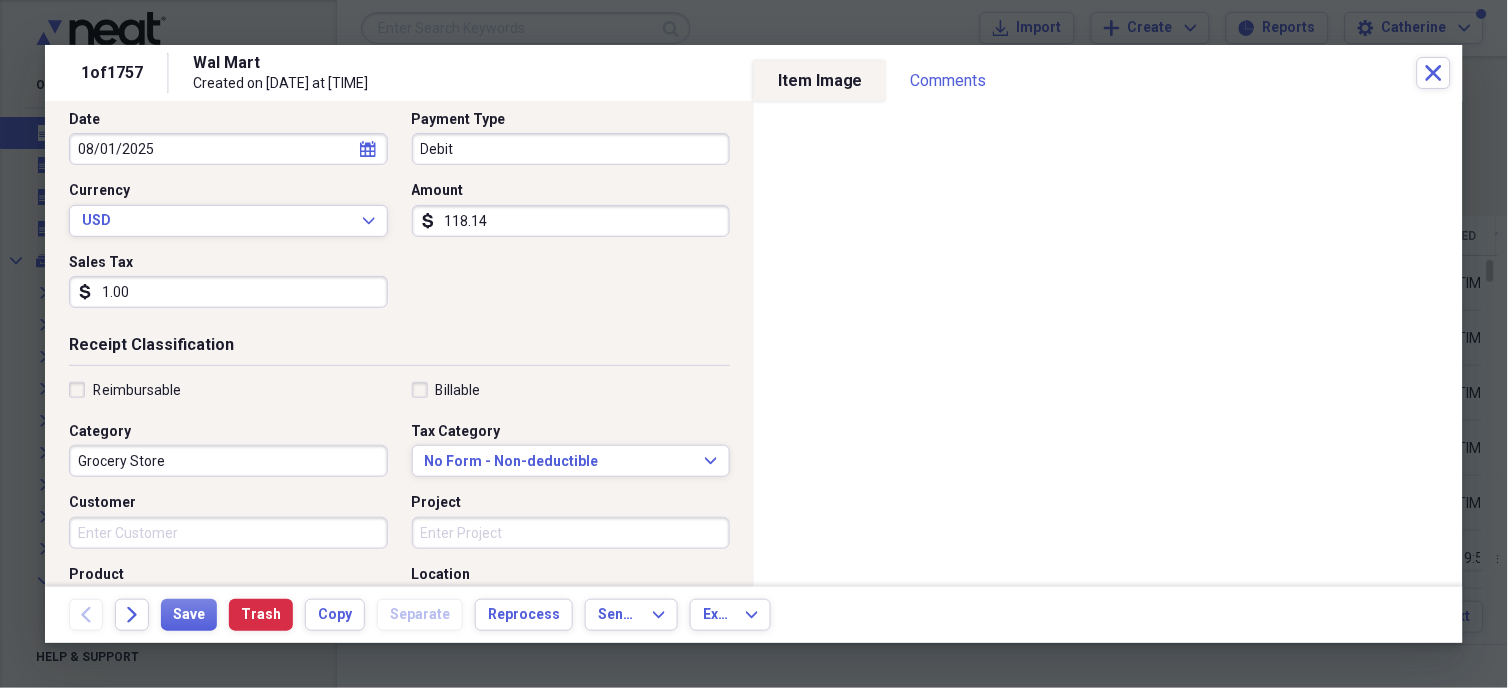 scroll, scrollTop: 222, scrollLeft: 0, axis: vertical 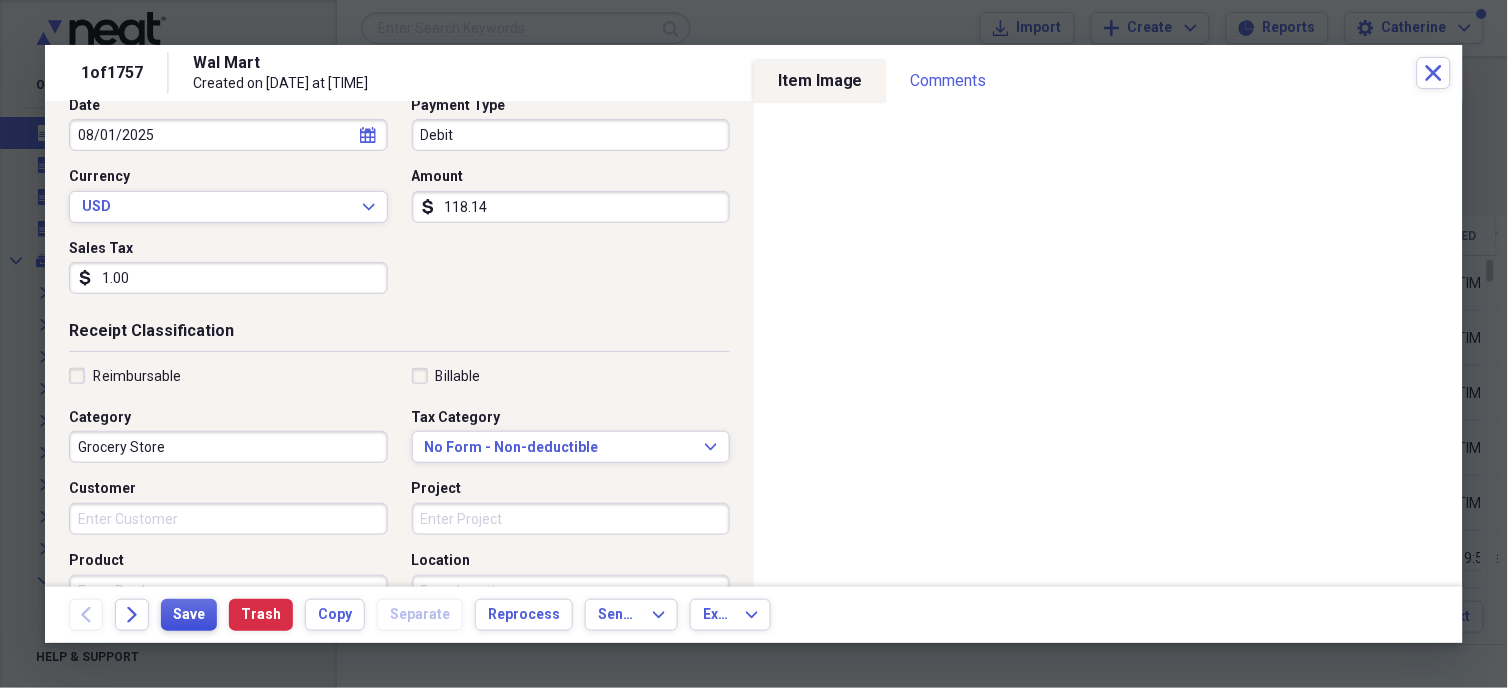 click on "Save" at bounding box center (189, 615) 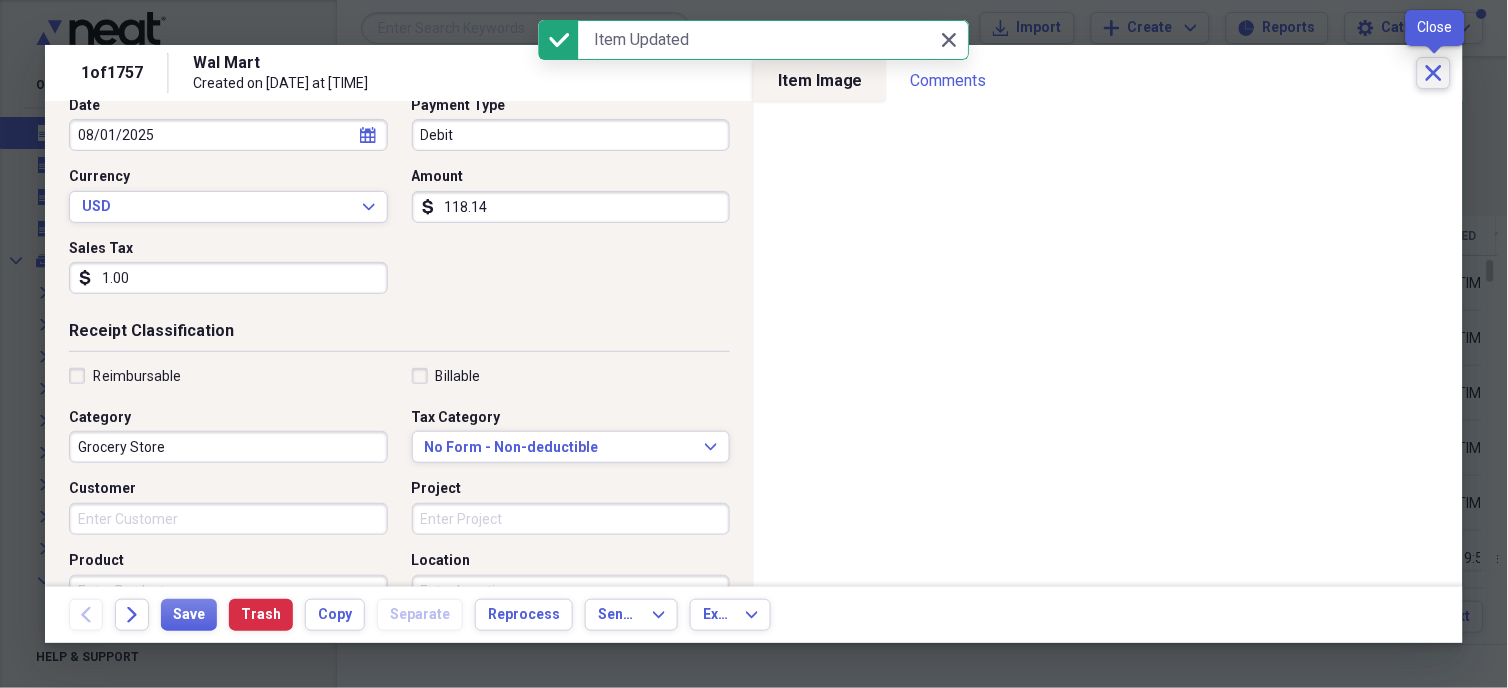click on "Close" at bounding box center (1434, 73) 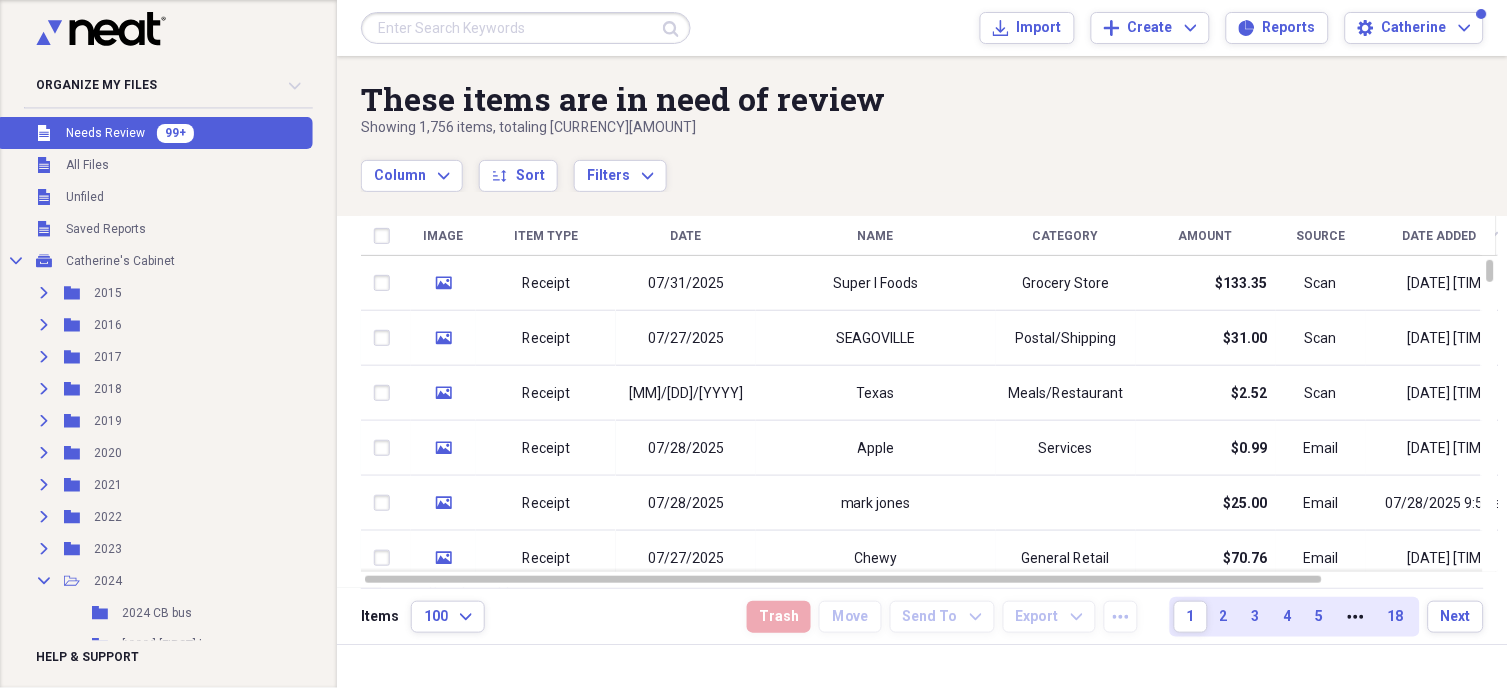 click on "Receipt" at bounding box center (546, 283) 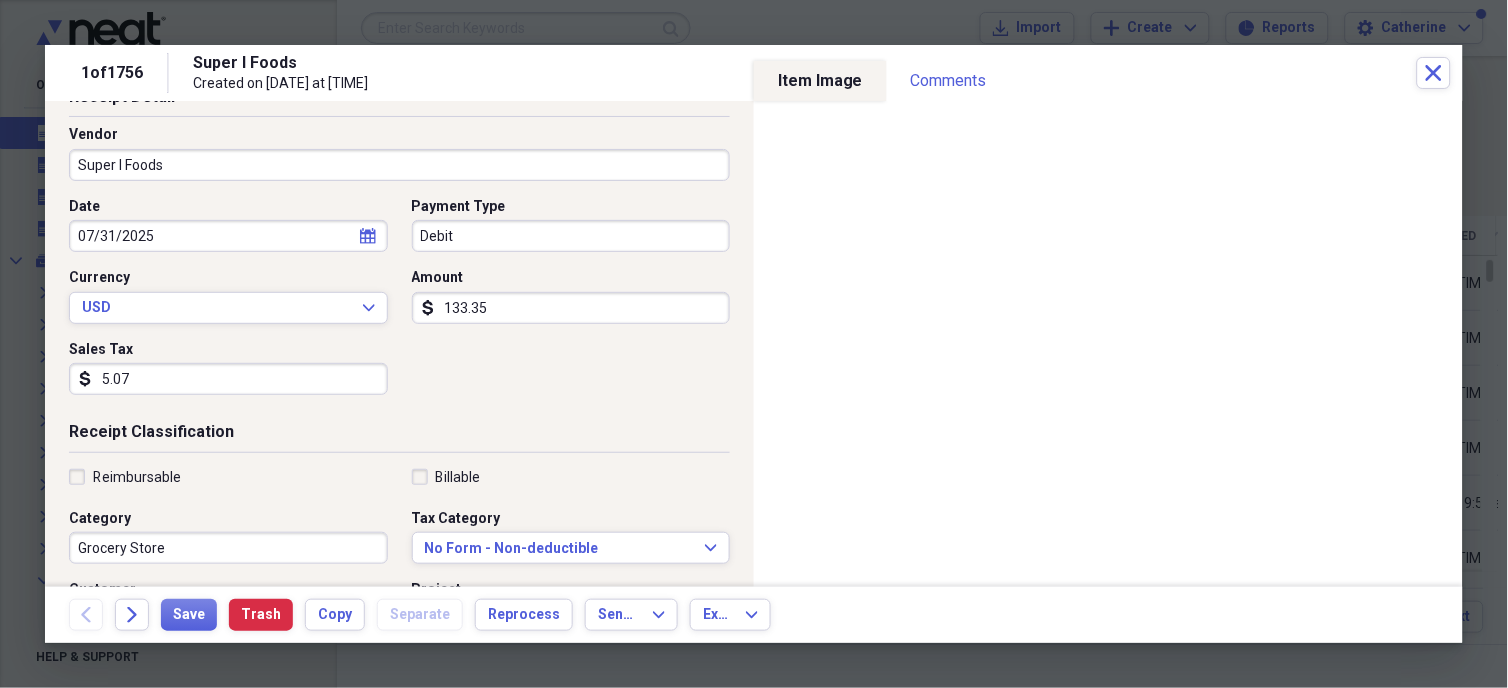 scroll, scrollTop: 177, scrollLeft: 0, axis: vertical 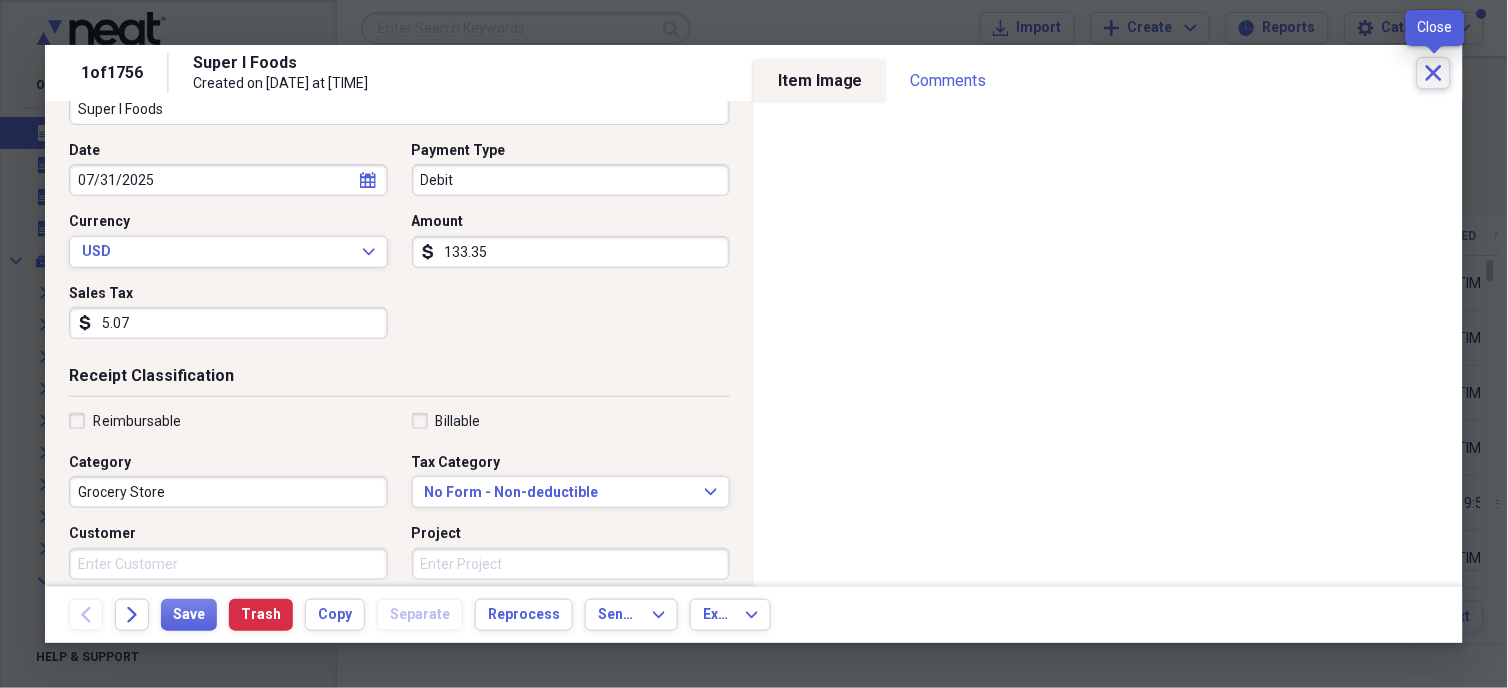 click 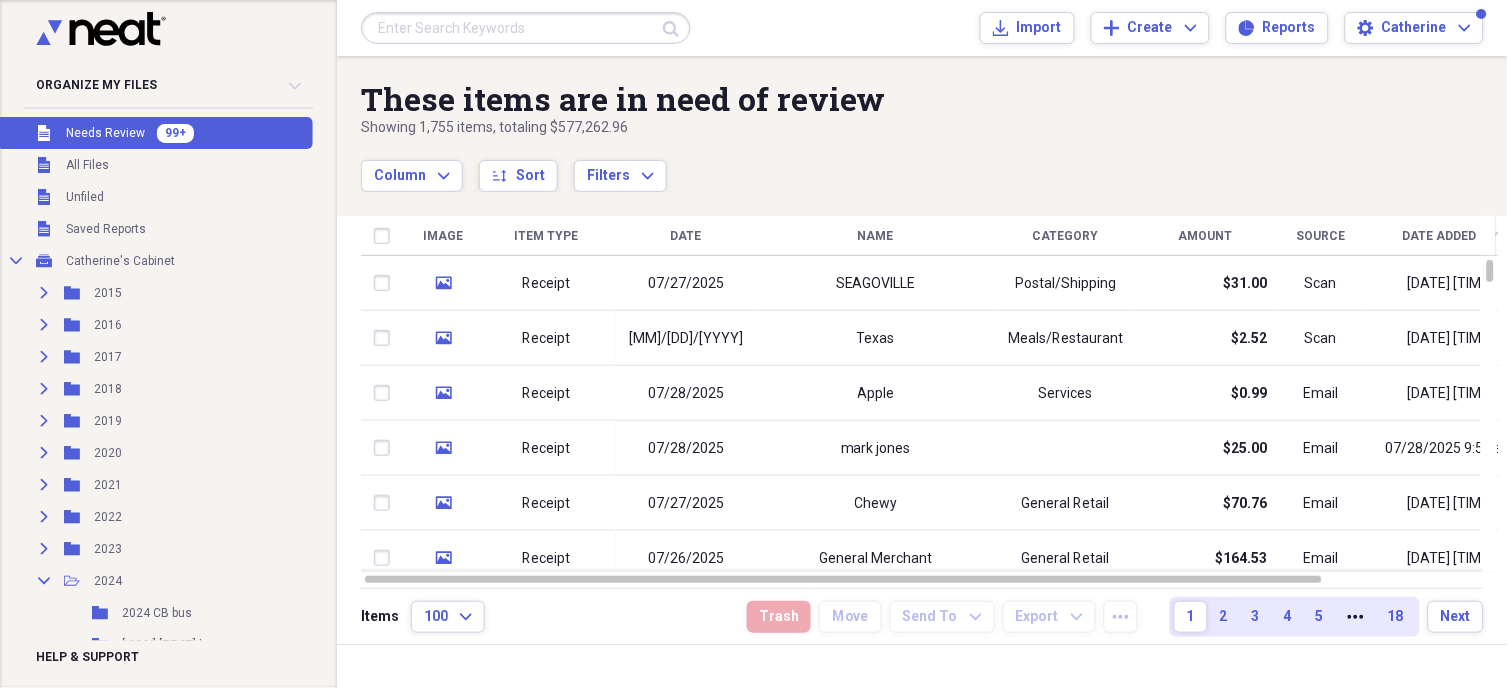 click on "07/27/2025" at bounding box center (686, 284) 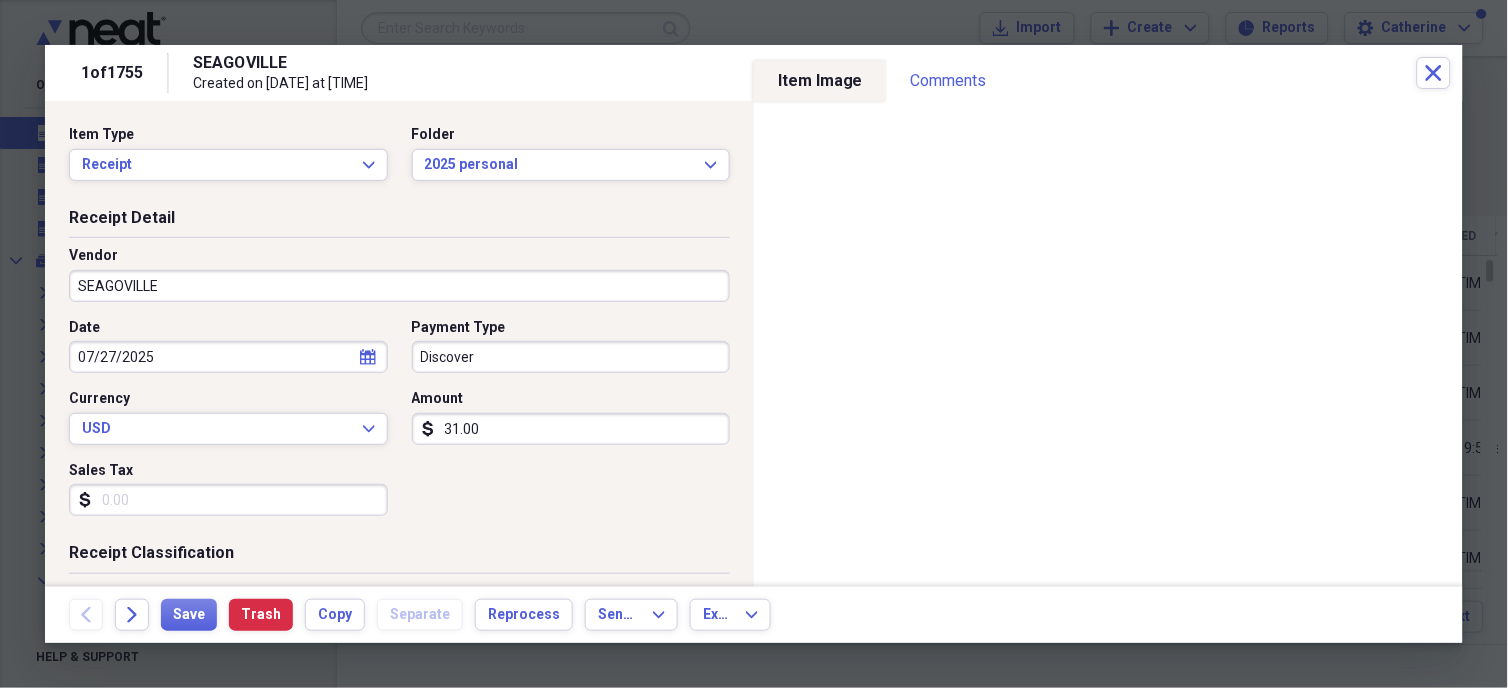 click on "SEAGOVILLE" at bounding box center [399, 286] 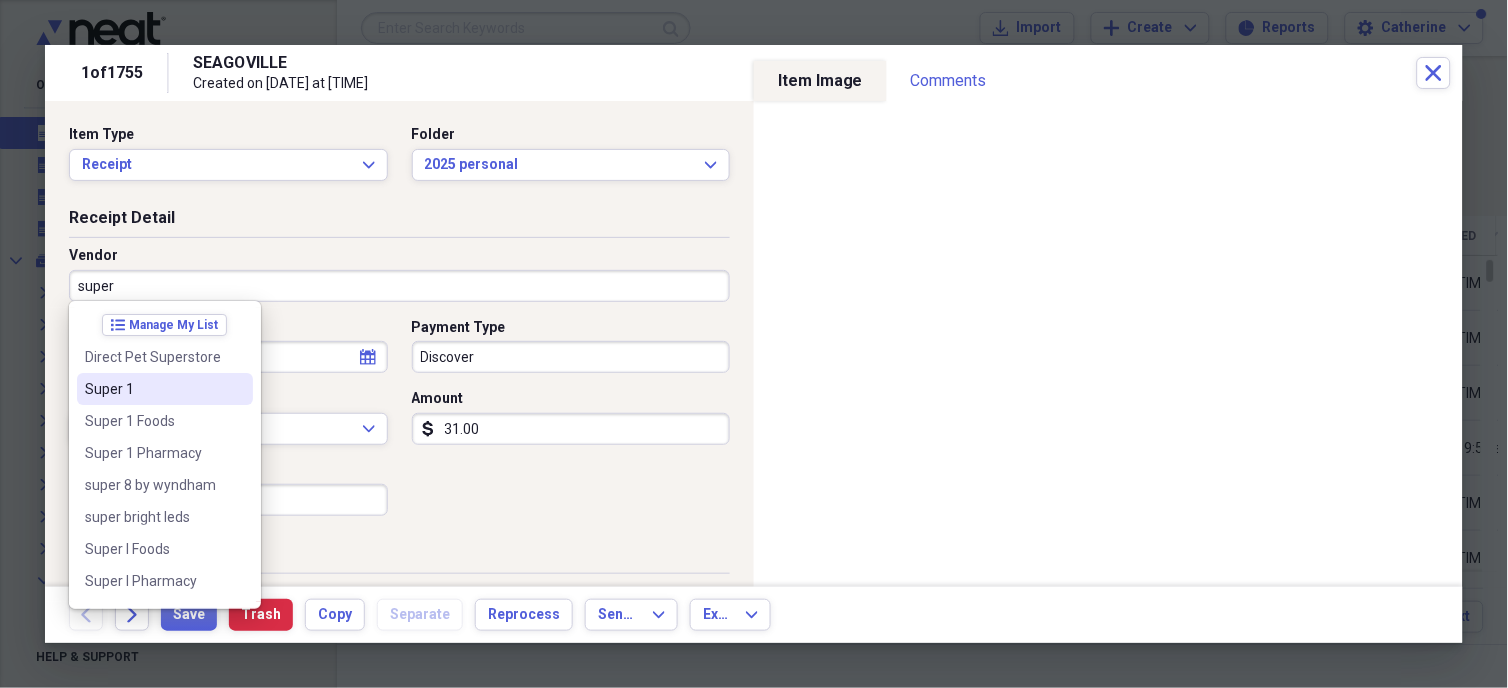 click on "Super 1" at bounding box center (153, 389) 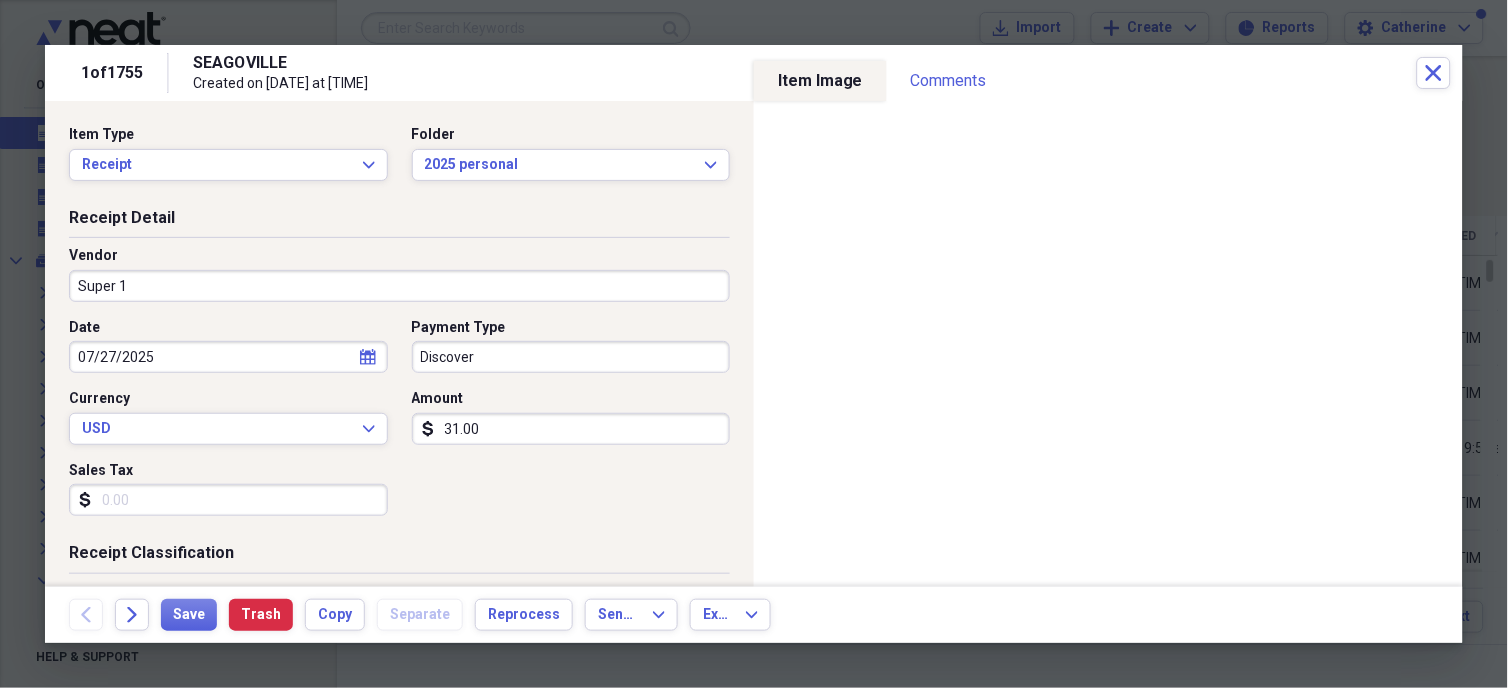 type on "Booze" 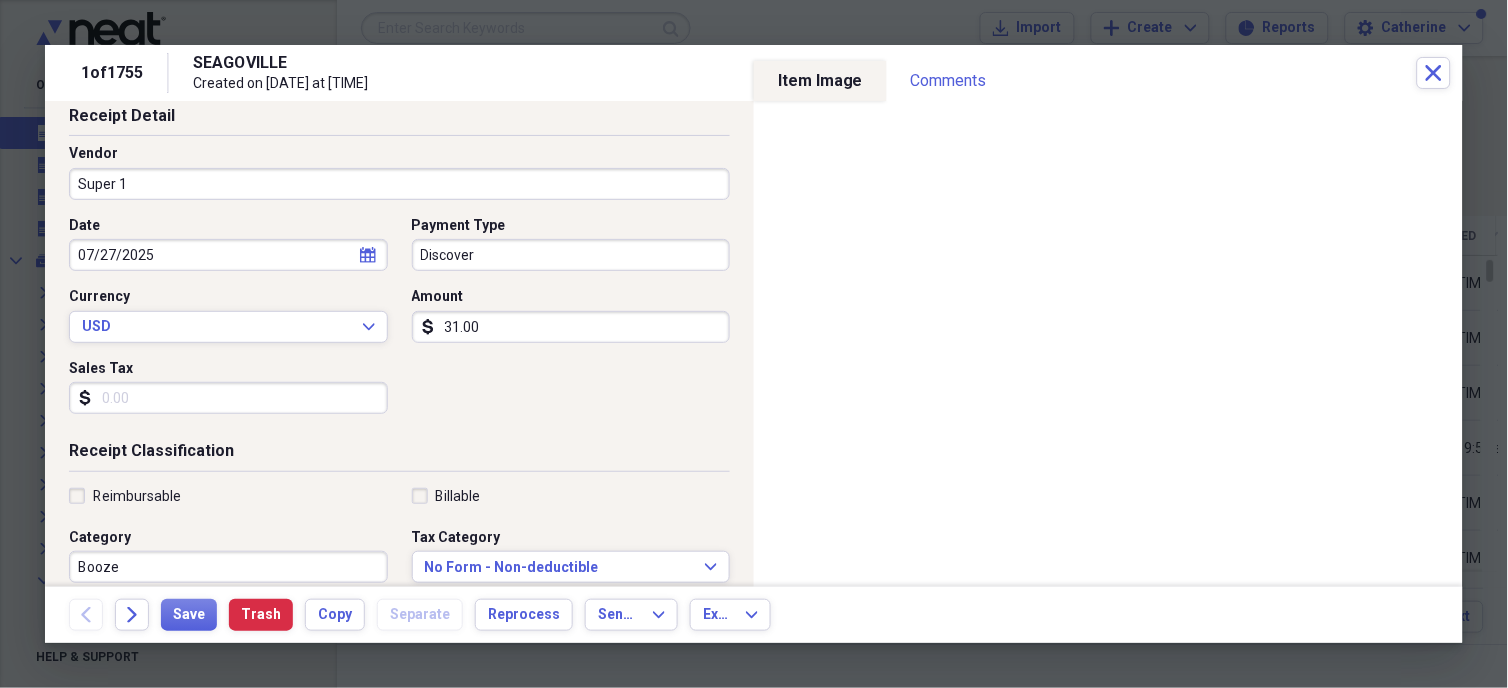 scroll, scrollTop: 133, scrollLeft: 0, axis: vertical 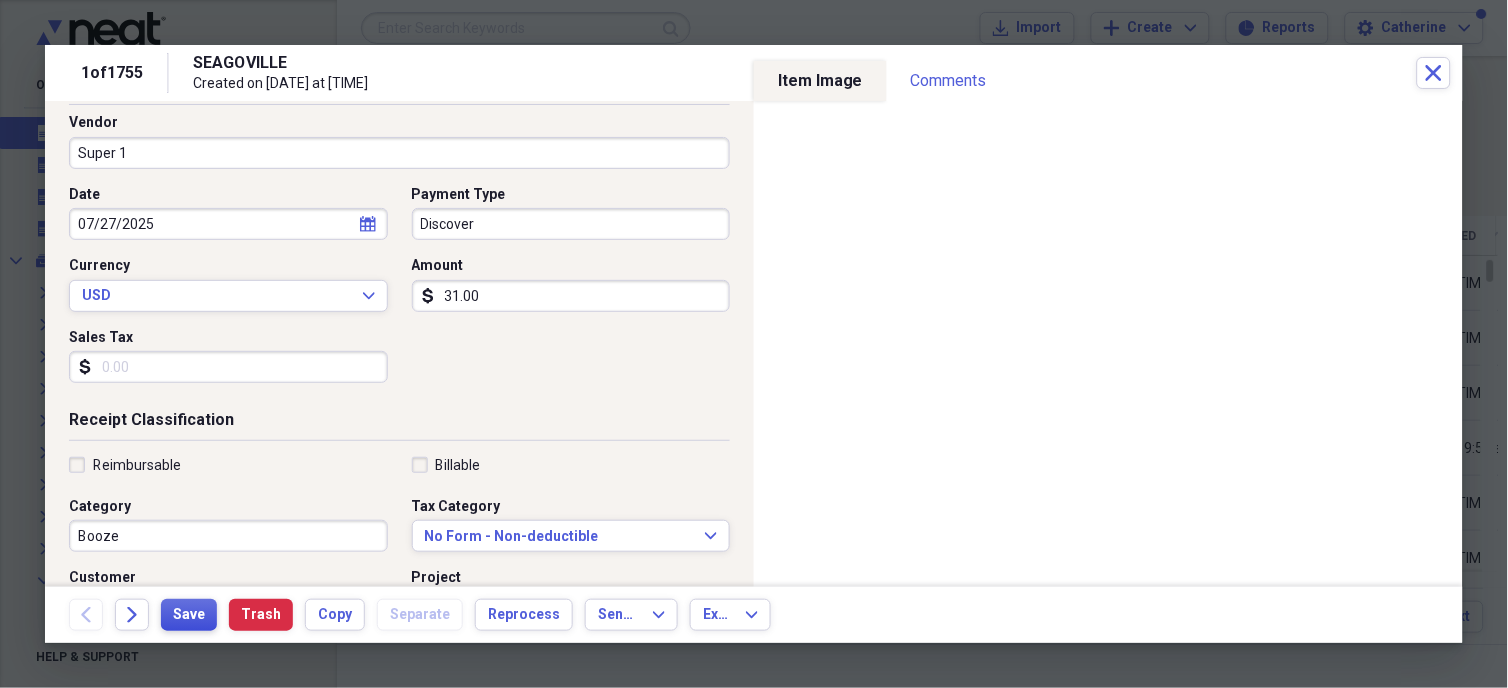 click on "Save" at bounding box center [189, 615] 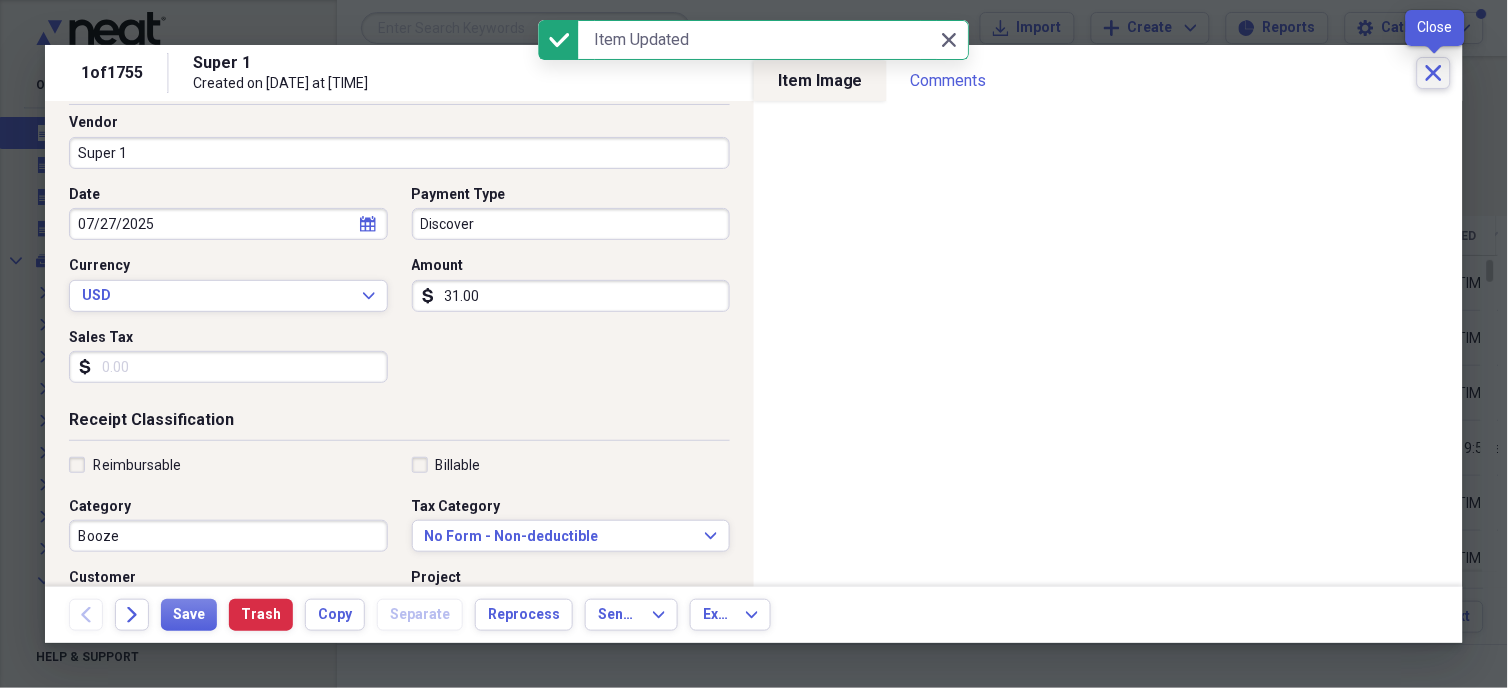 click on "Close" at bounding box center [1434, 73] 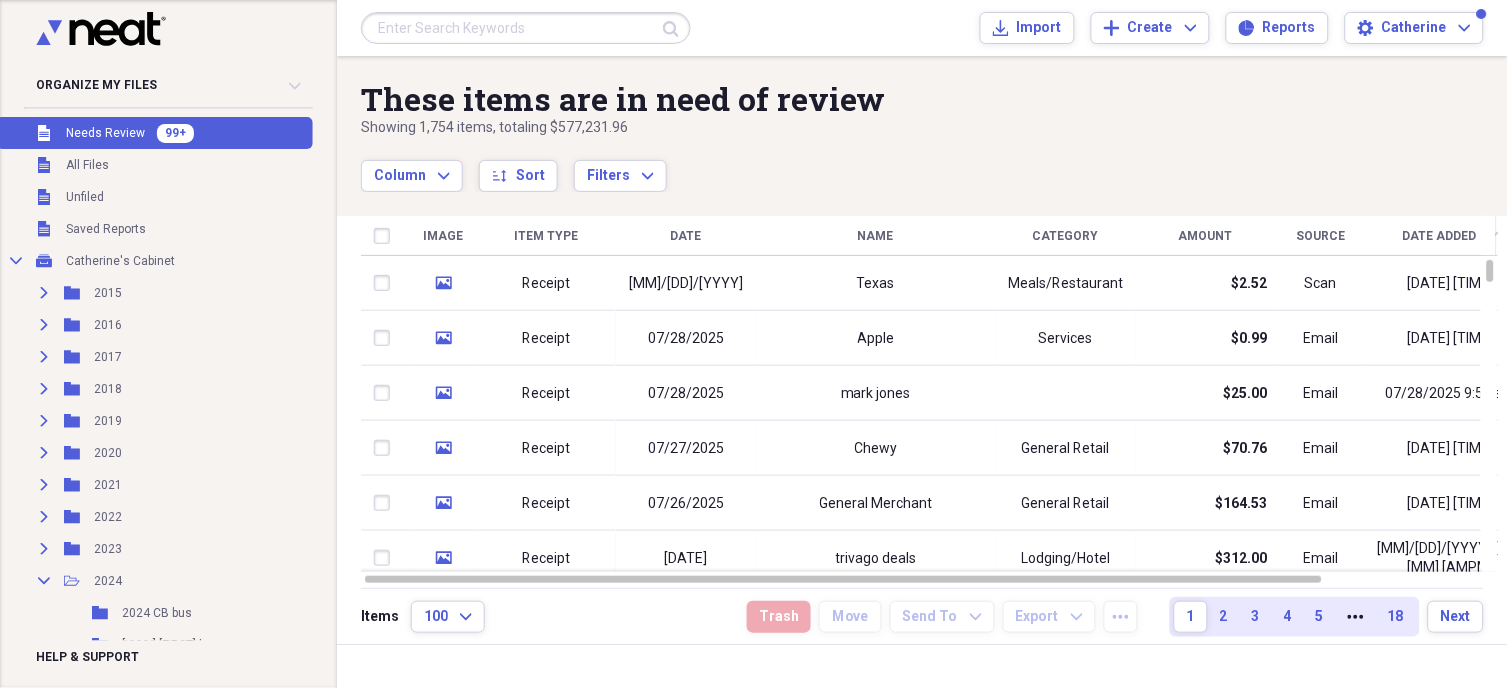 click on "Texas" at bounding box center (876, 283) 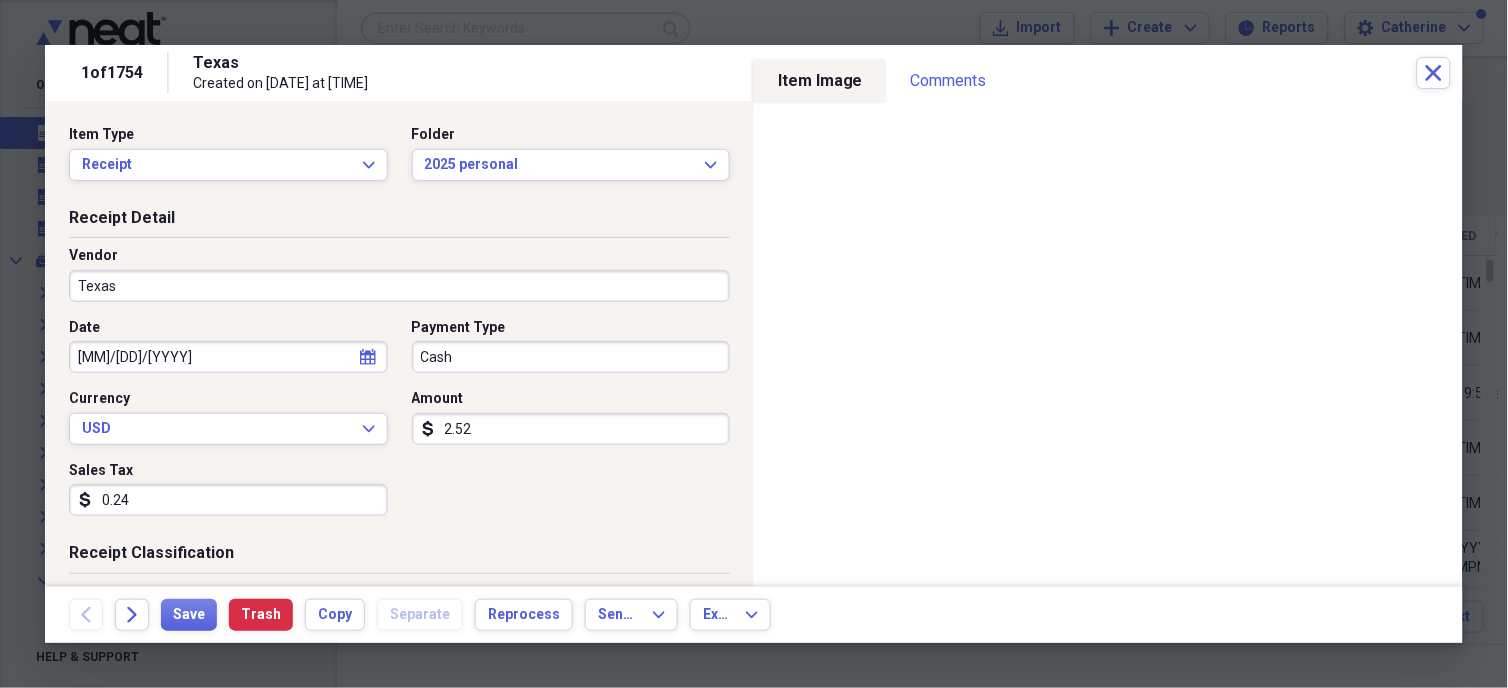 click on "Texas" at bounding box center (399, 286) 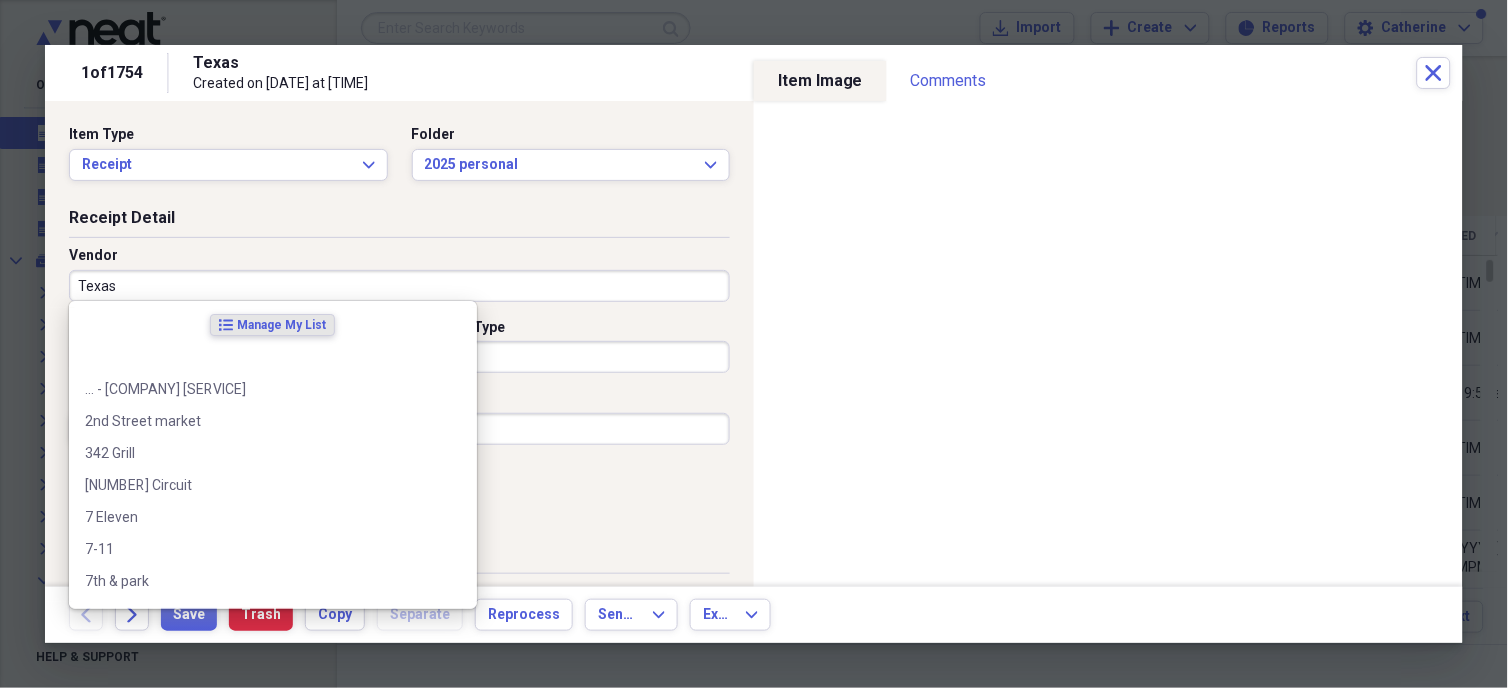 type on "n" 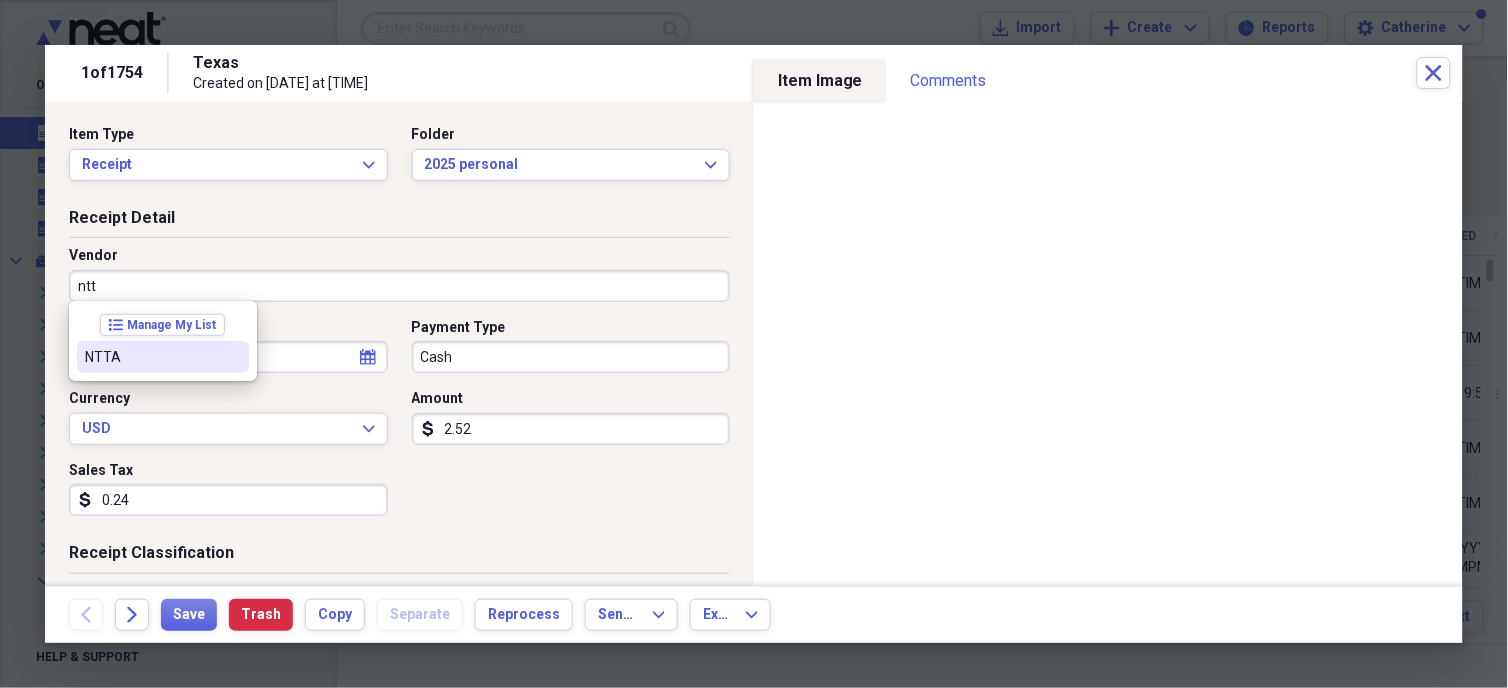 click on "NTTA" at bounding box center [163, 357] 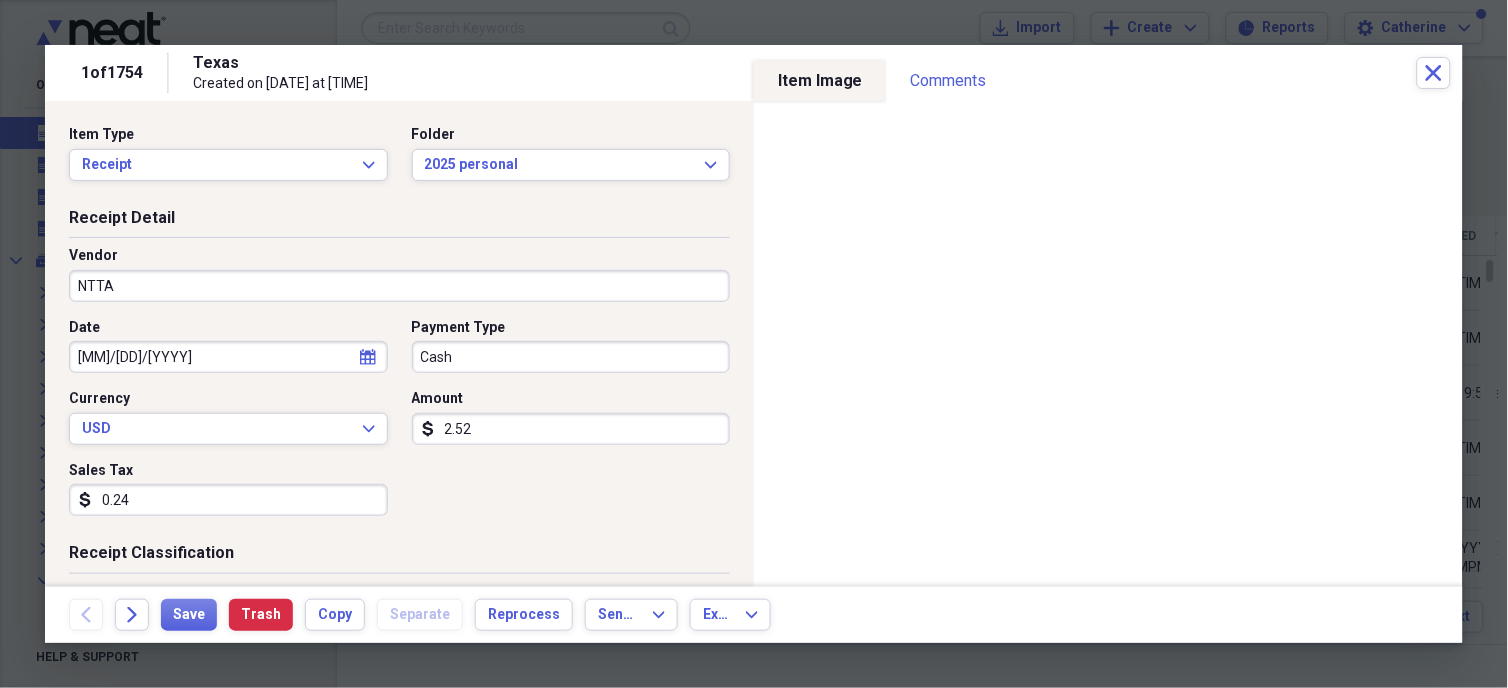 type on "Toll" 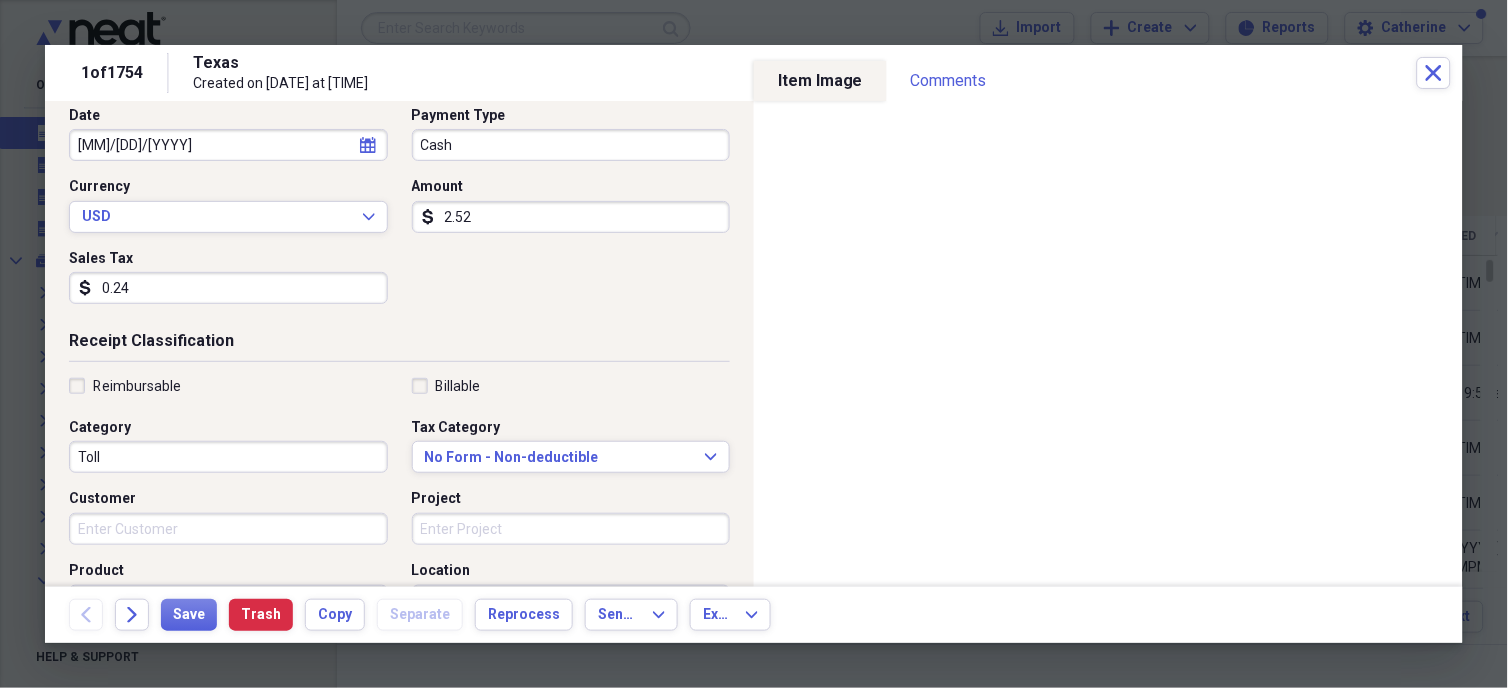 scroll, scrollTop: 222, scrollLeft: 0, axis: vertical 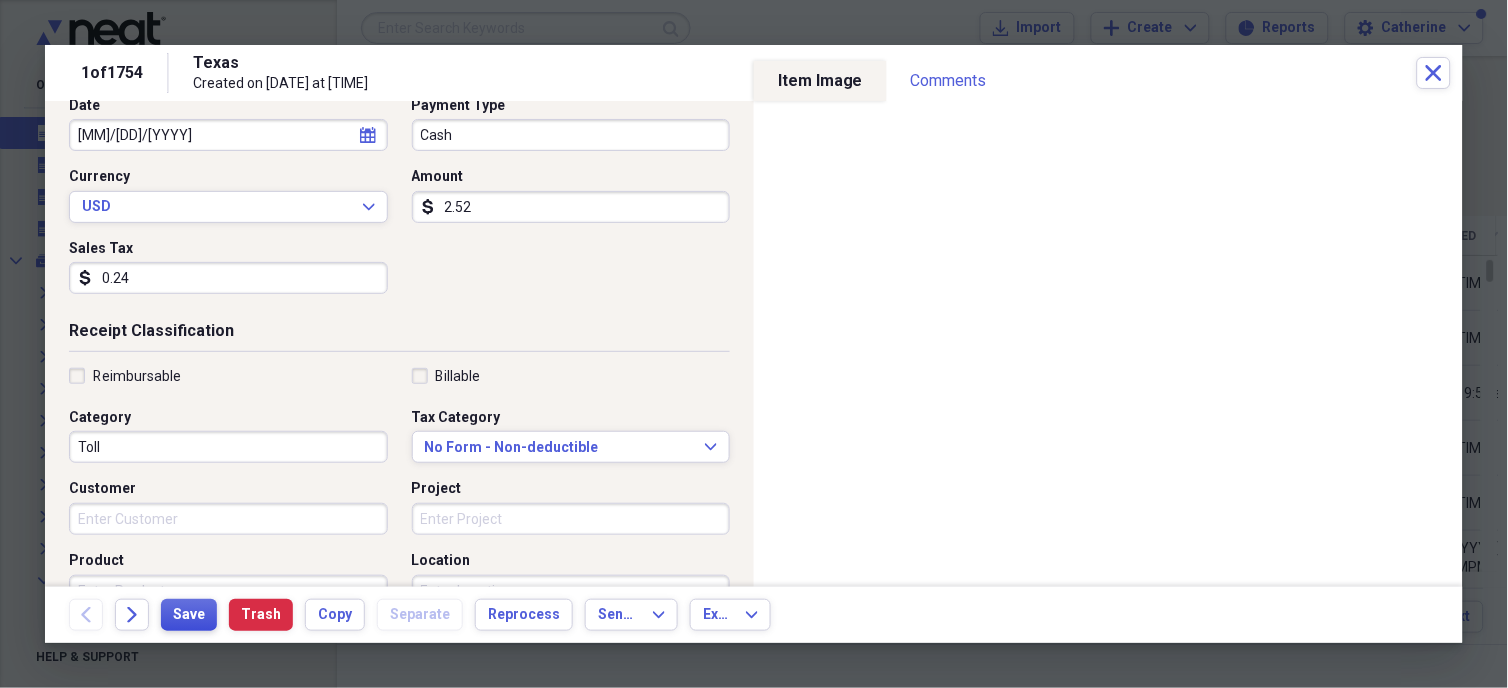 click on "Save" at bounding box center (189, 615) 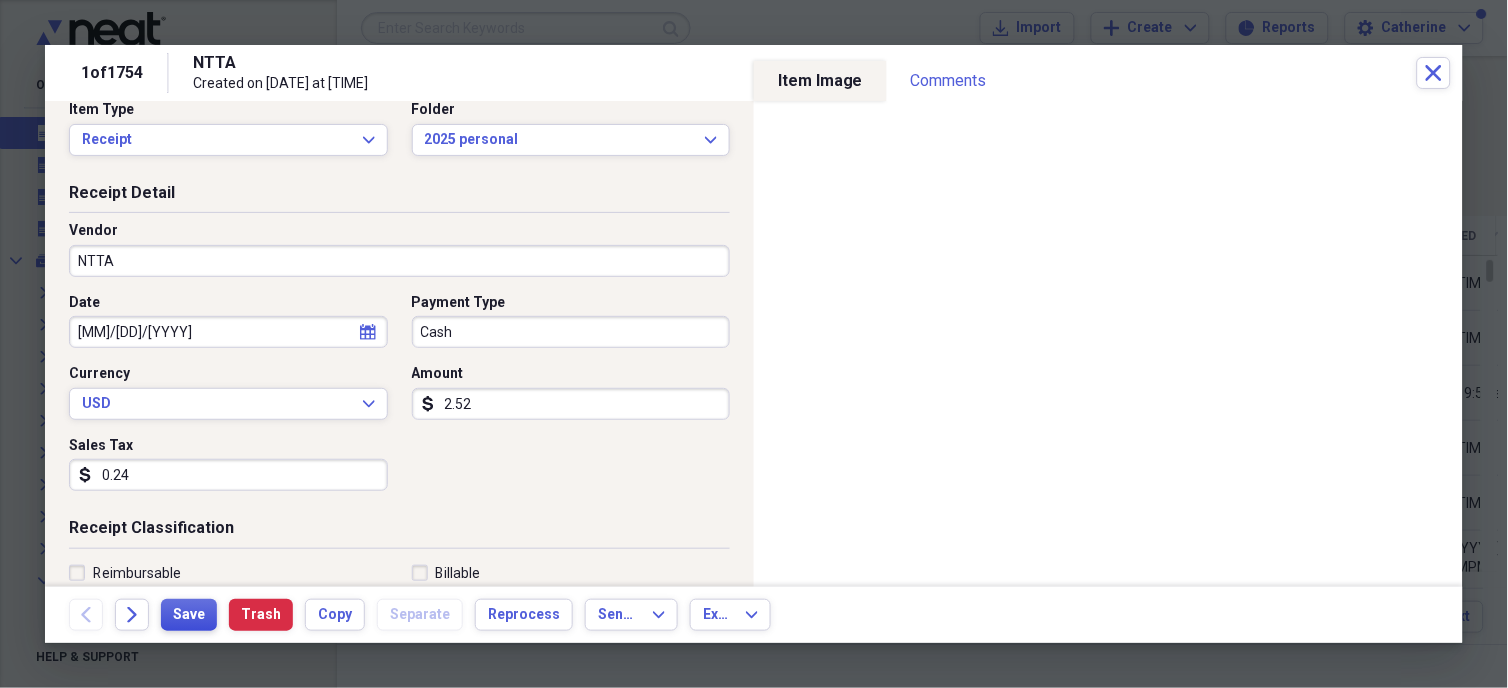 scroll, scrollTop: 0, scrollLeft: 0, axis: both 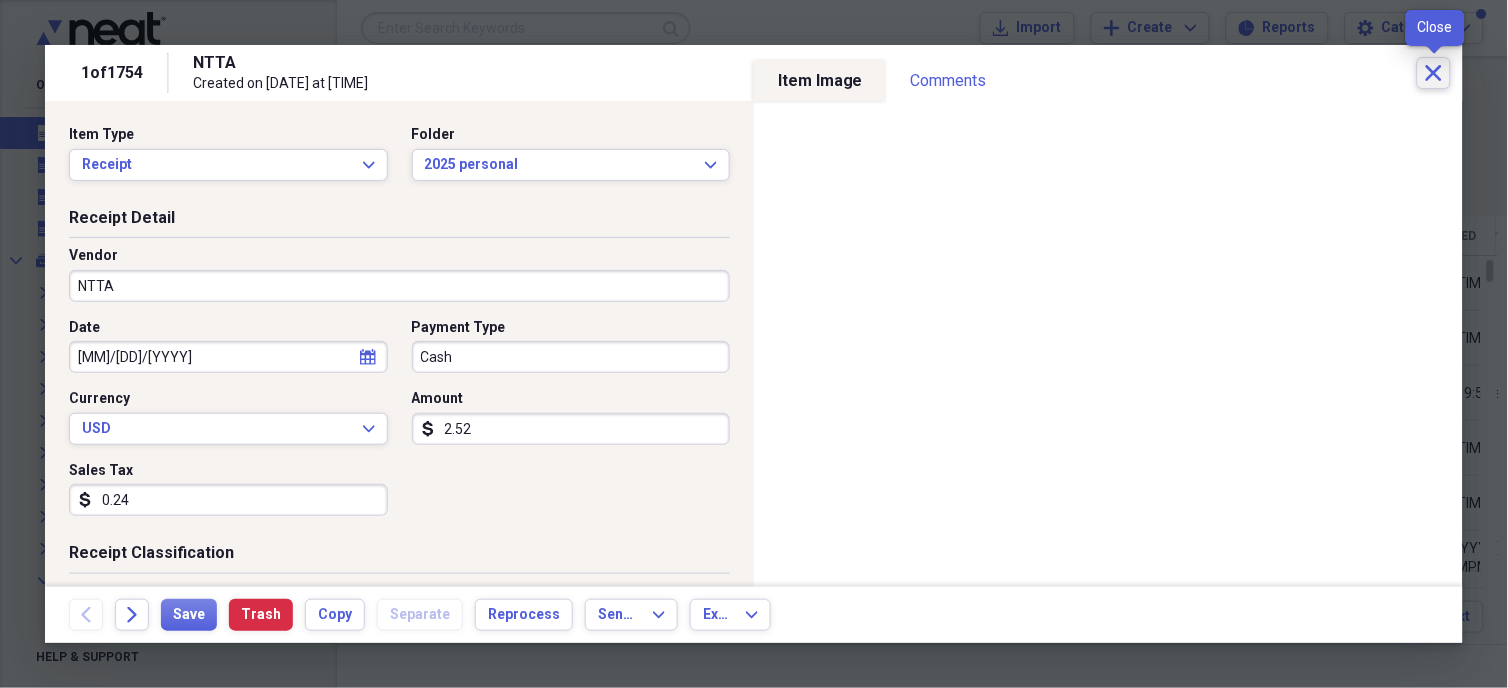 click on "Close" 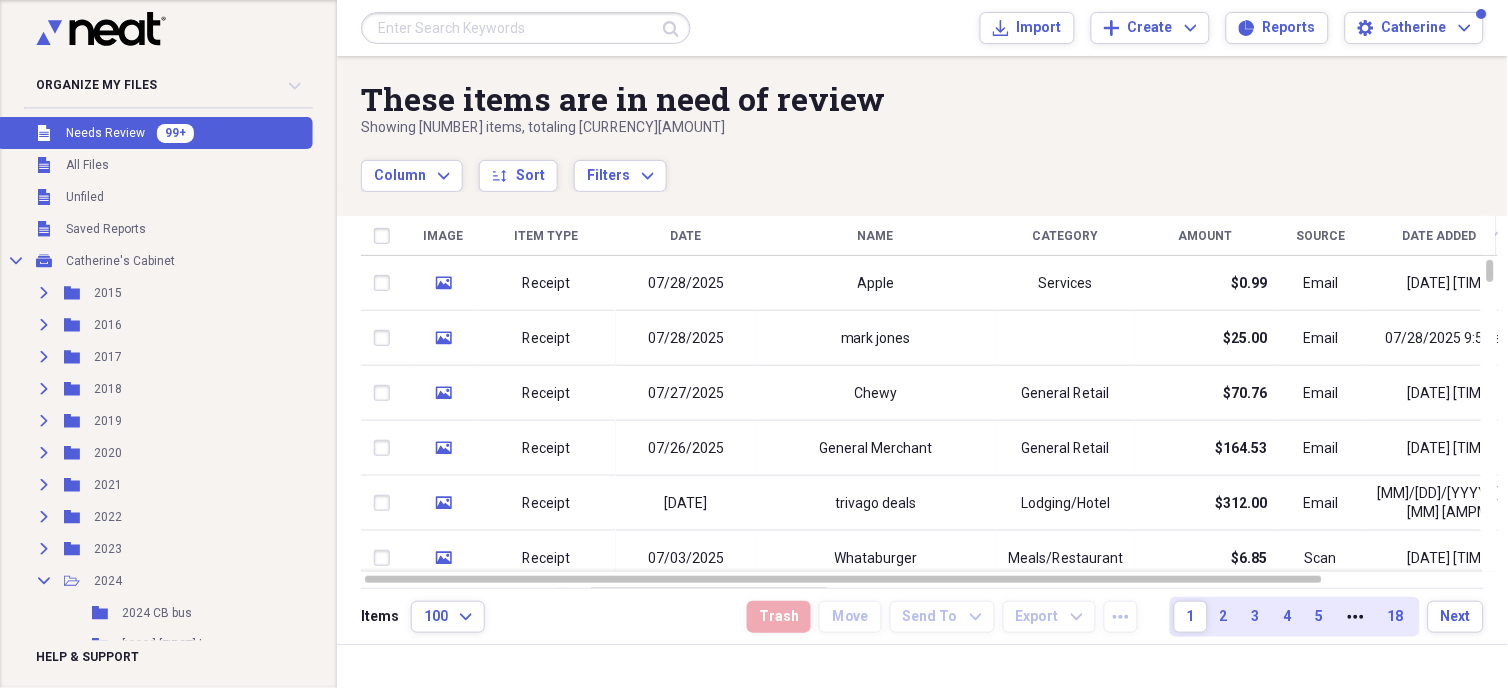 click on "Apple" at bounding box center (876, 283) 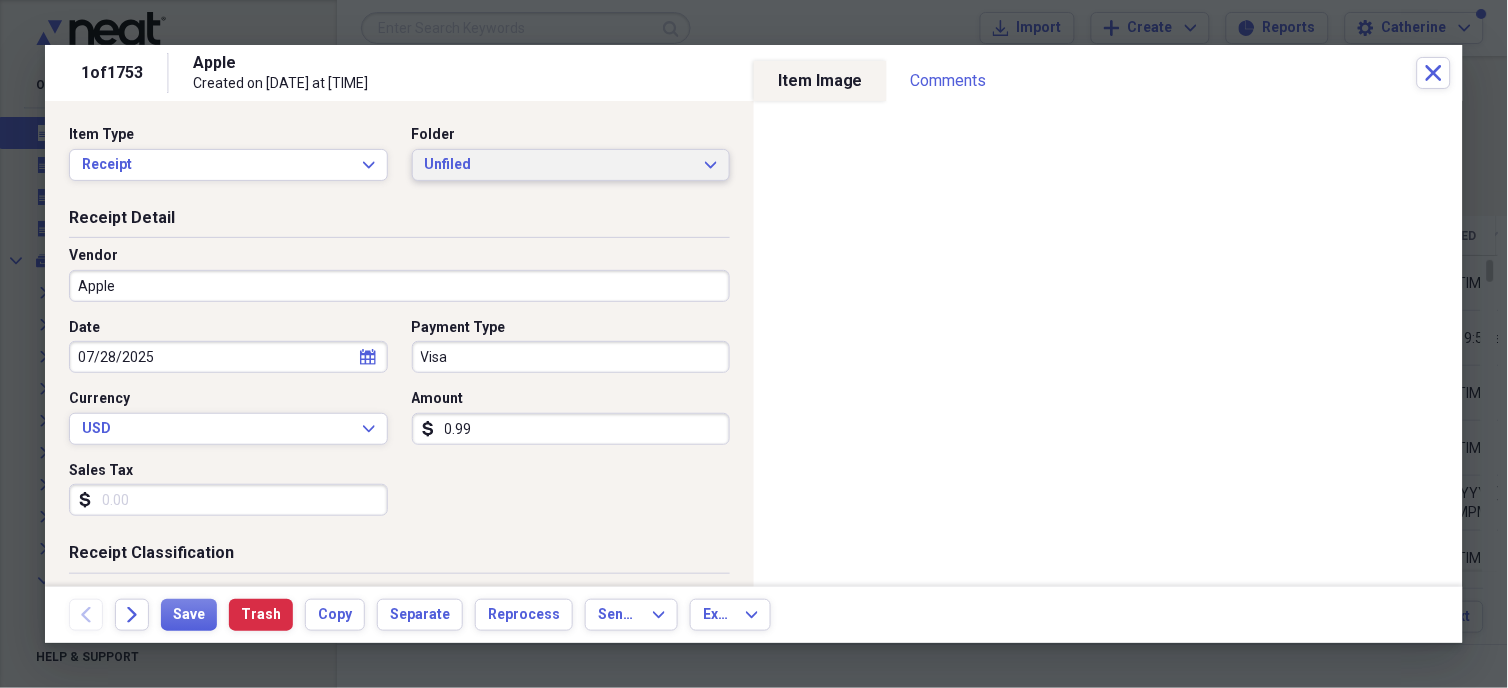 click on "Unfiled Expand" at bounding box center (571, 165) 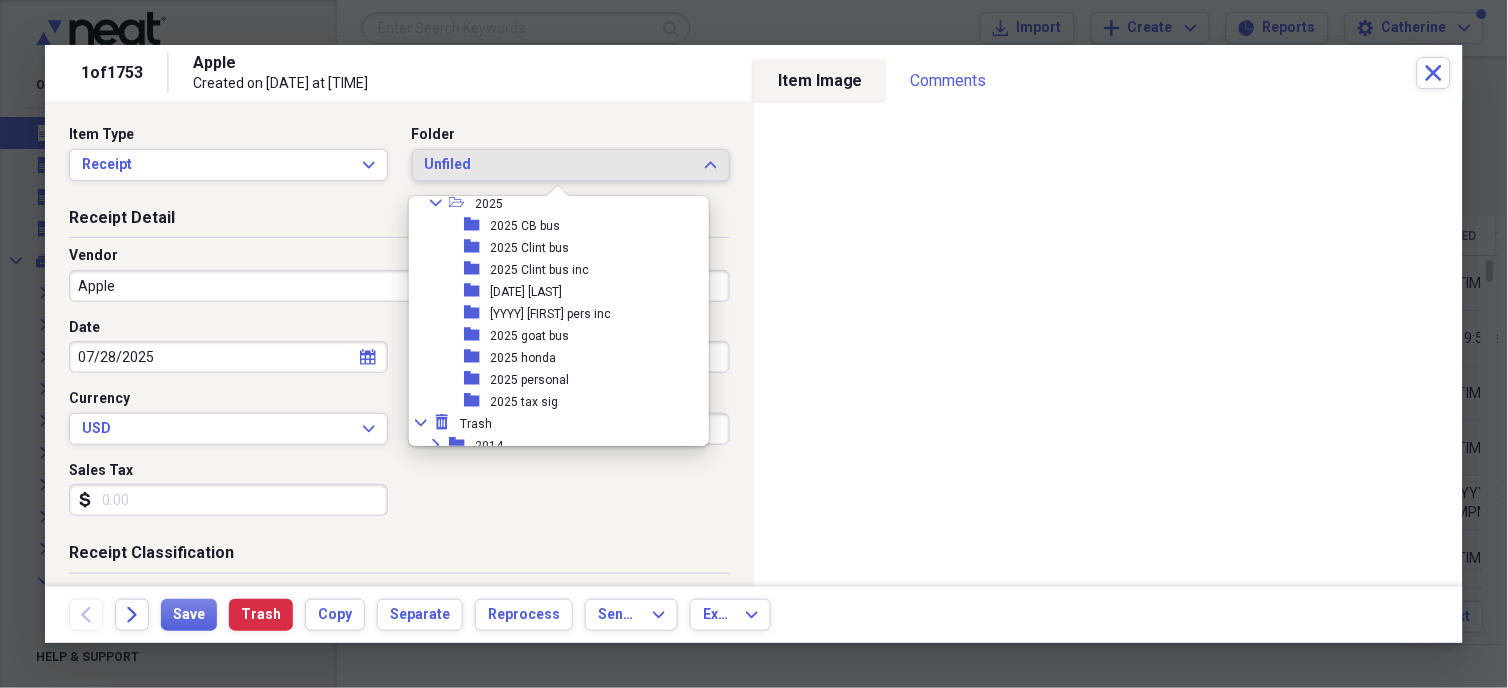 scroll, scrollTop: 488, scrollLeft: 0, axis: vertical 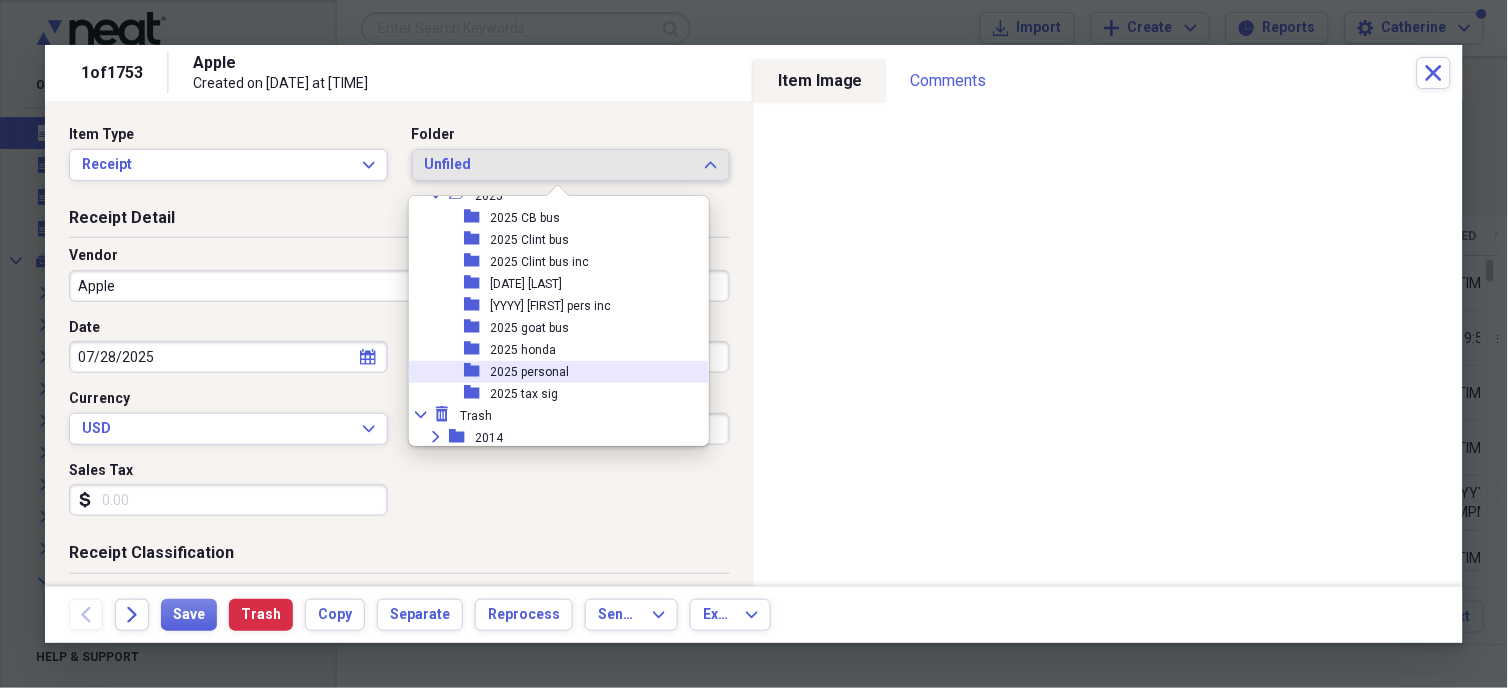 click on "folder [YEAR] personal" at bounding box center [551, 372] 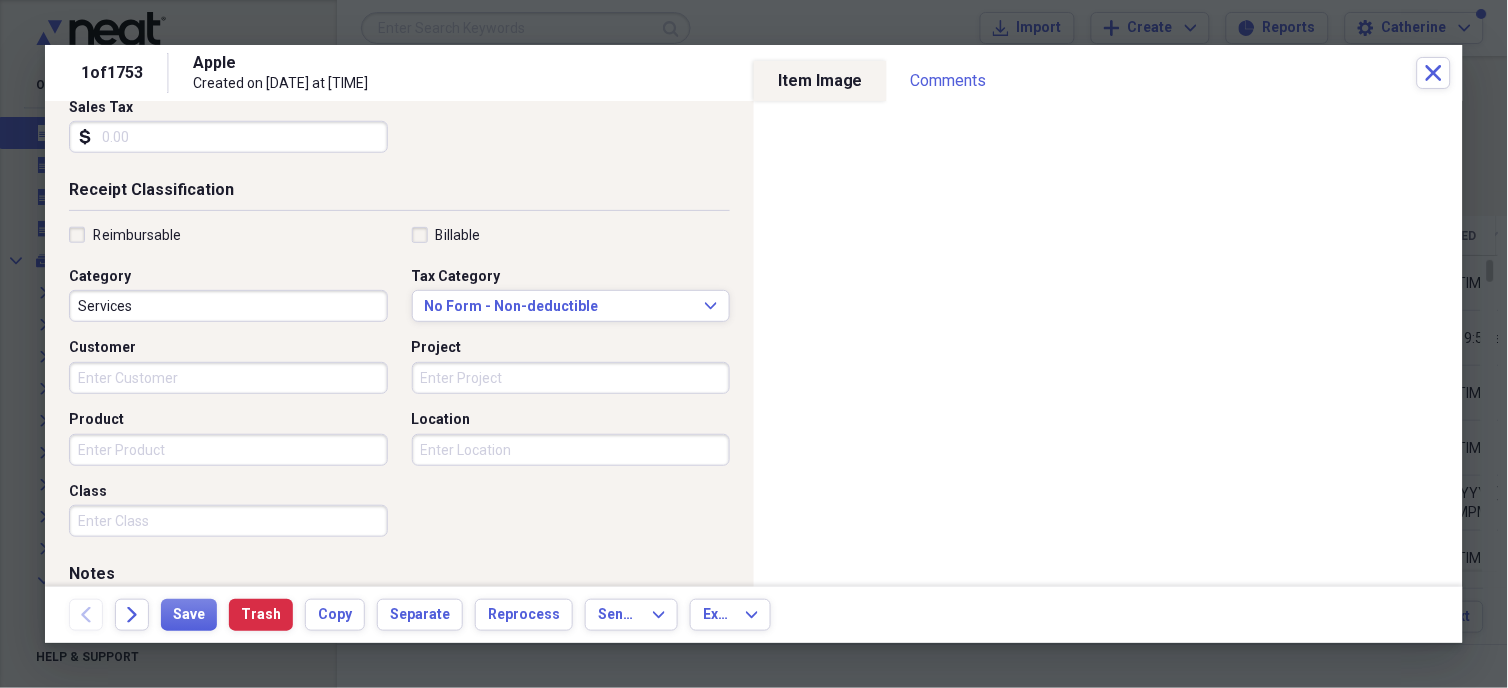 scroll, scrollTop: 400, scrollLeft: 0, axis: vertical 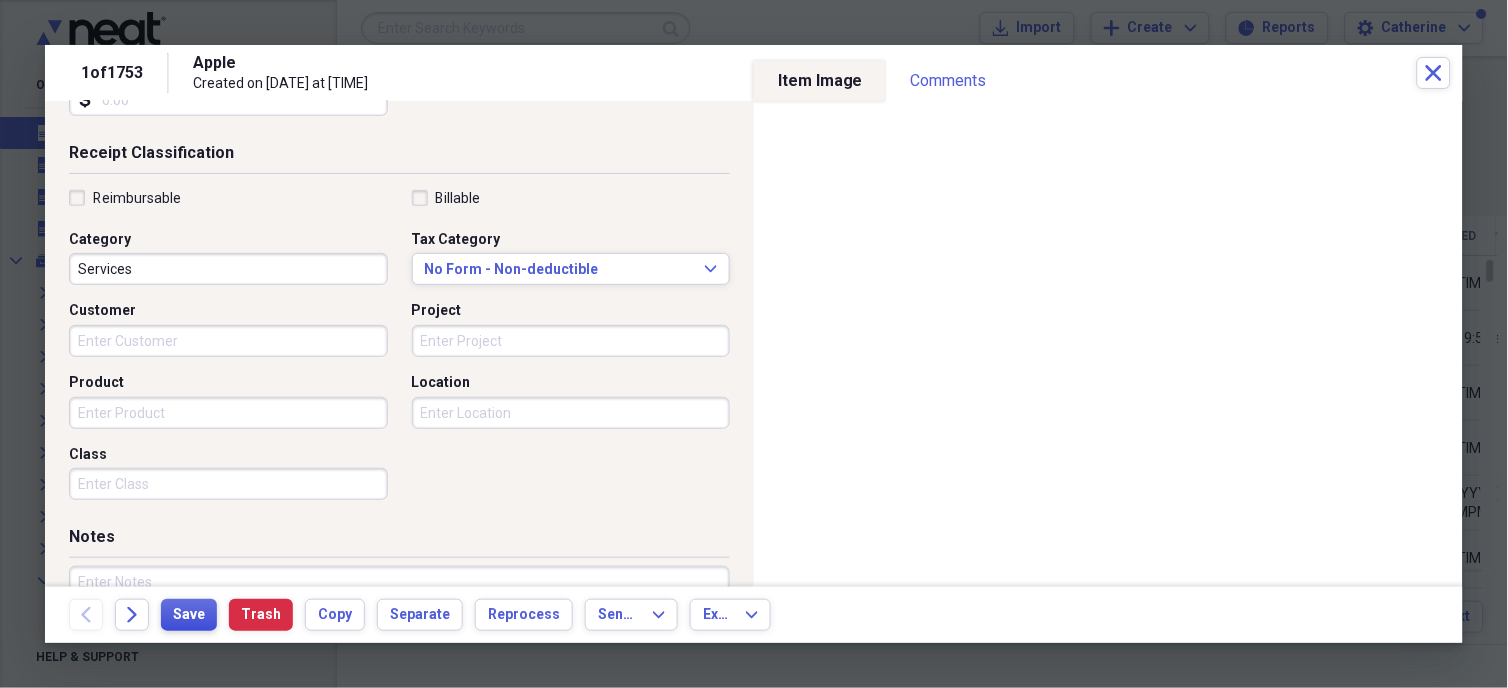 click on "Save" at bounding box center [189, 615] 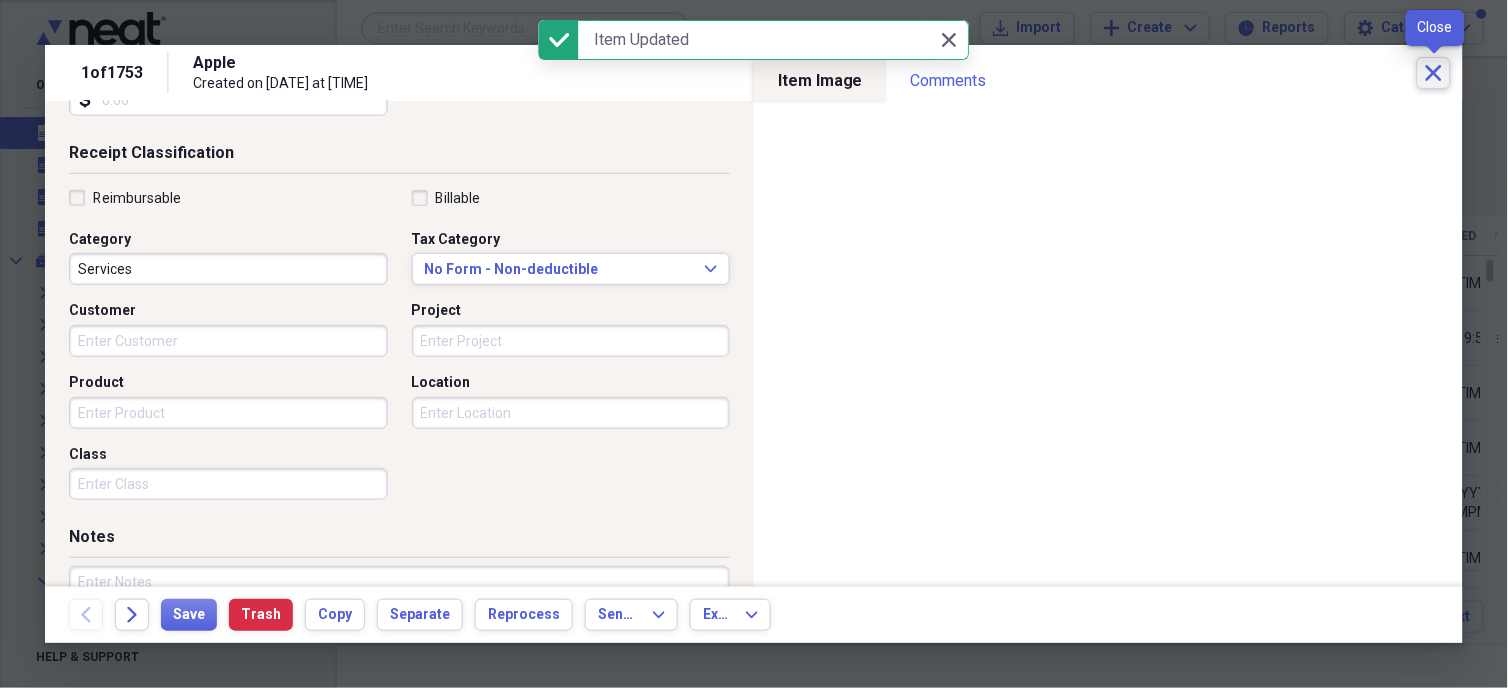 click on "Close" 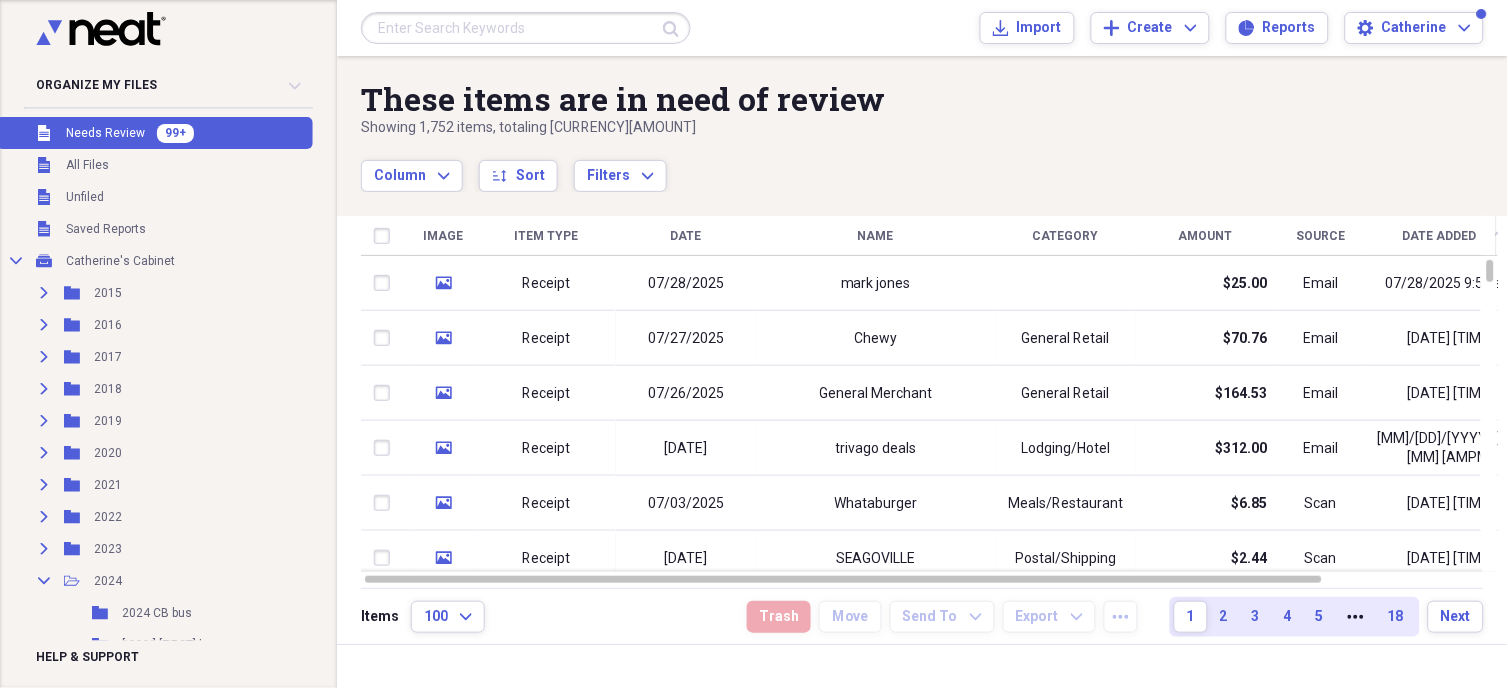 click on "mark jones" at bounding box center (876, 283) 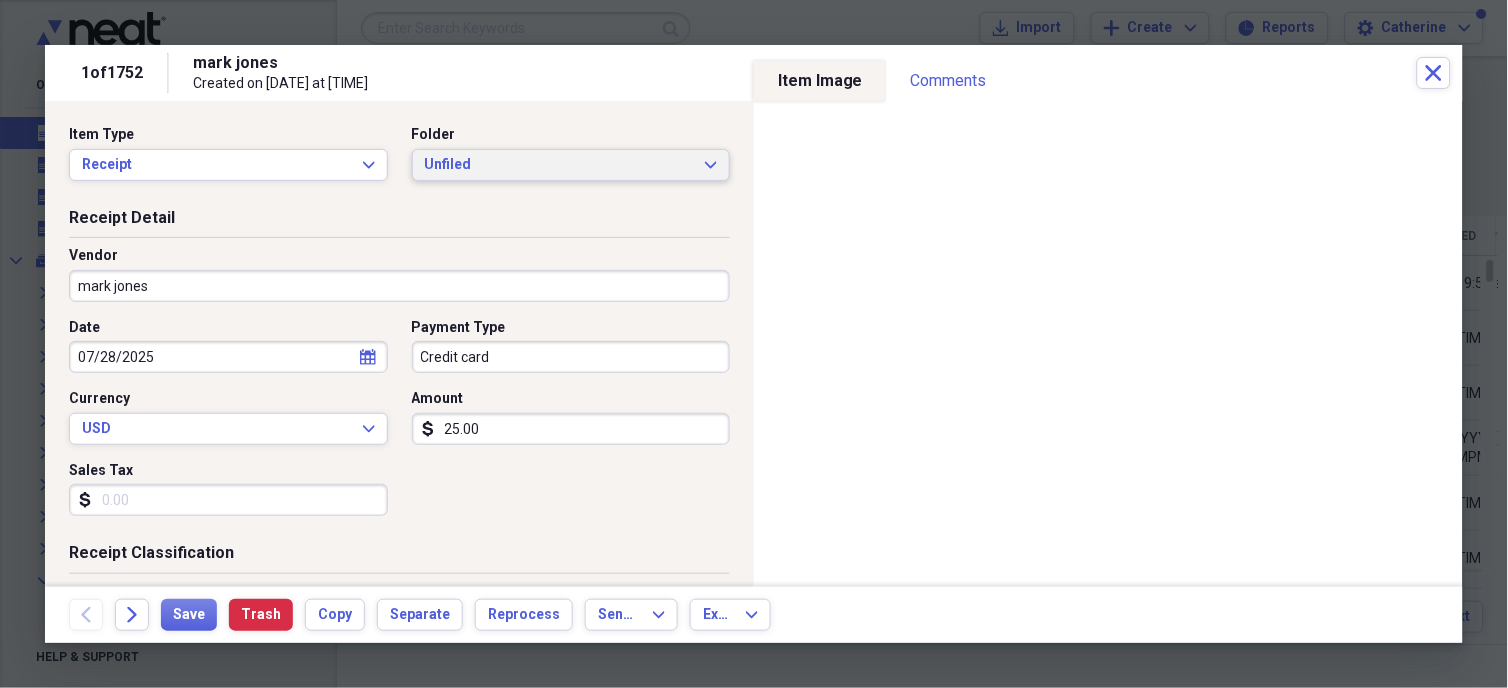 click on "Unfiled Expand" at bounding box center (571, 165) 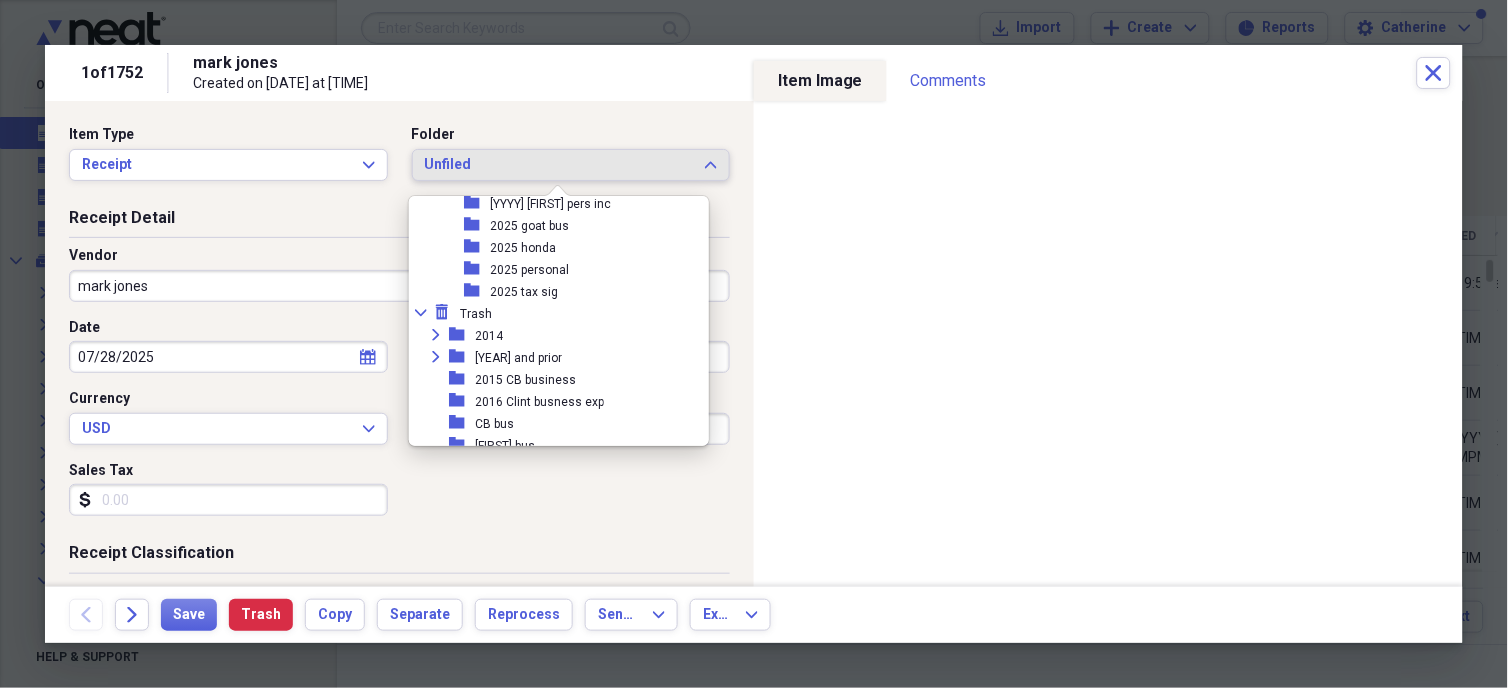 scroll, scrollTop: 622, scrollLeft: 0, axis: vertical 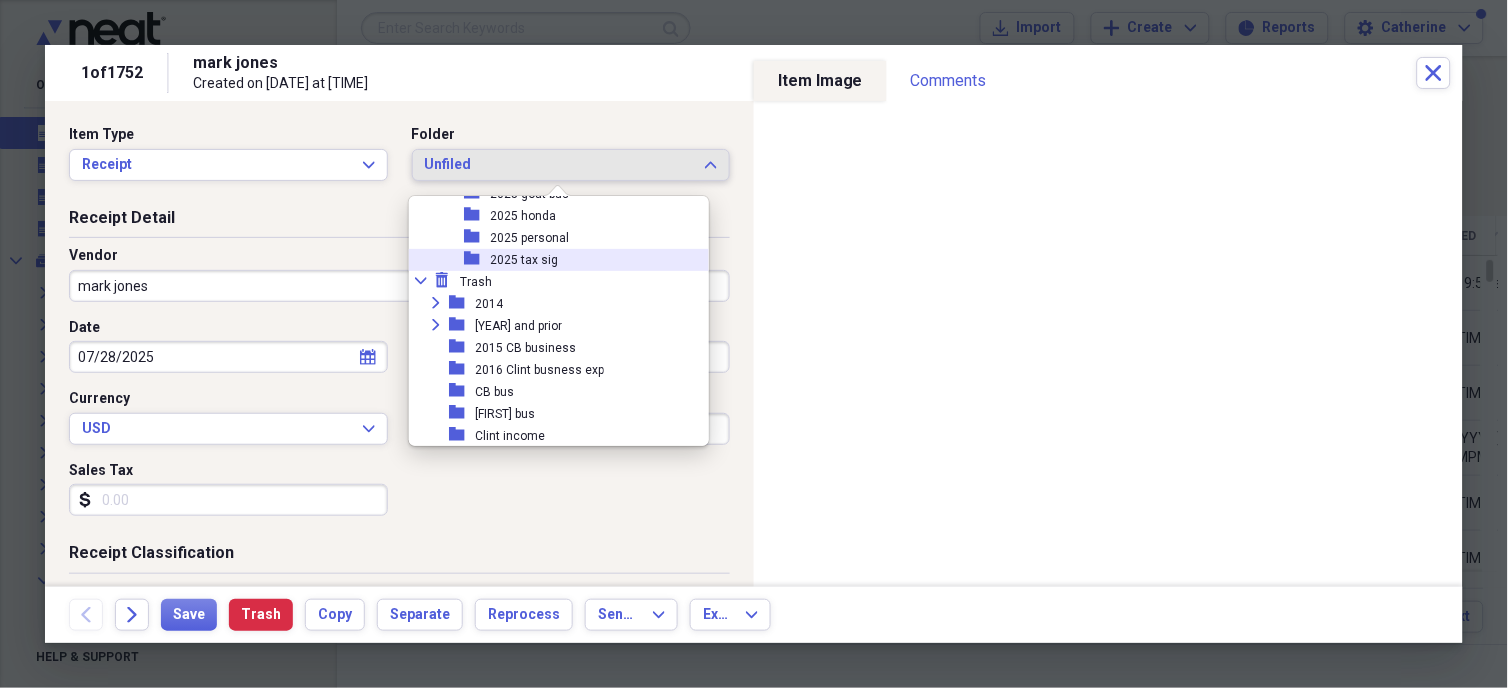 click on "folder 2025 tax sig" at bounding box center (551, 260) 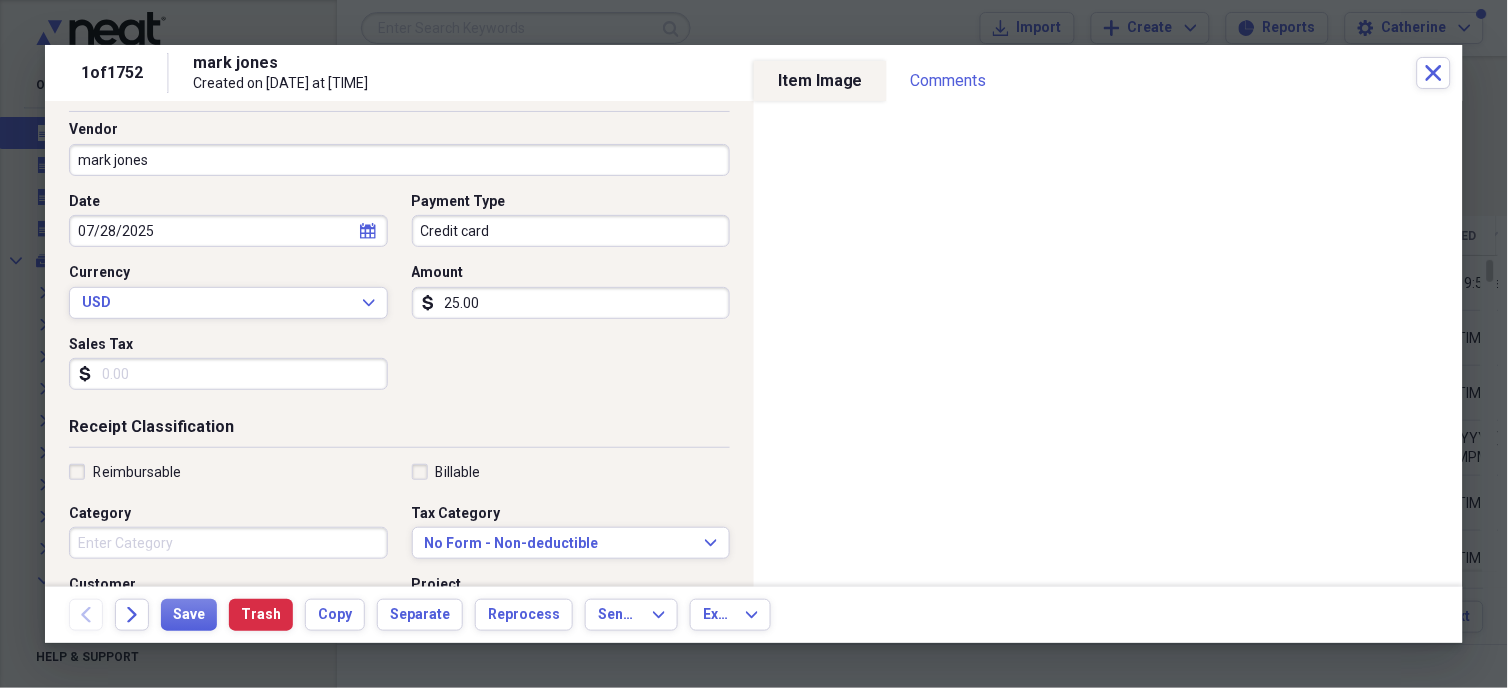 scroll, scrollTop: 133, scrollLeft: 0, axis: vertical 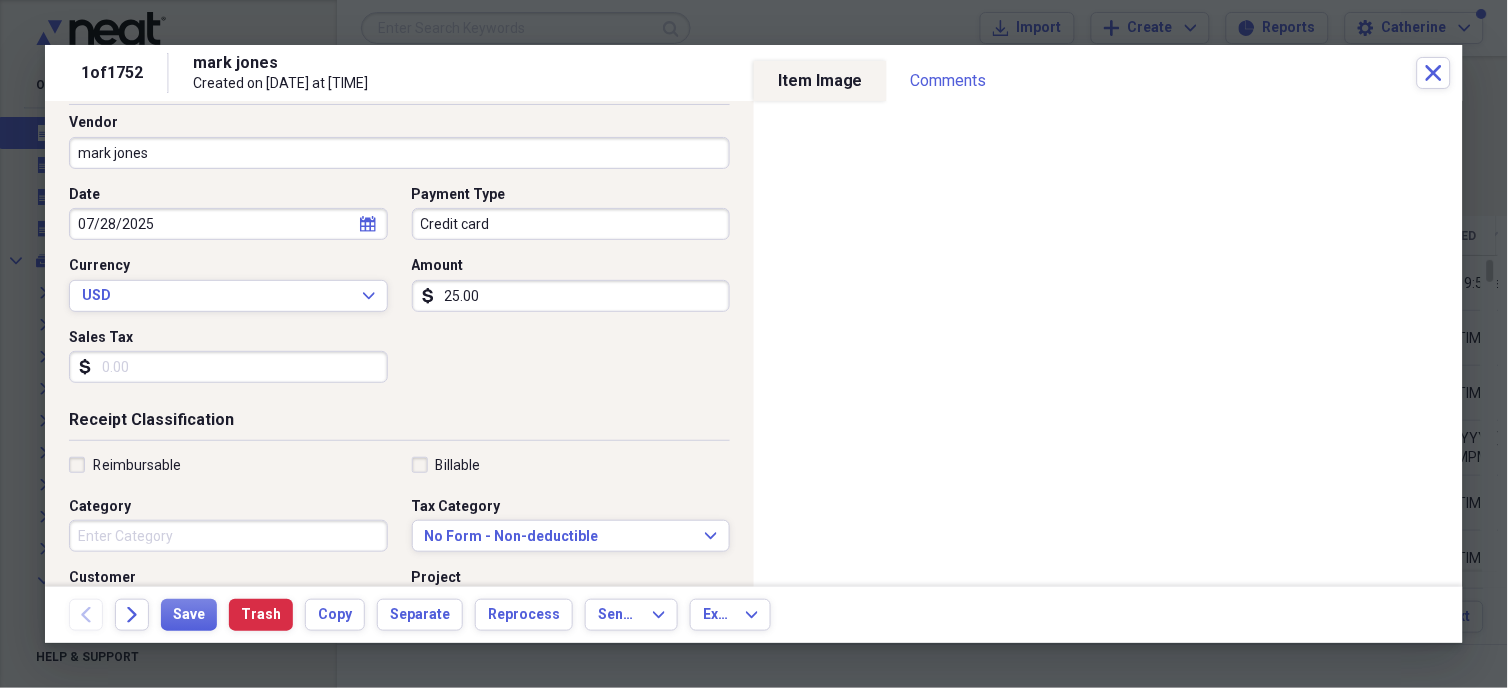 click on "Category" at bounding box center (228, 536) 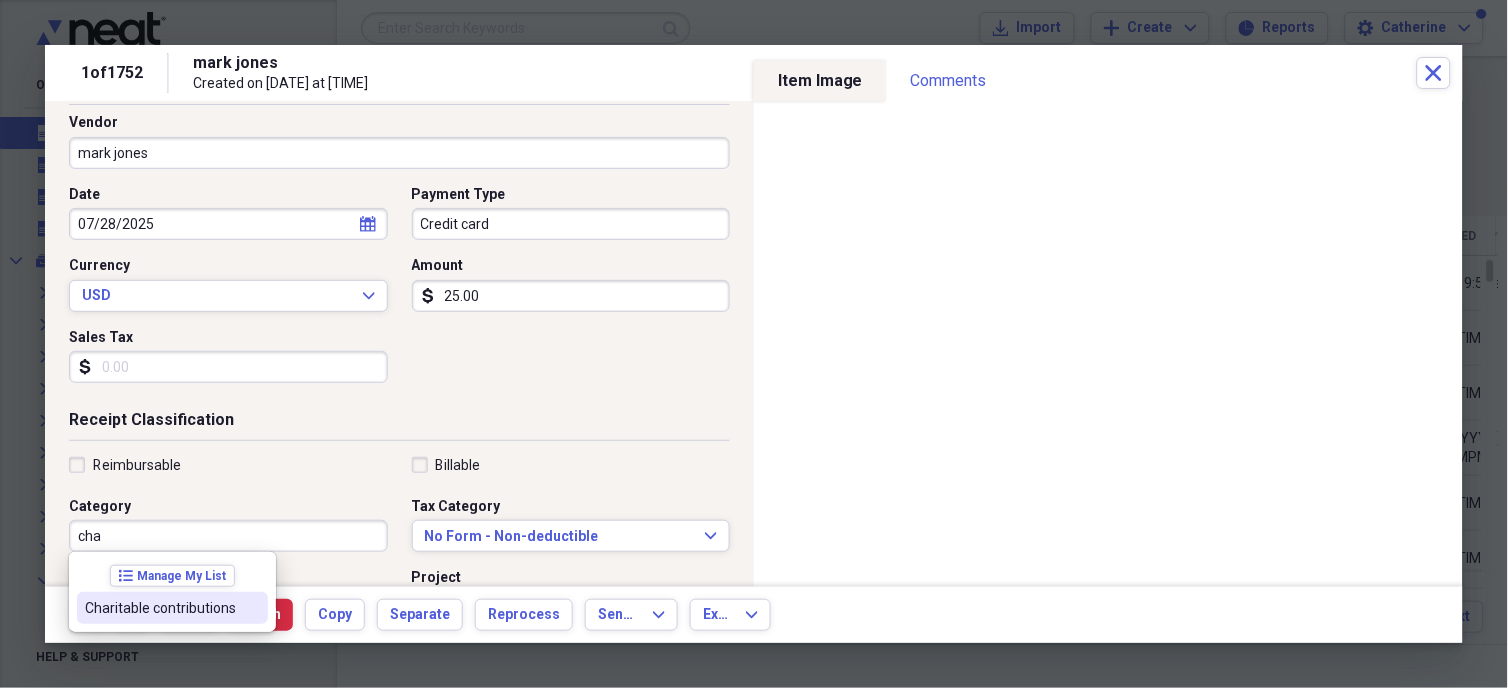 click on "Charitable  contributions" at bounding box center [160, 608] 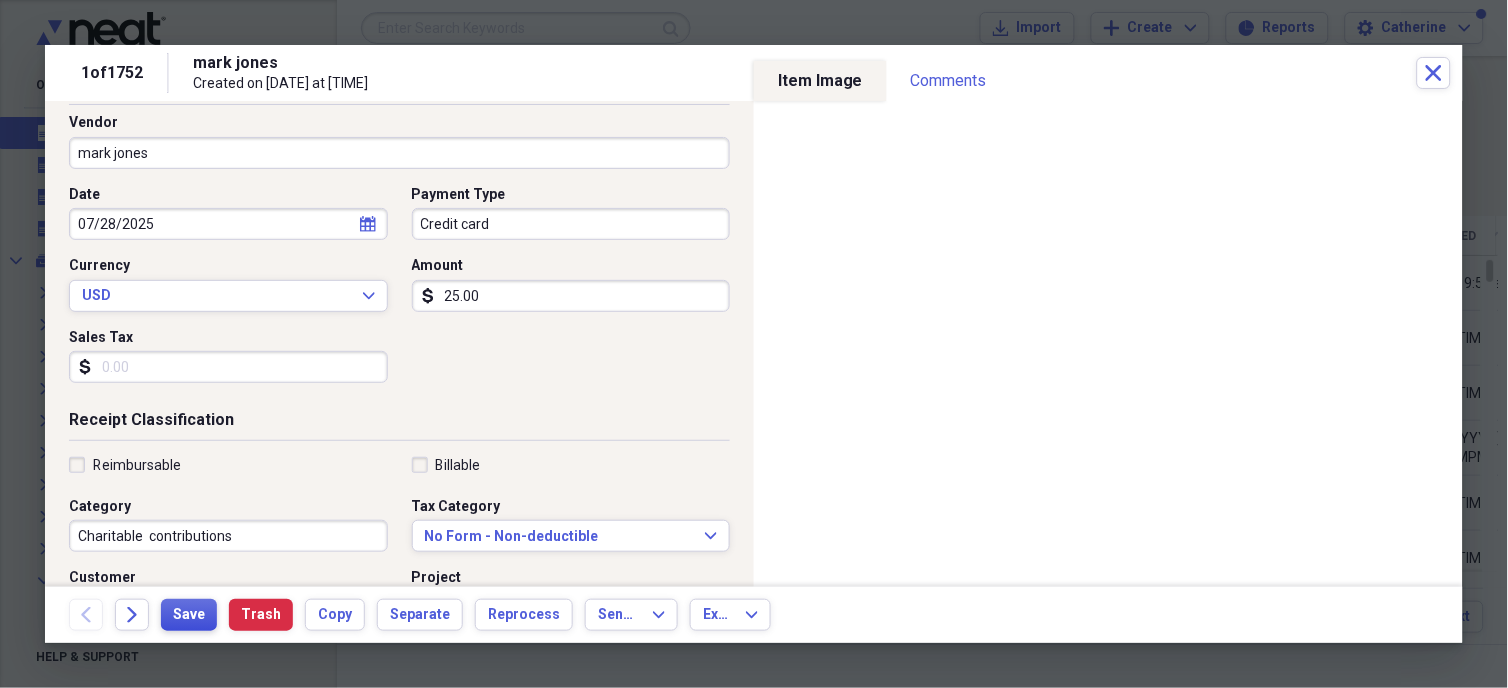 click on "Save" at bounding box center (189, 615) 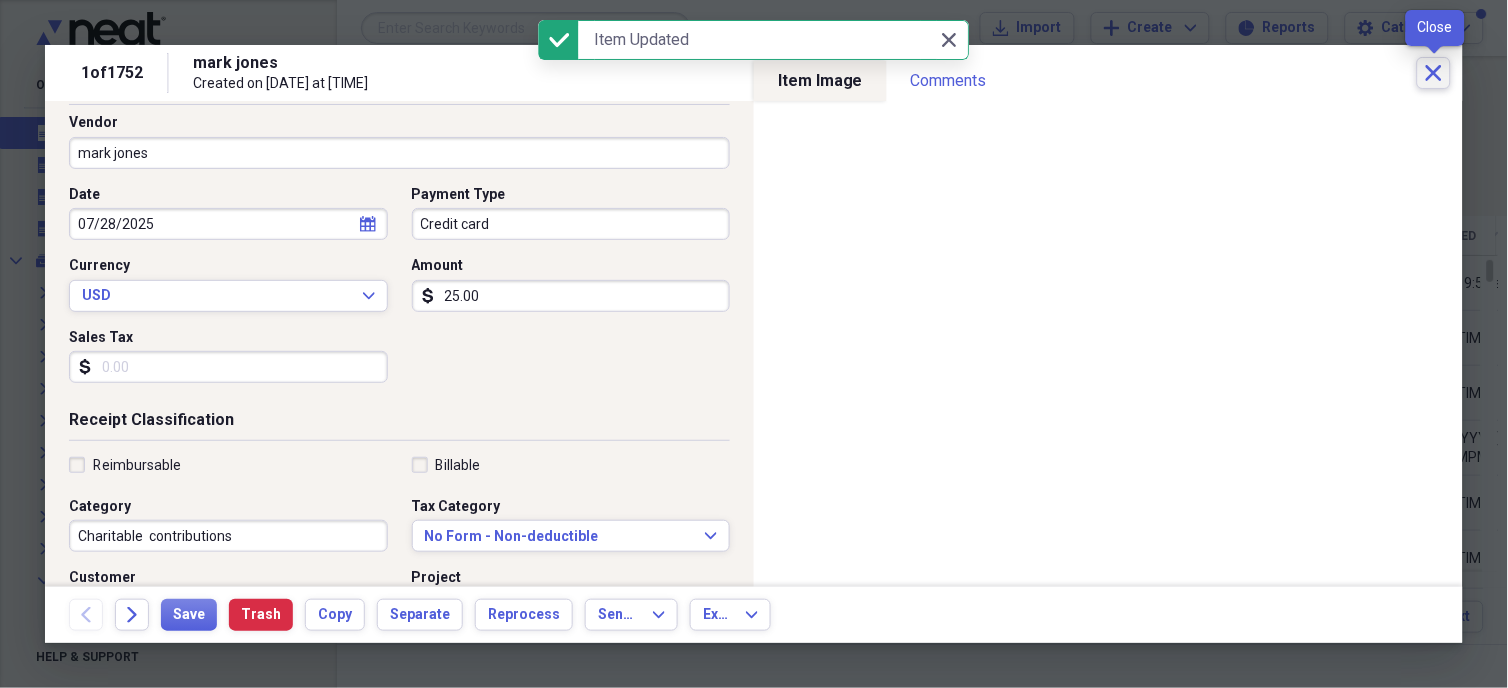 click on "Close" at bounding box center [1434, 73] 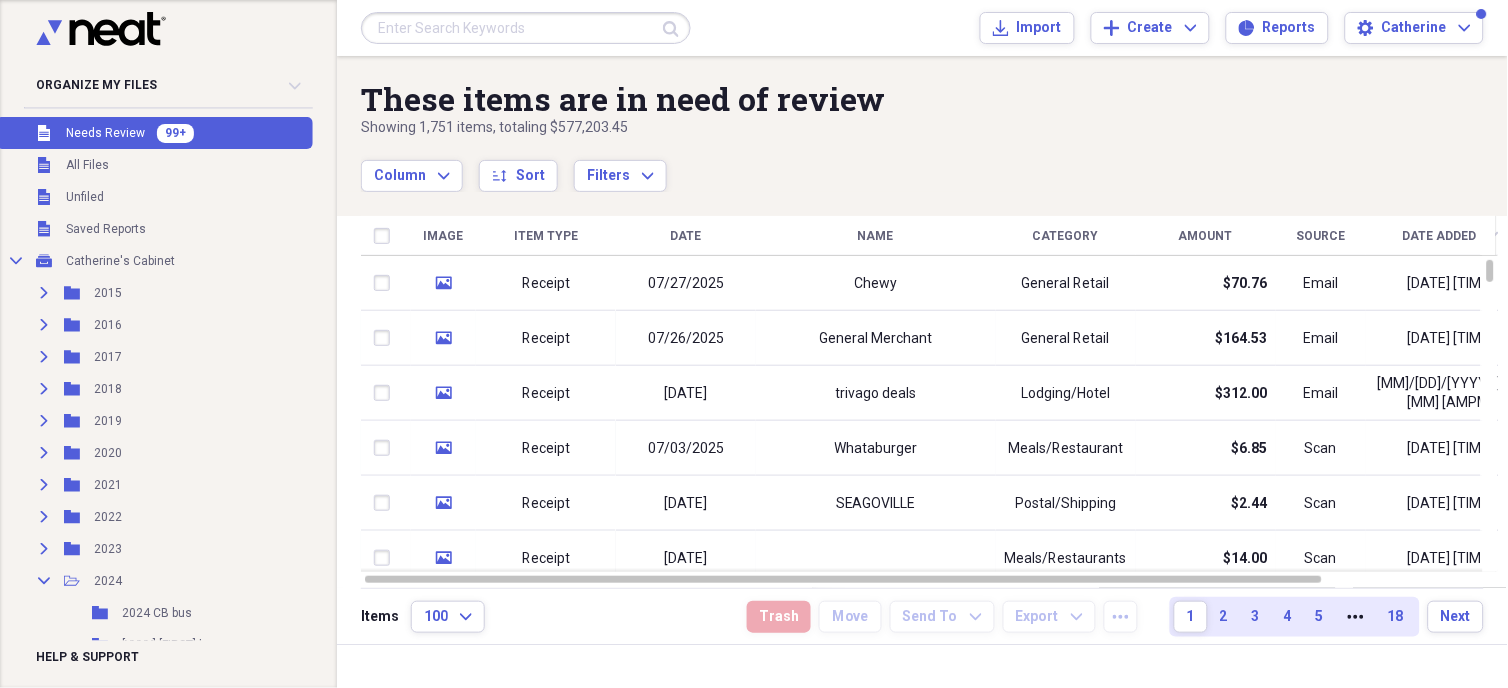 click on "Chewy" at bounding box center (876, 283) 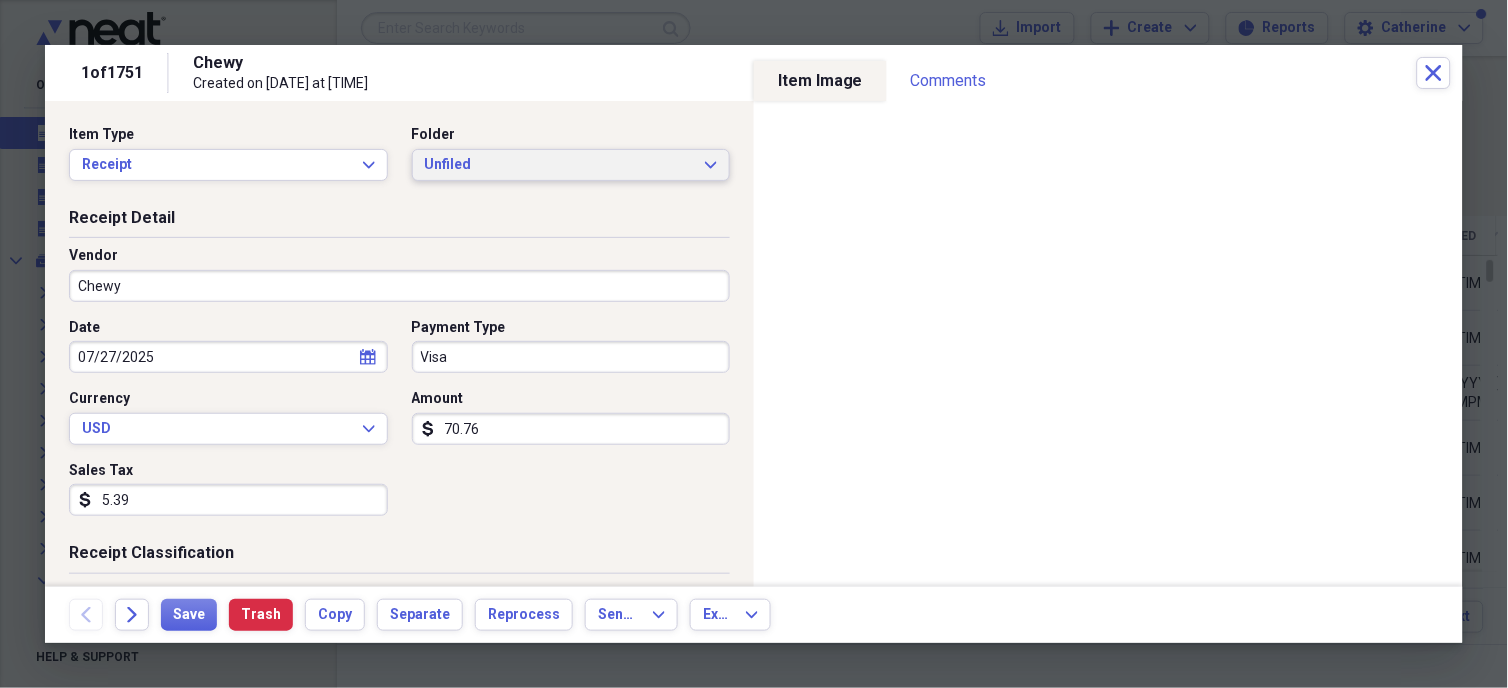 click on "Expand" 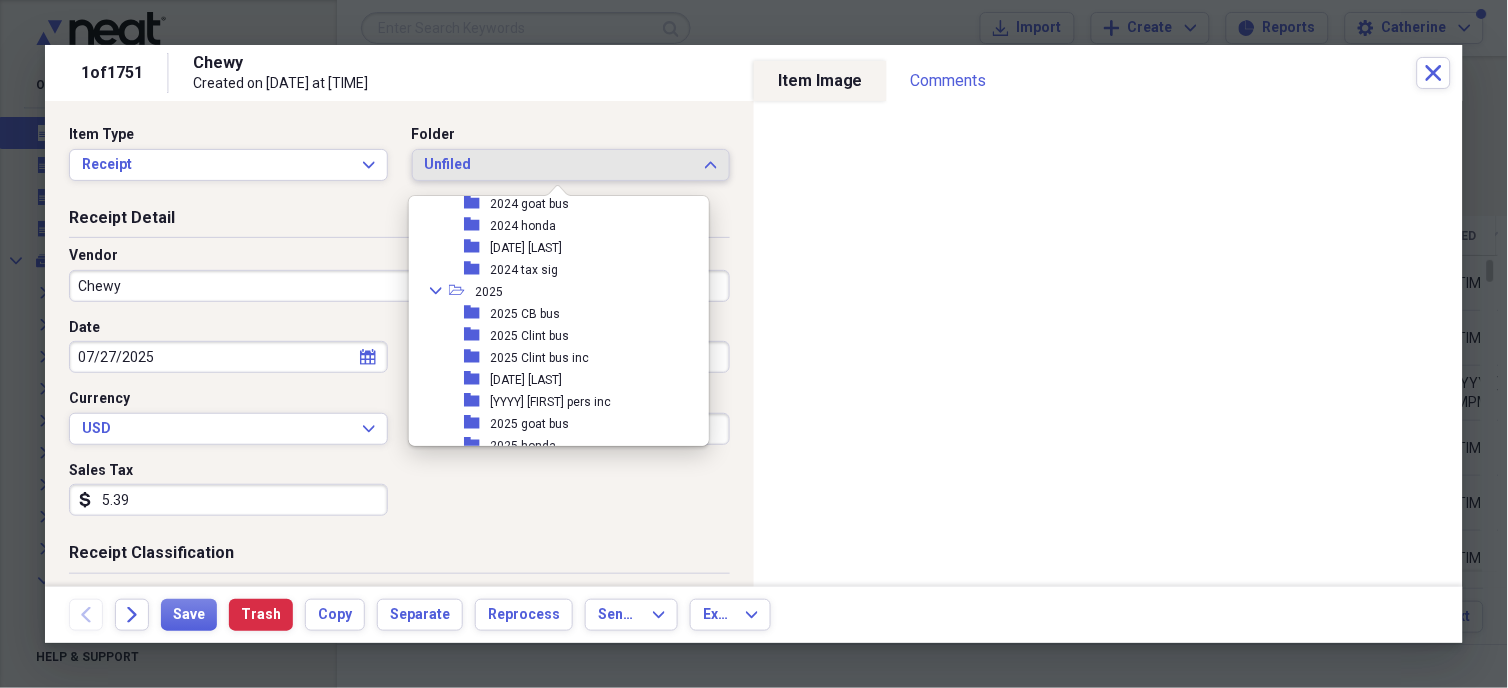 scroll, scrollTop: 444, scrollLeft: 0, axis: vertical 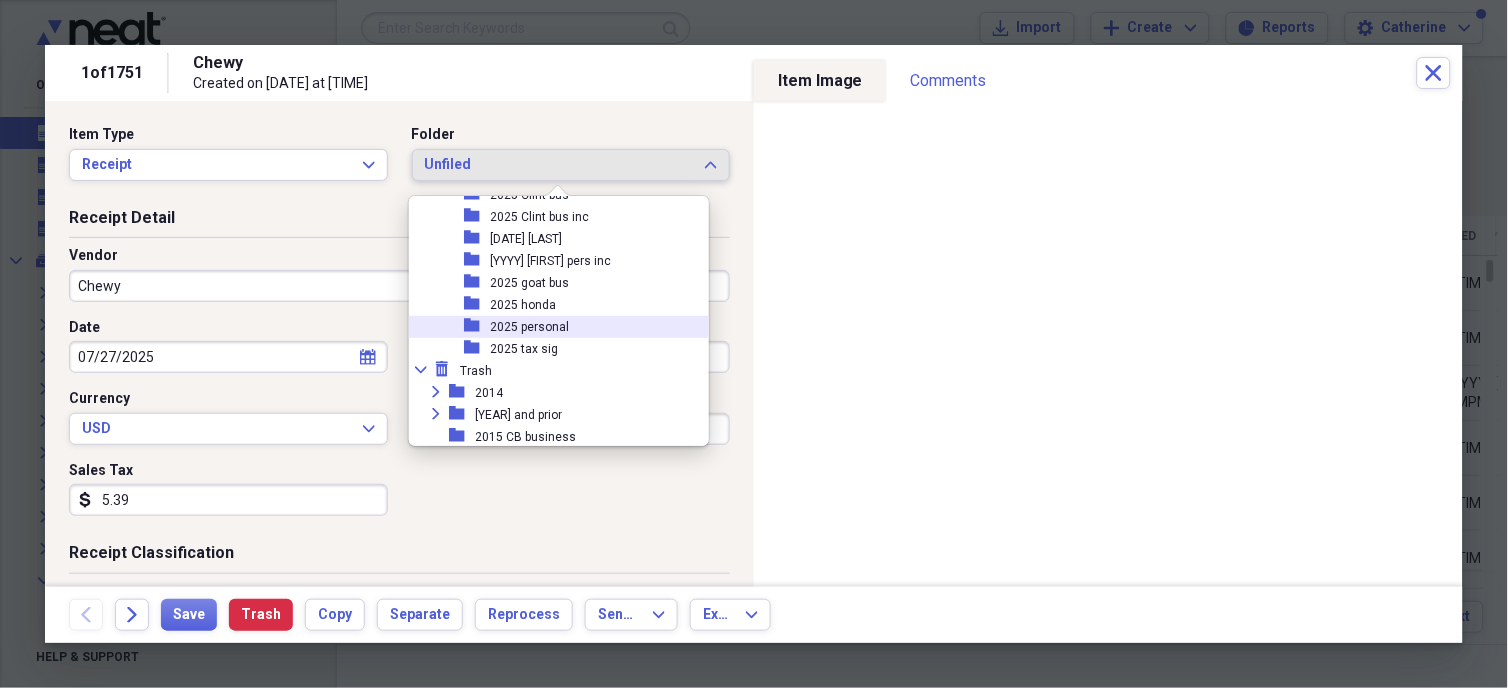 click on "folder [YEAR] personal" at bounding box center (551, 327) 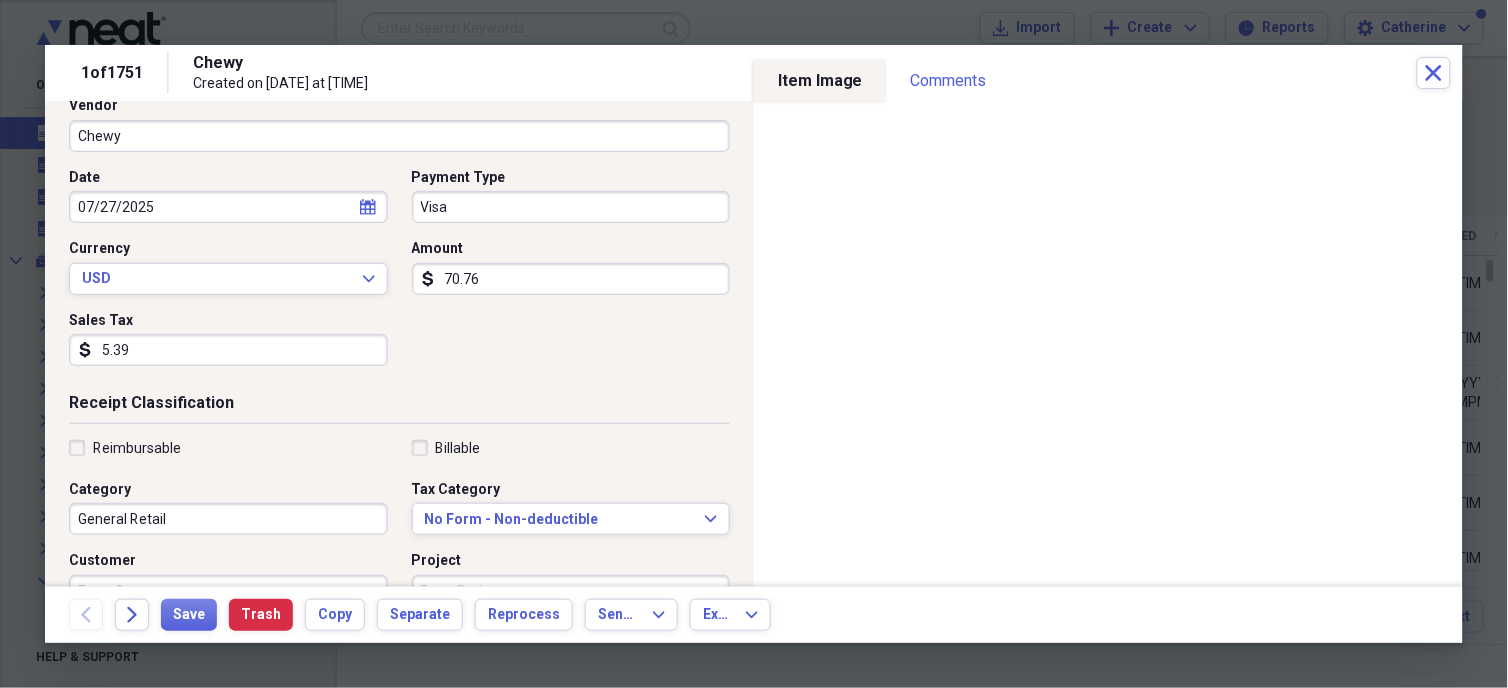 scroll, scrollTop: 177, scrollLeft: 0, axis: vertical 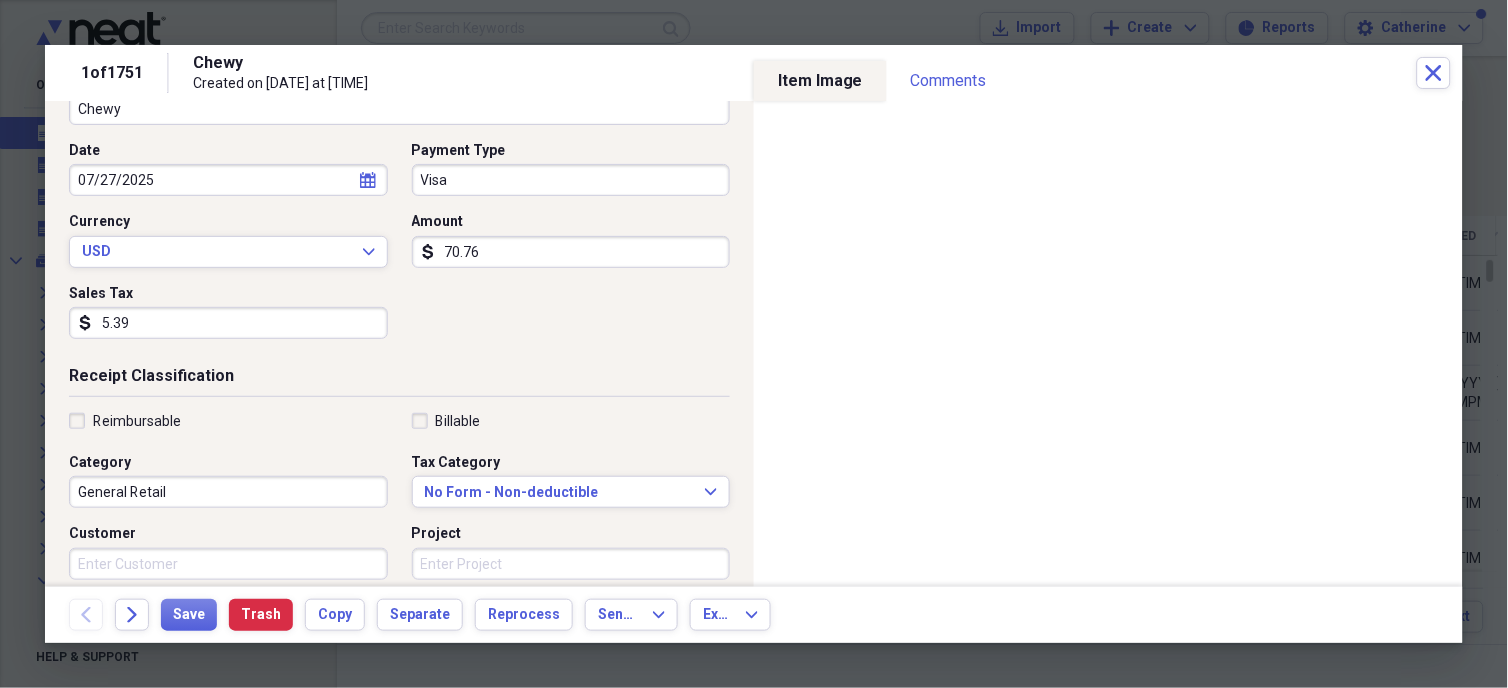 click on "General Retail" at bounding box center [228, 492] 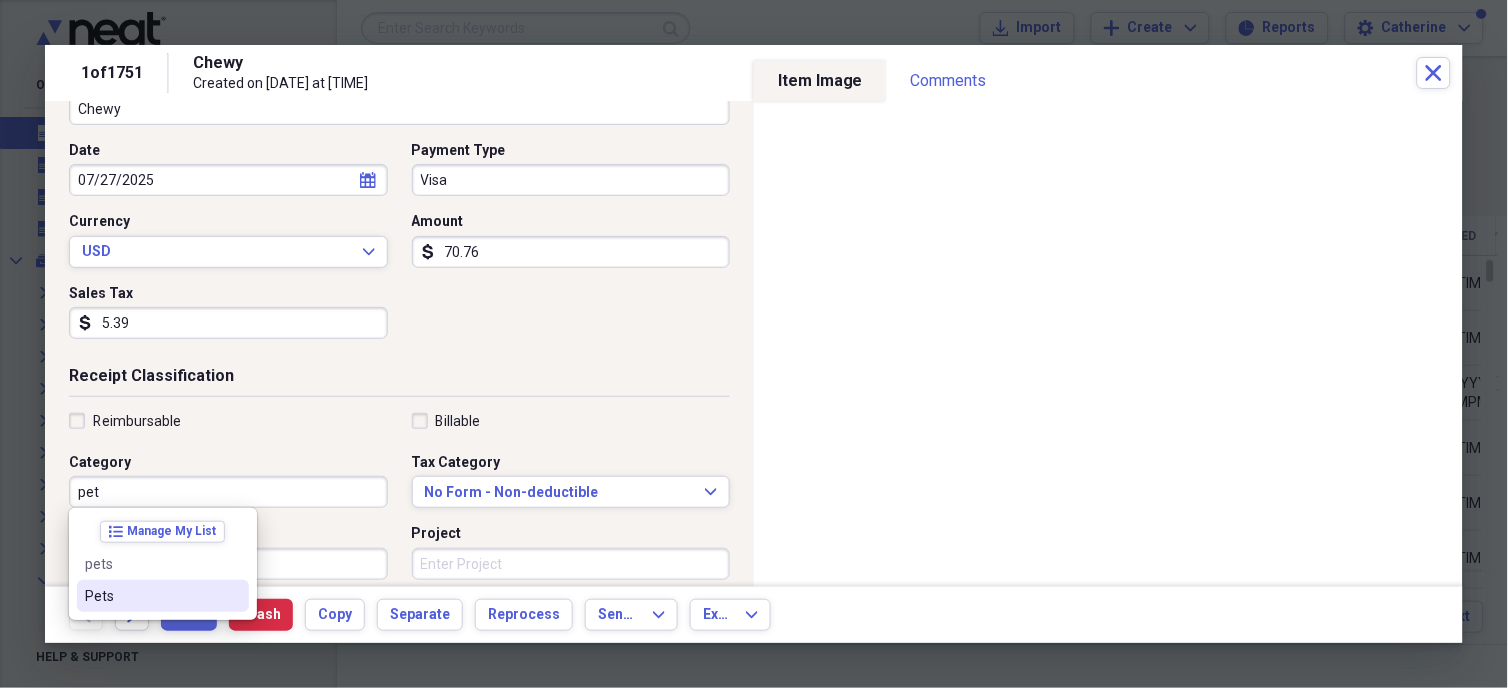 click on "Pets" at bounding box center [151, 596] 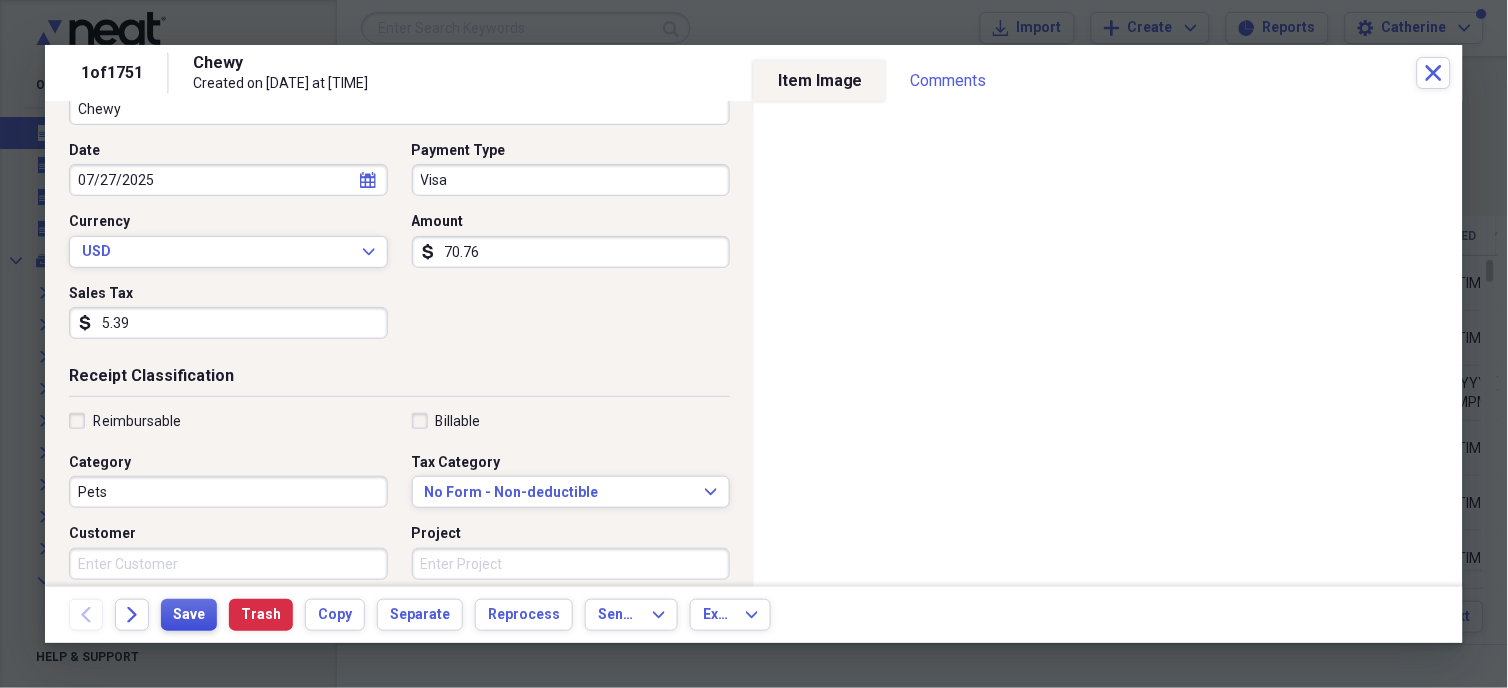 click on "Save" at bounding box center (189, 615) 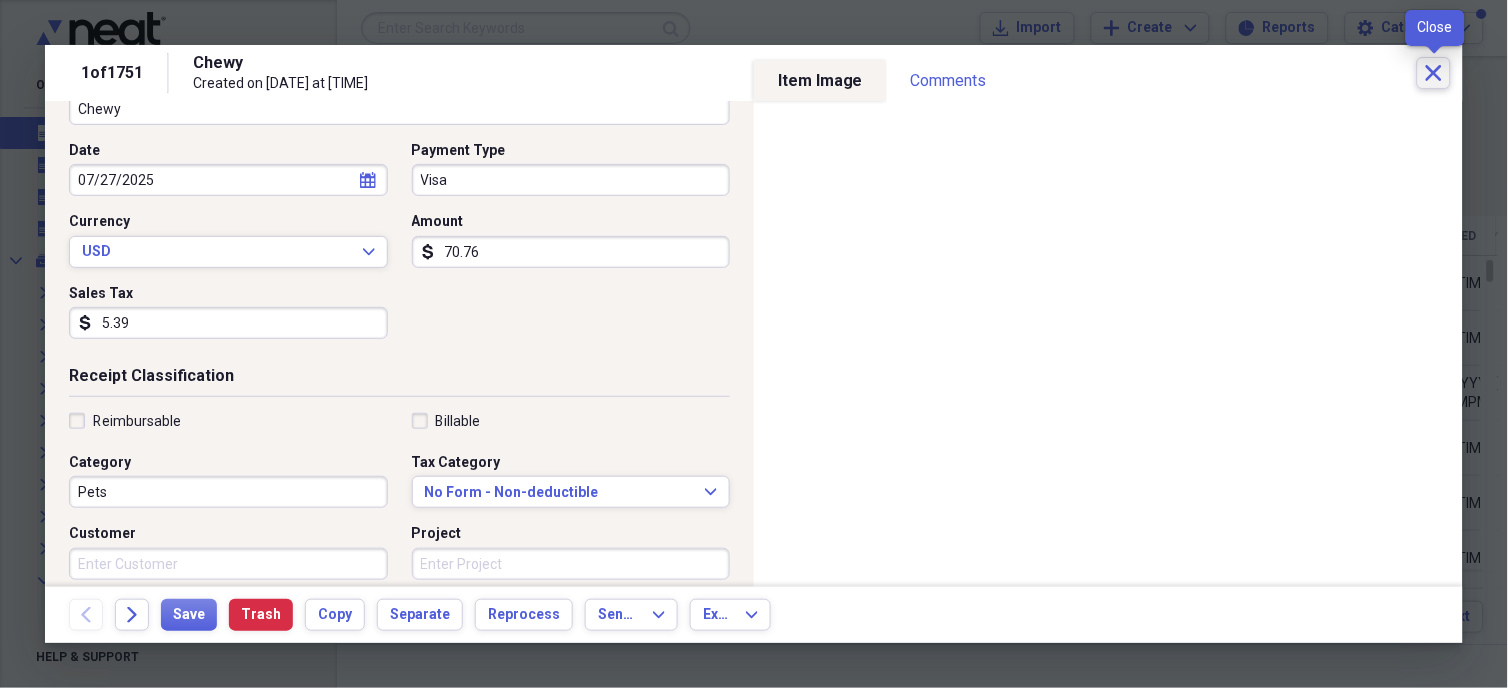 click 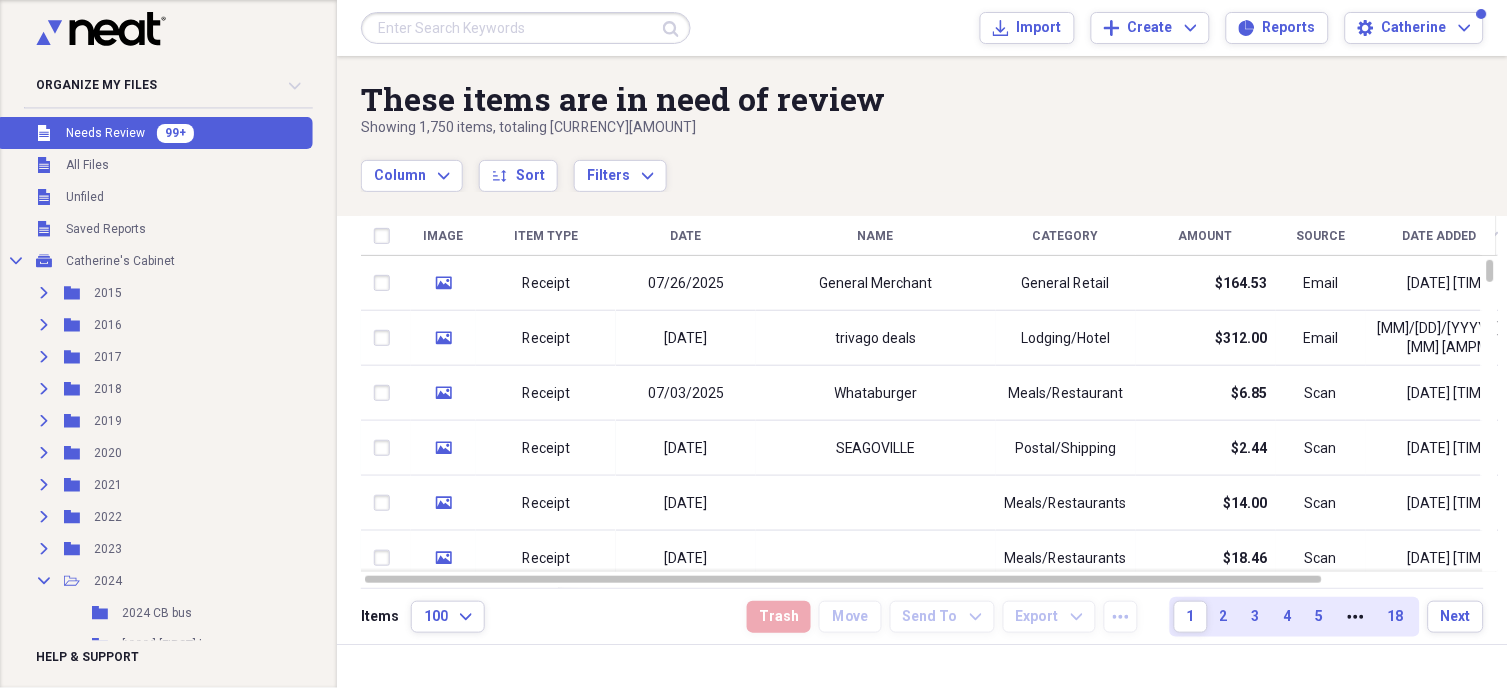 click on "07/26/2025" at bounding box center (686, 283) 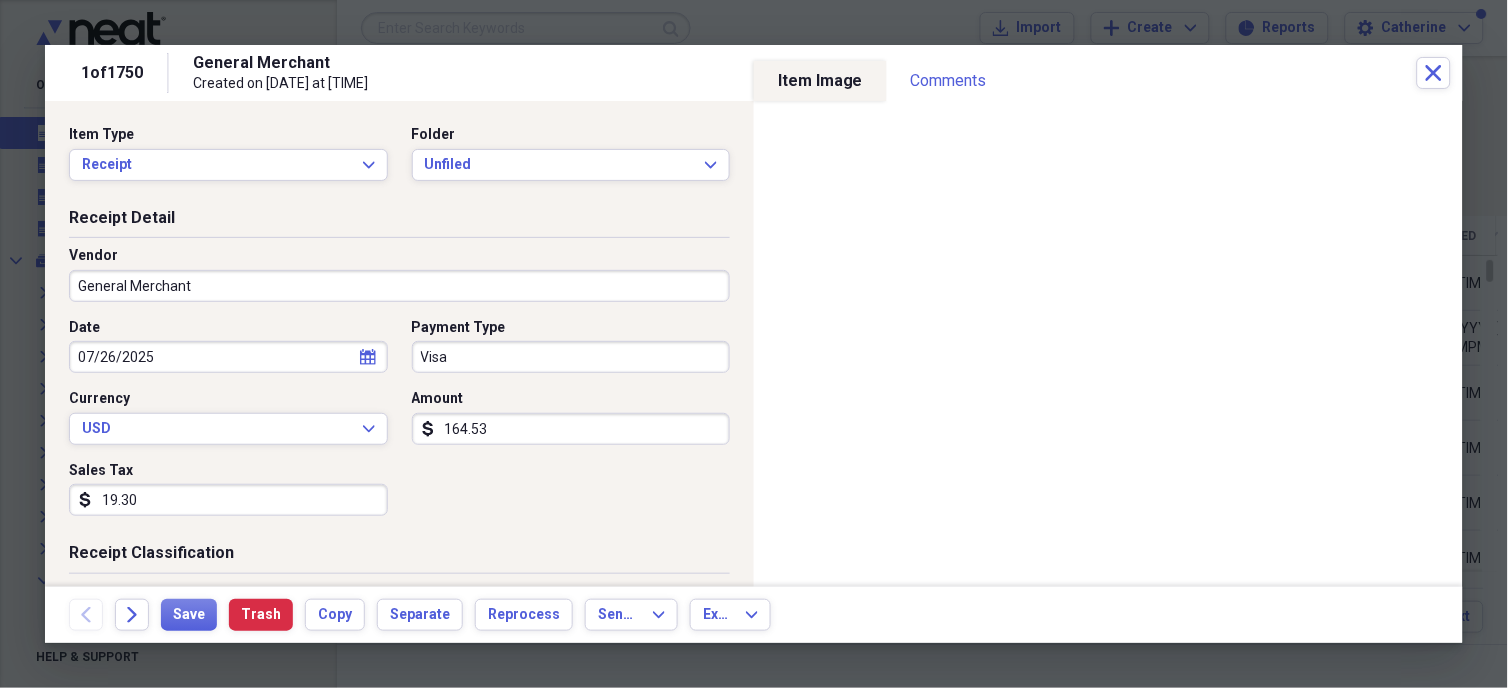 click at bounding box center [754, 344] 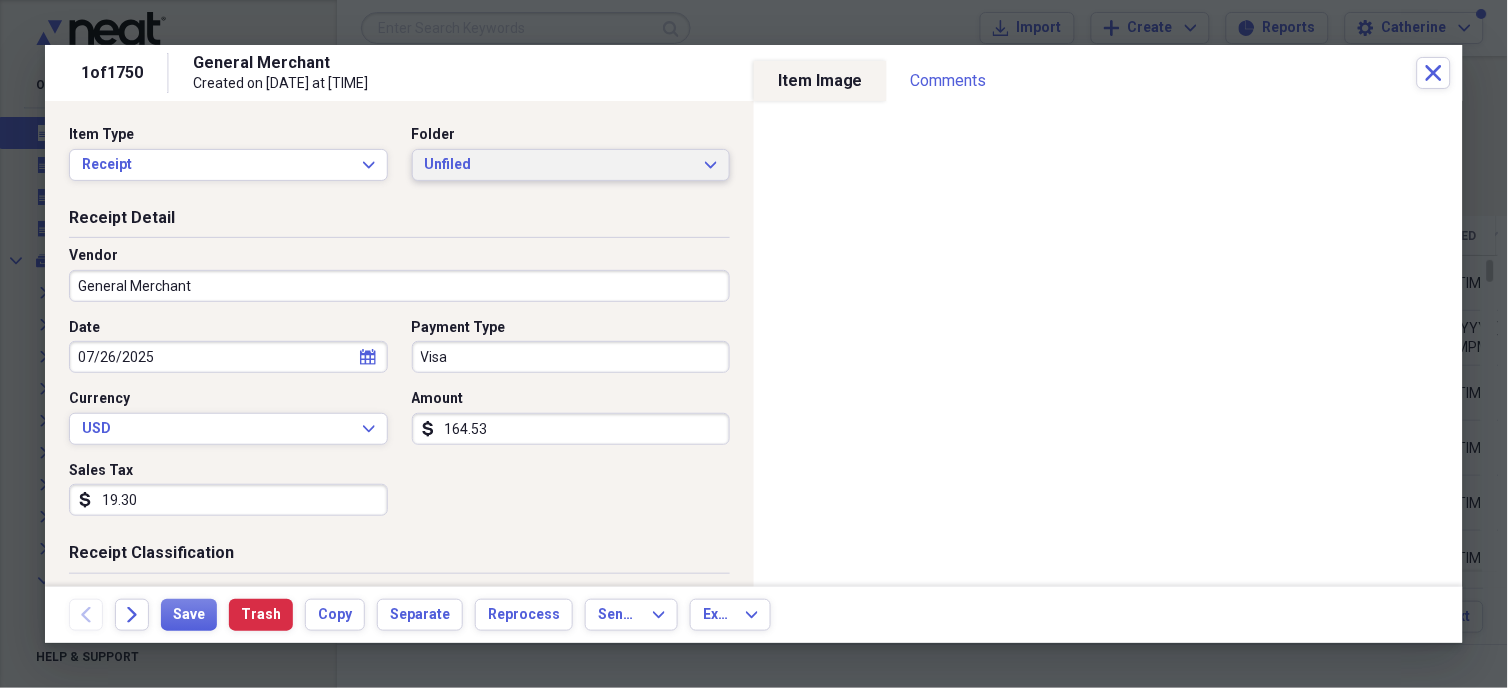 click on "Unfiled Expand" at bounding box center (571, 165) 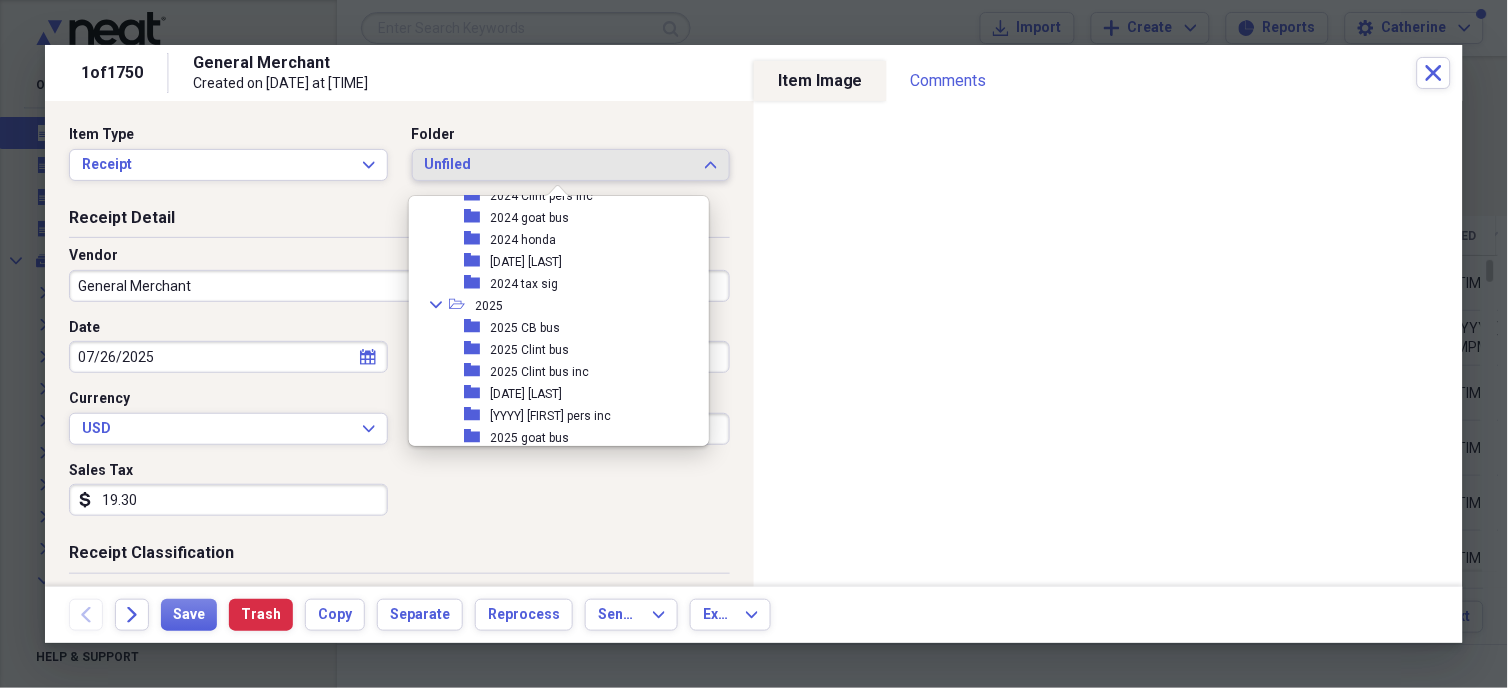 scroll, scrollTop: 400, scrollLeft: 0, axis: vertical 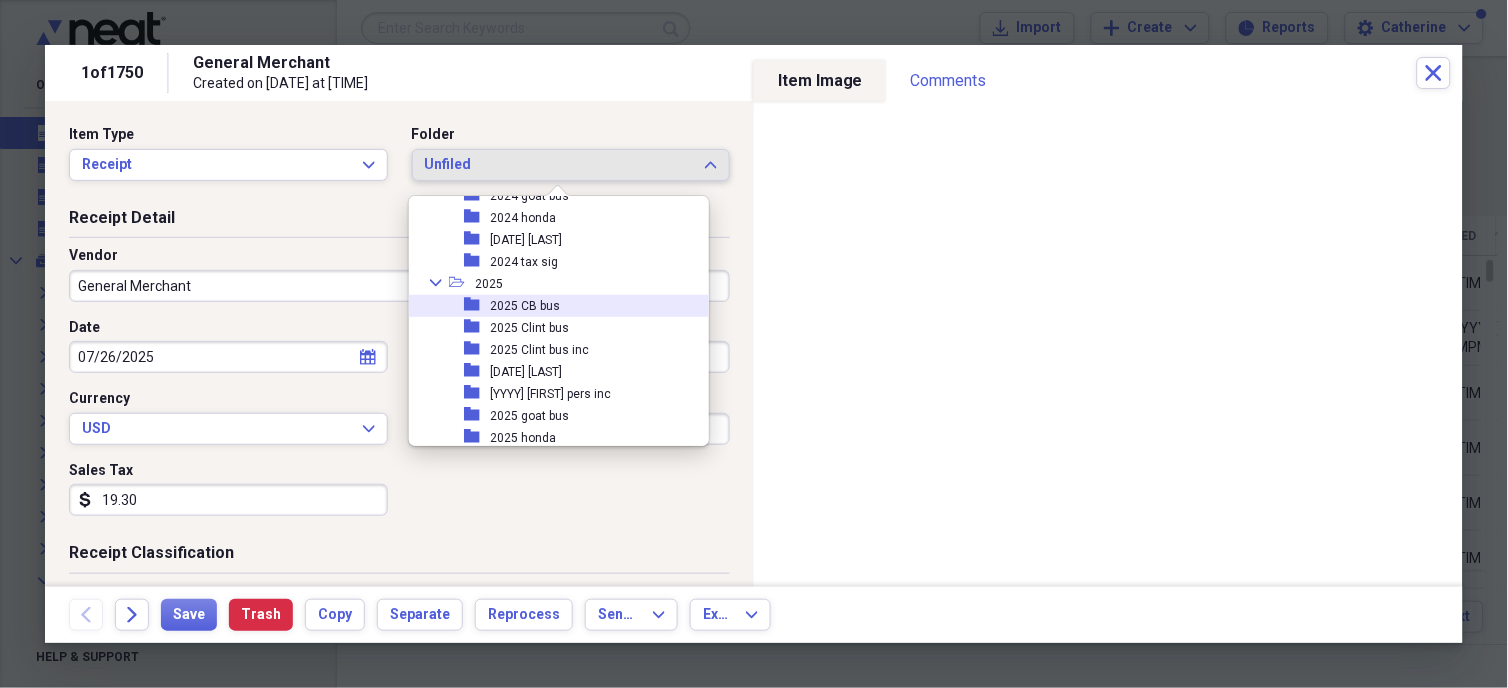 click on "2025 CB bus" at bounding box center (525, 306) 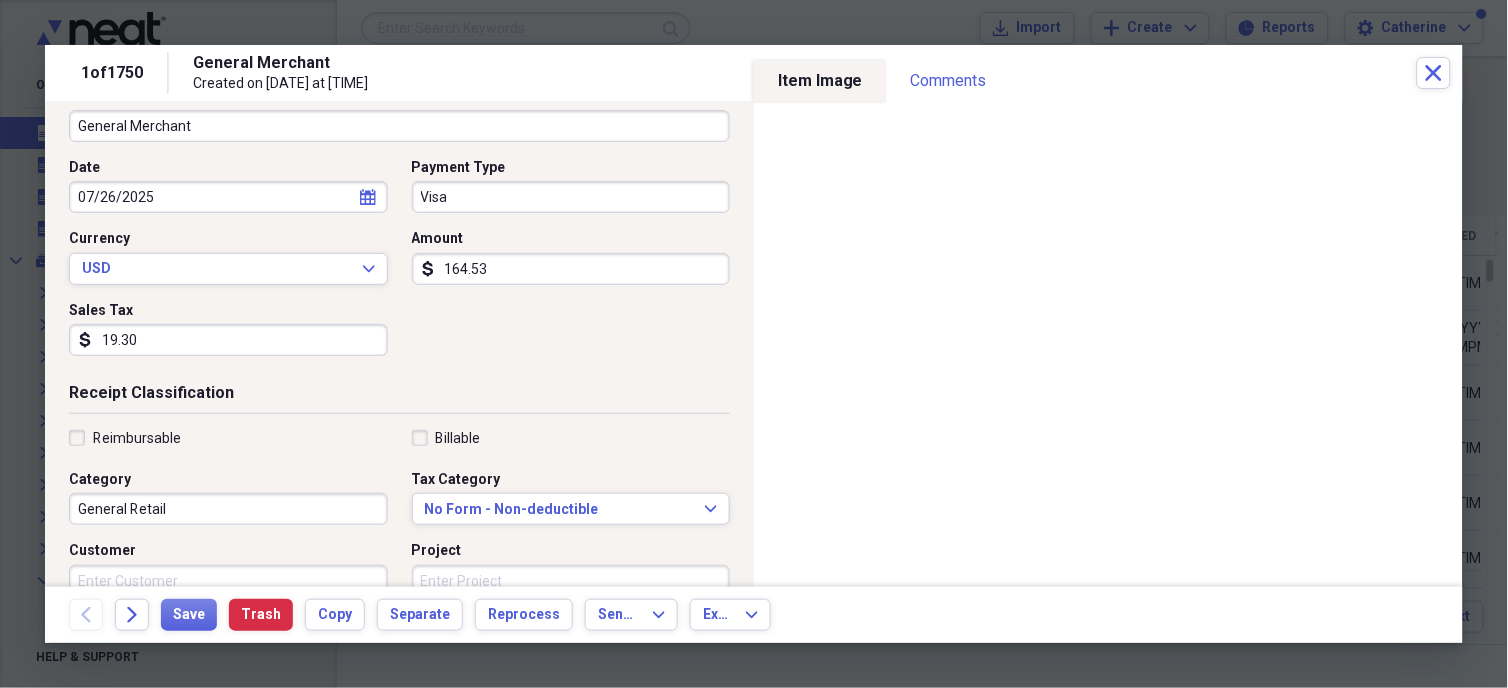 scroll, scrollTop: 177, scrollLeft: 0, axis: vertical 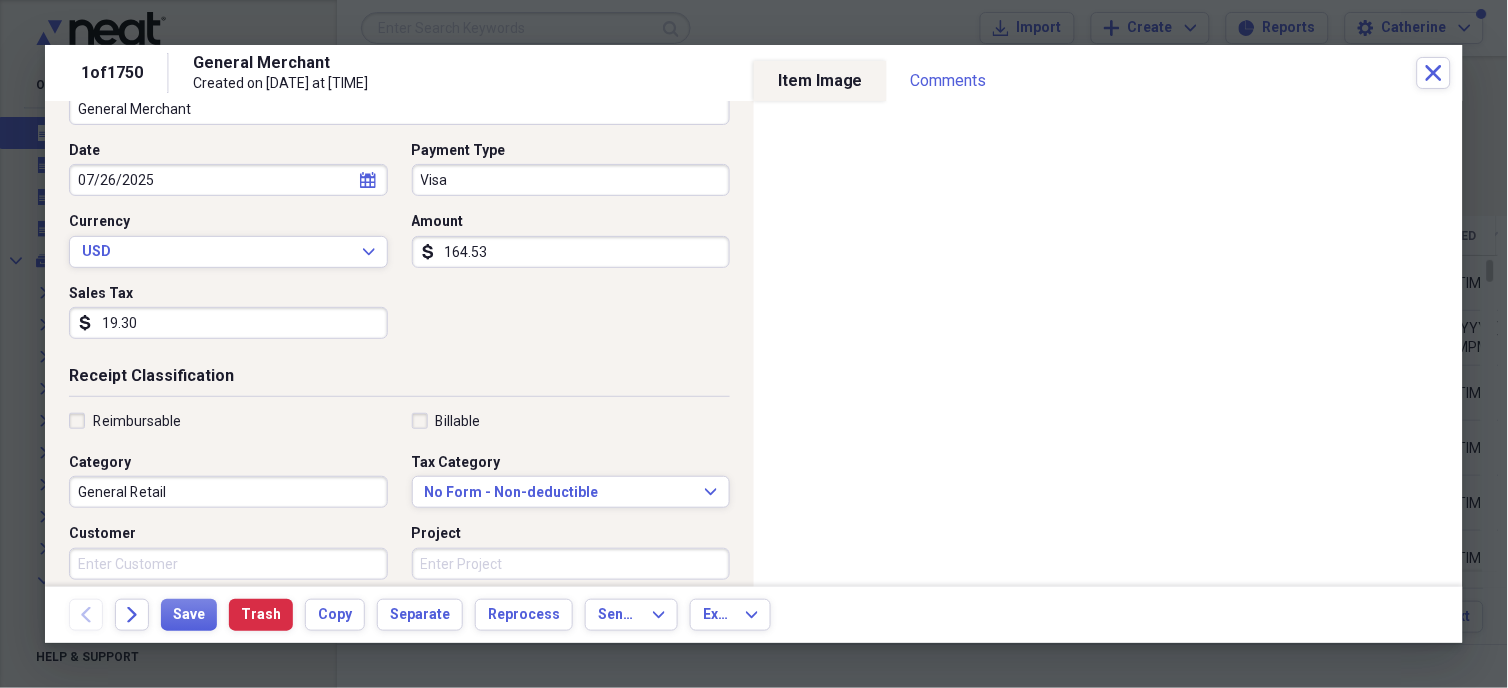click on "General Retail" at bounding box center (228, 492) 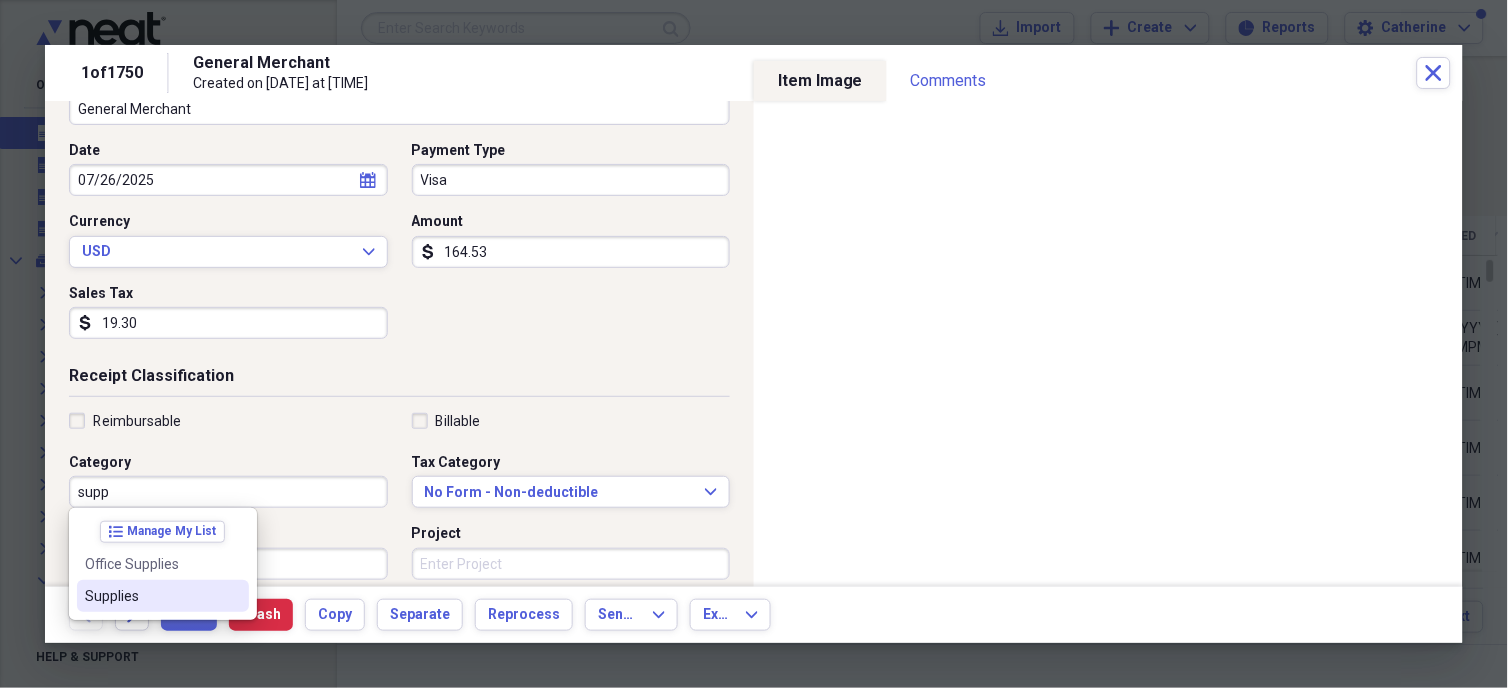 click on "Supplies" at bounding box center (163, 596) 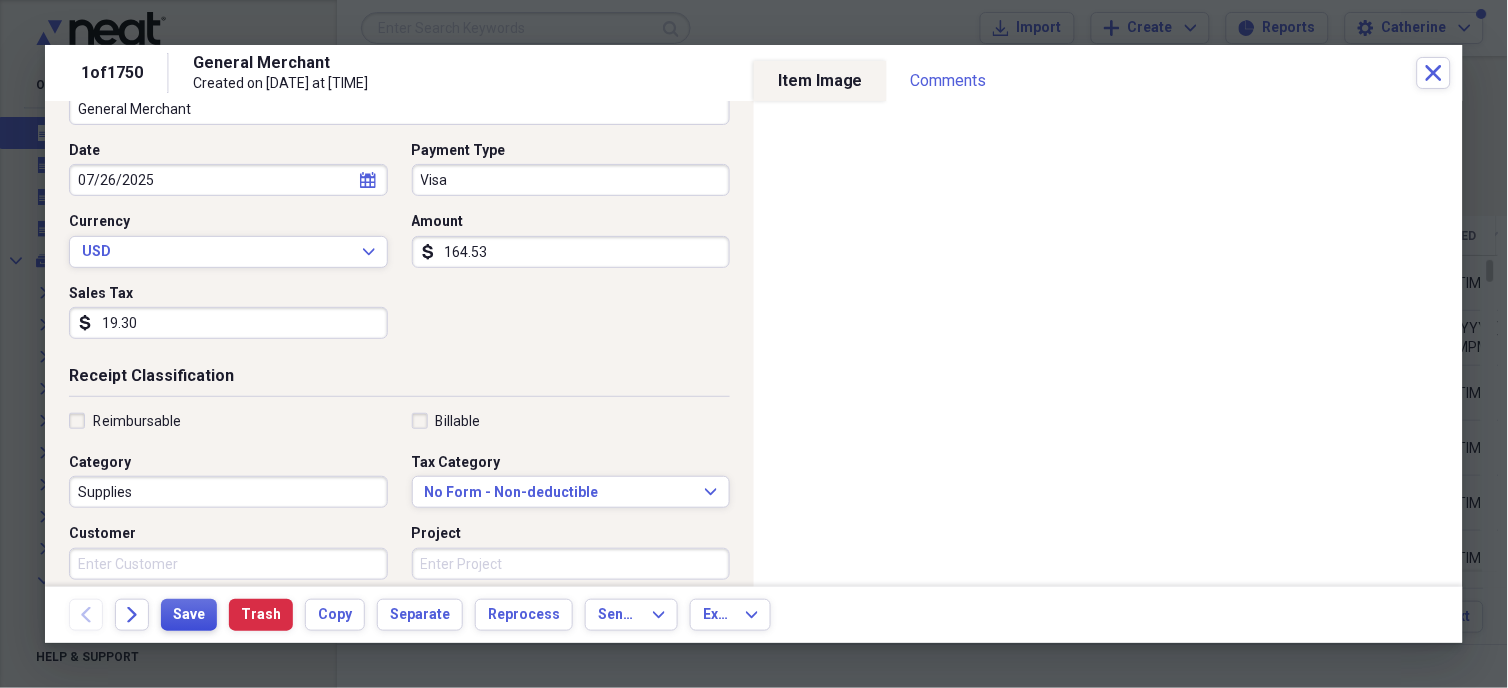 click on "Save" at bounding box center (189, 615) 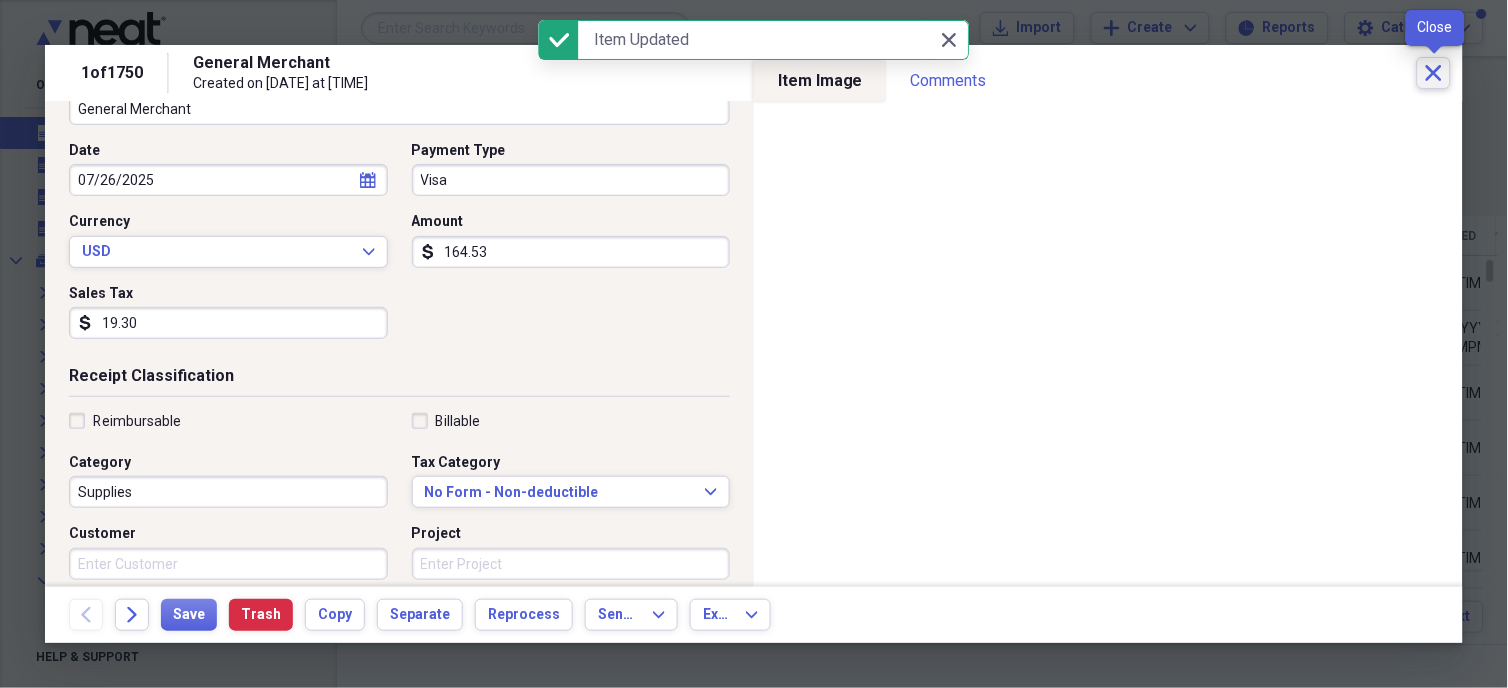 click 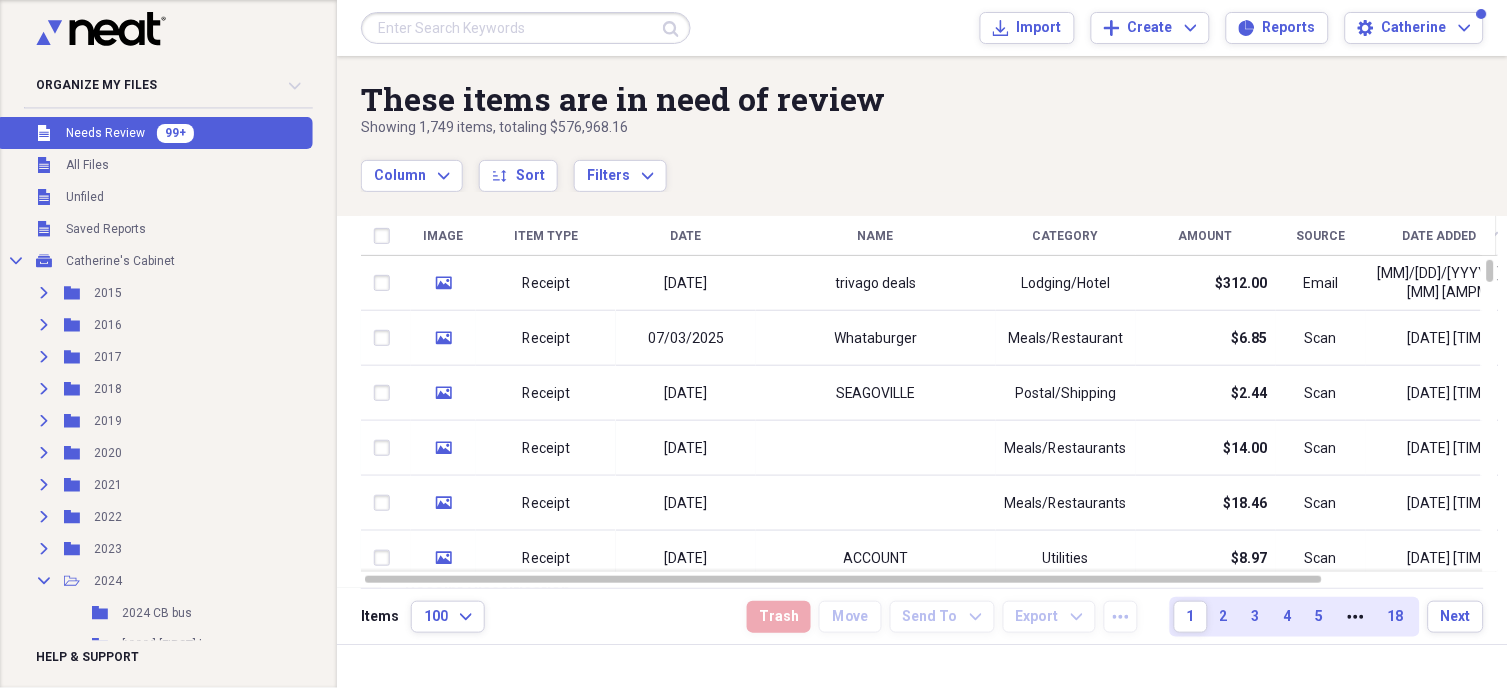 click on "[DATE]" at bounding box center [686, 283] 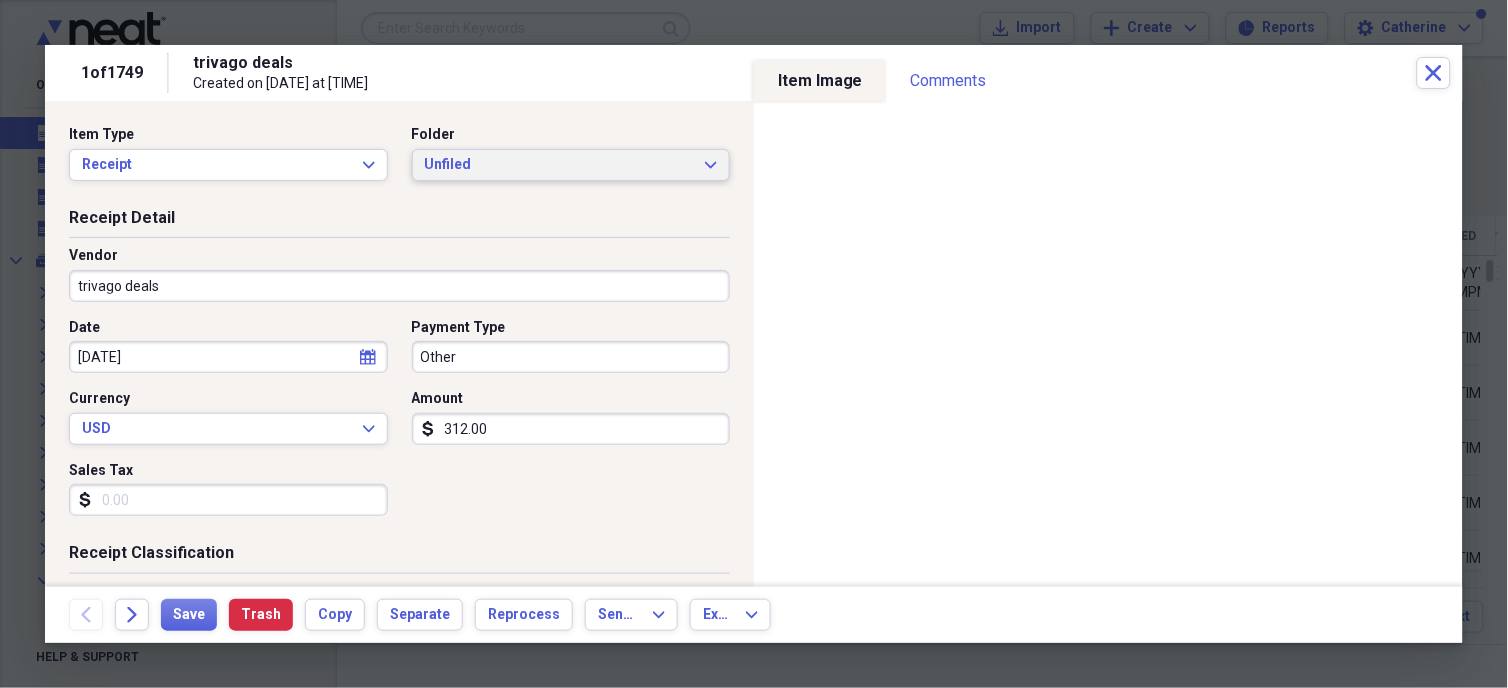click on "Unfiled Expand" at bounding box center [571, 165] 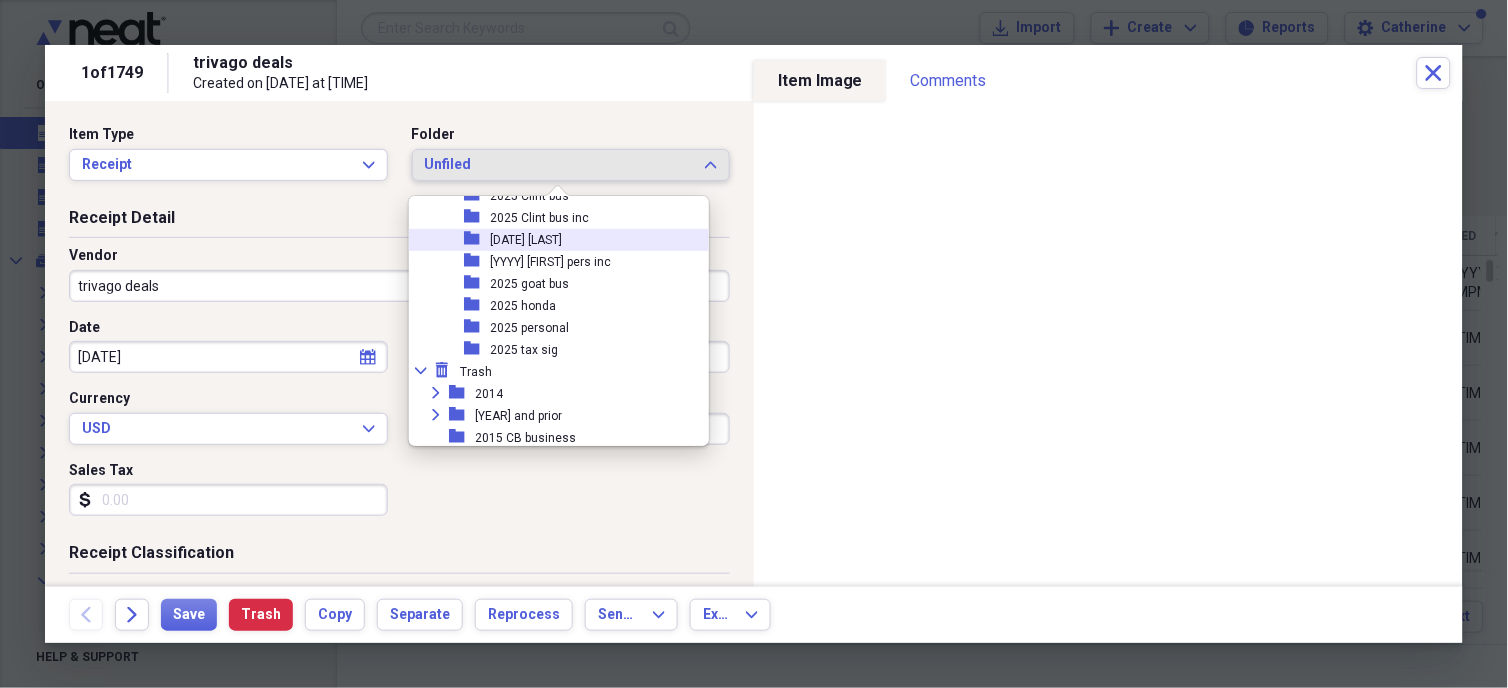 scroll, scrollTop: 533, scrollLeft: 0, axis: vertical 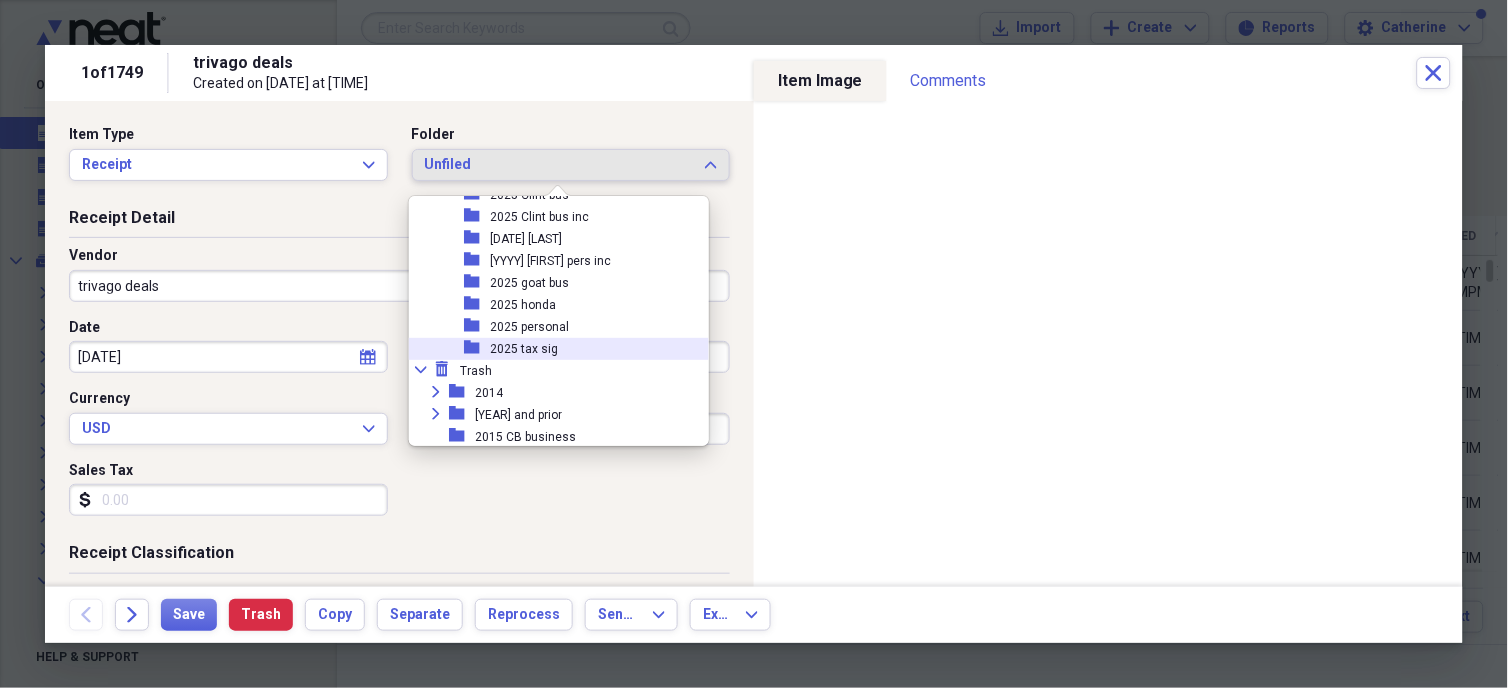 click on "folder 2025 tax sig" at bounding box center [551, 349] 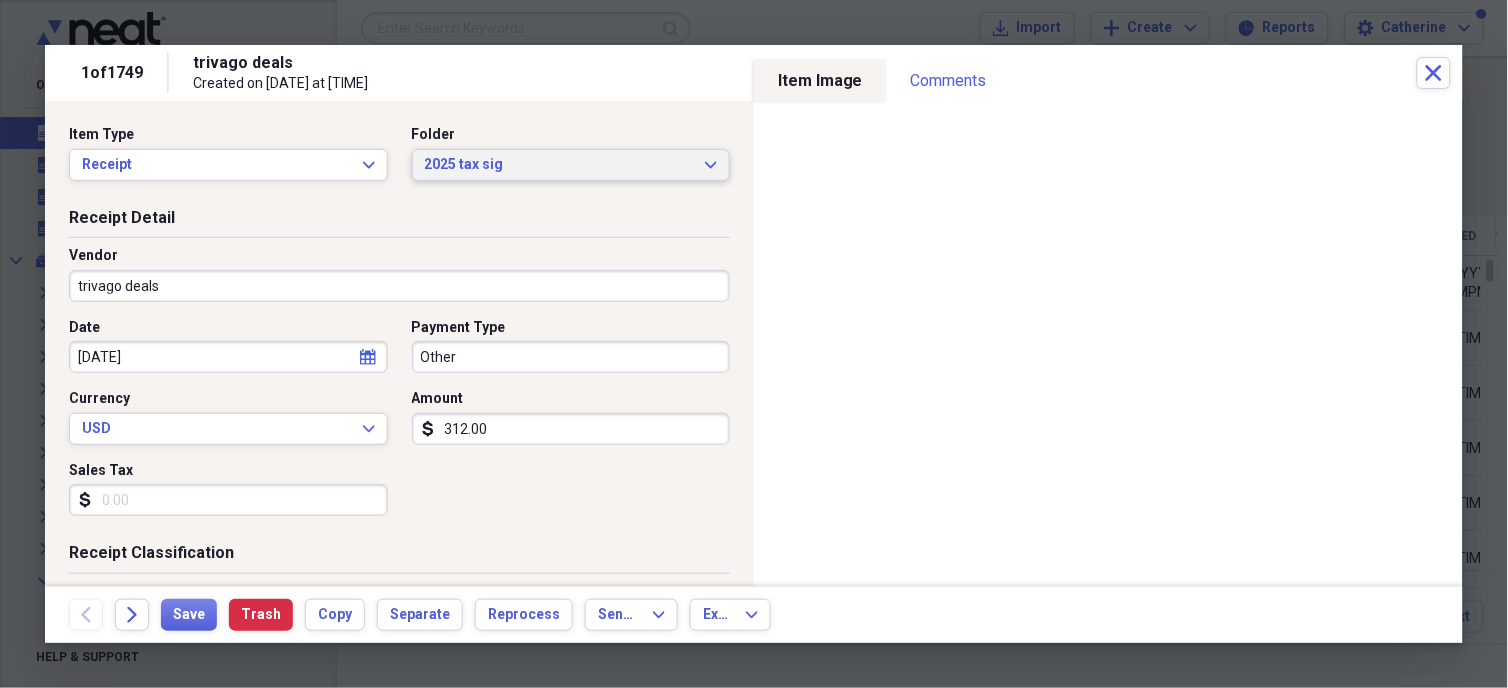 click on "2025 tax sig" at bounding box center (559, 165) 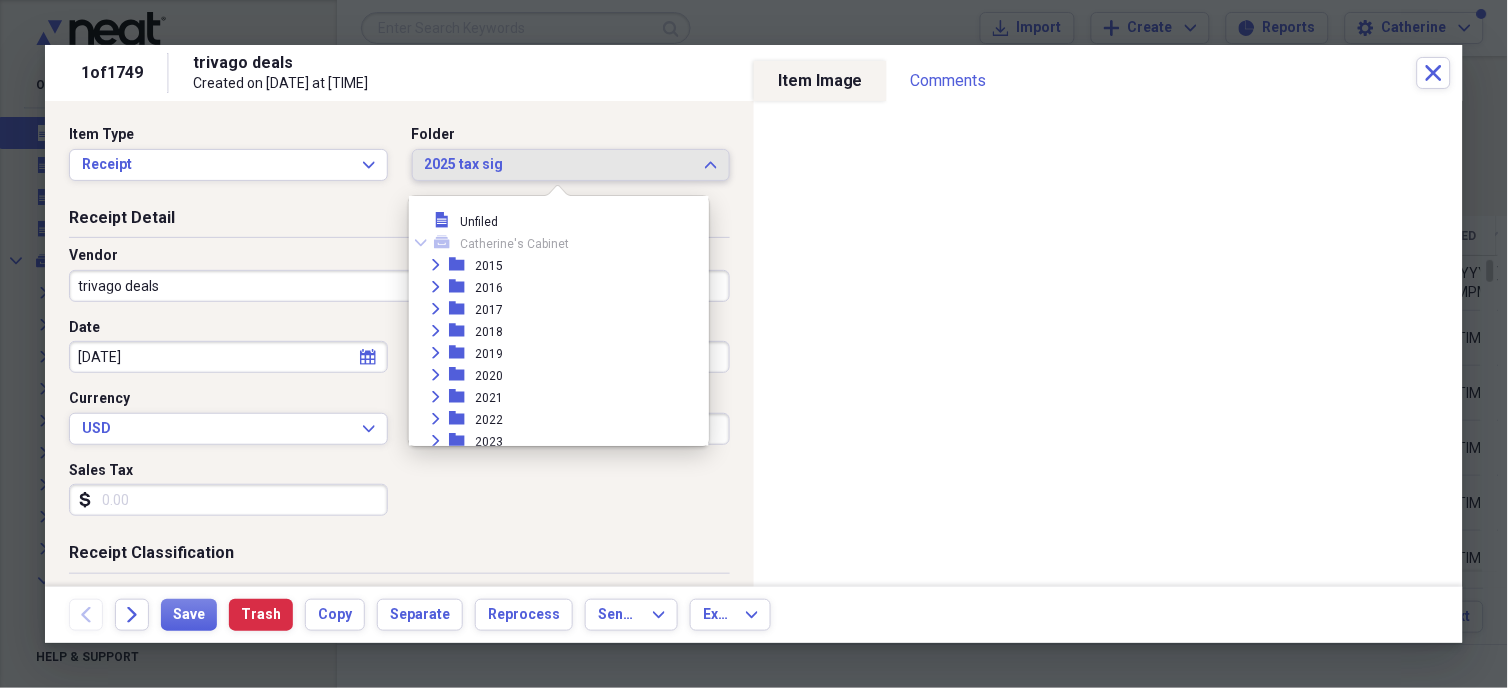 scroll, scrollTop: 561, scrollLeft: 0, axis: vertical 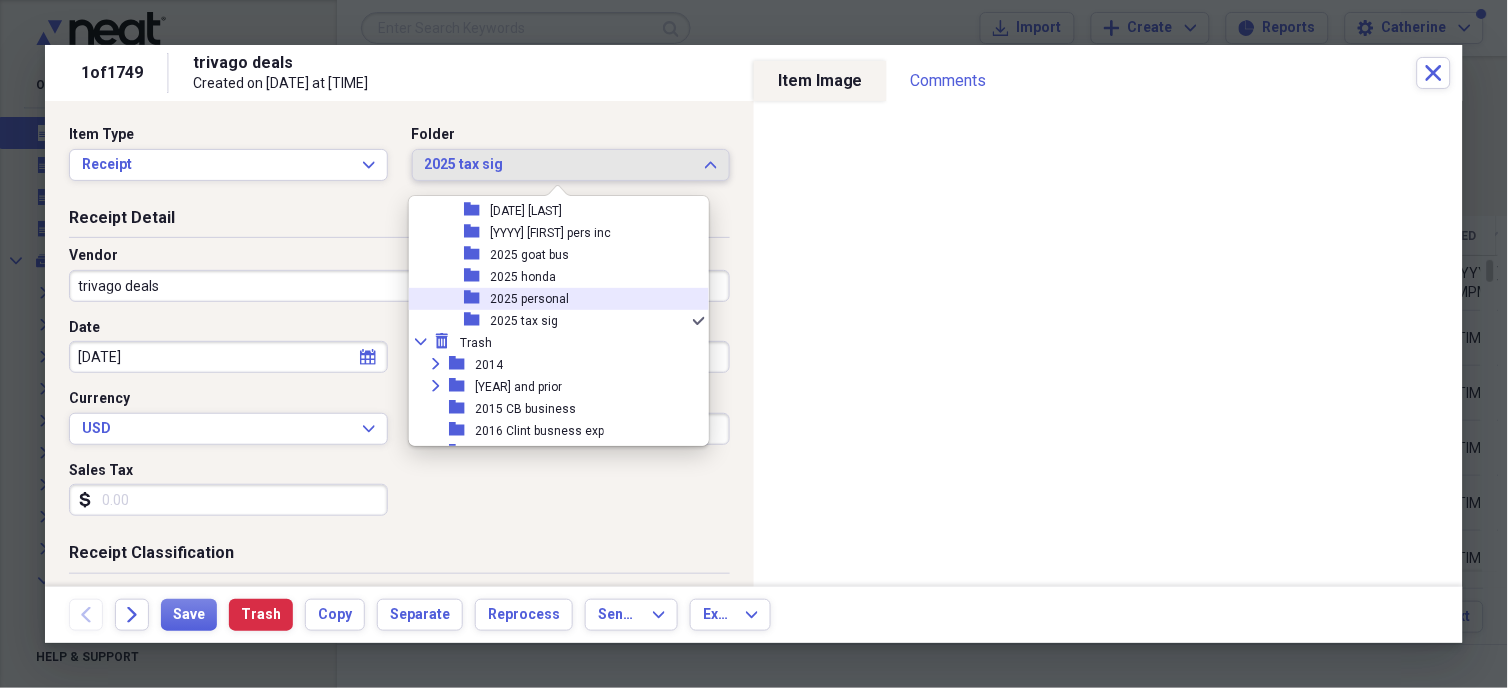 click on "folder [YEAR] personal" at bounding box center (551, 299) 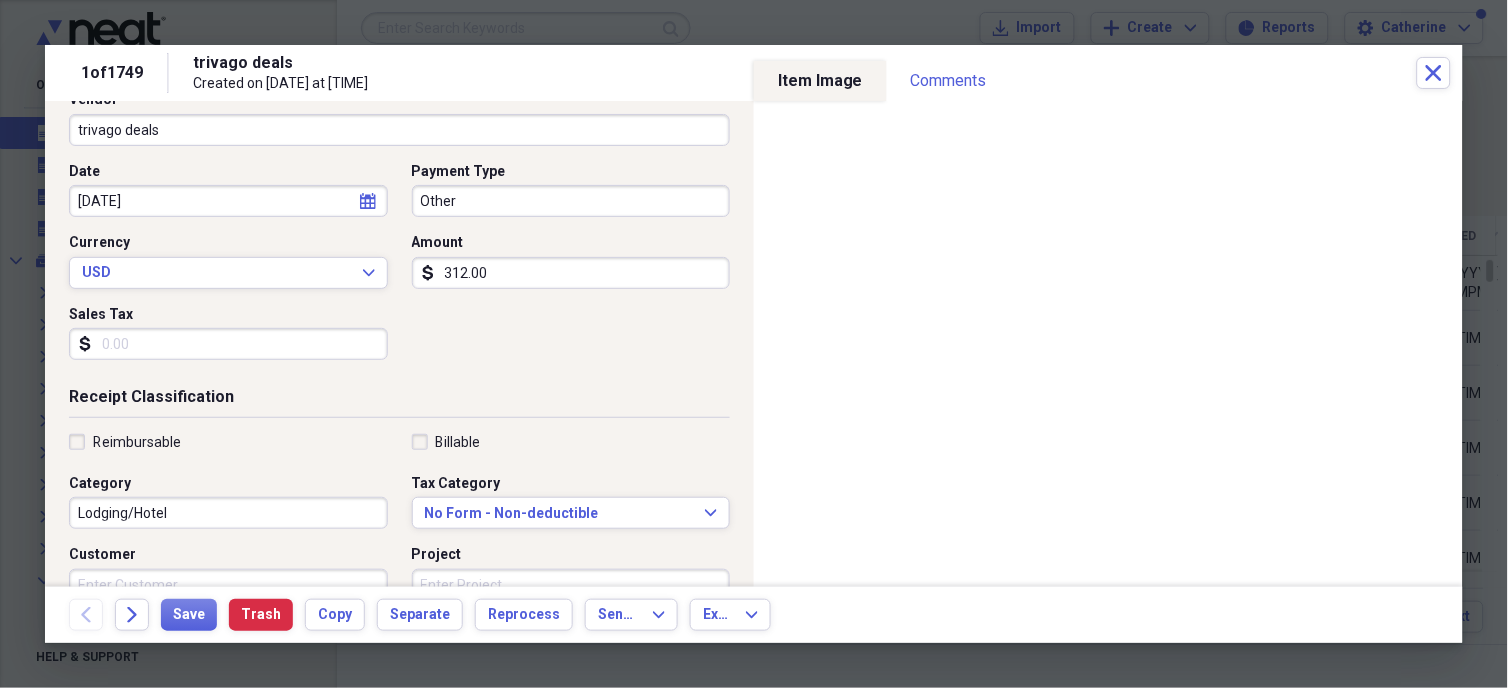 scroll, scrollTop: 177, scrollLeft: 0, axis: vertical 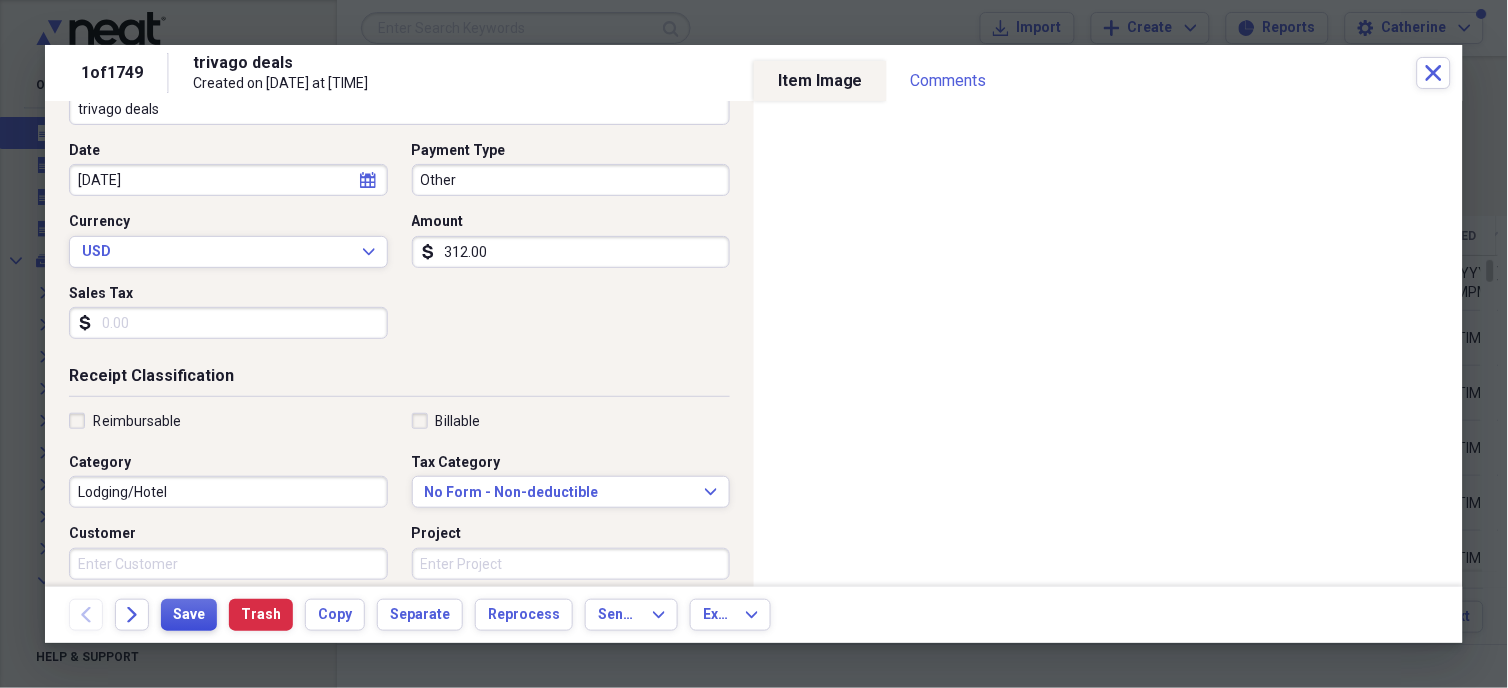 click on "Save" at bounding box center [189, 615] 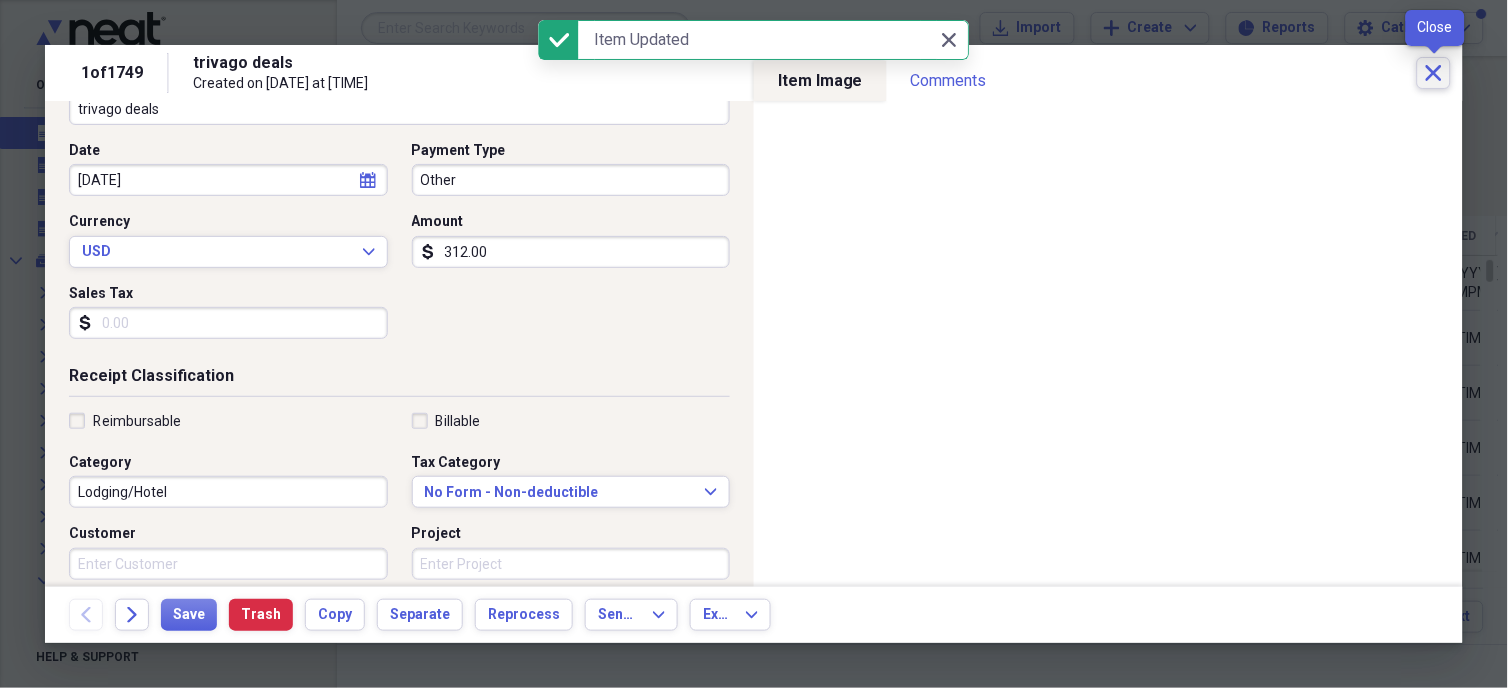 click on "Close" 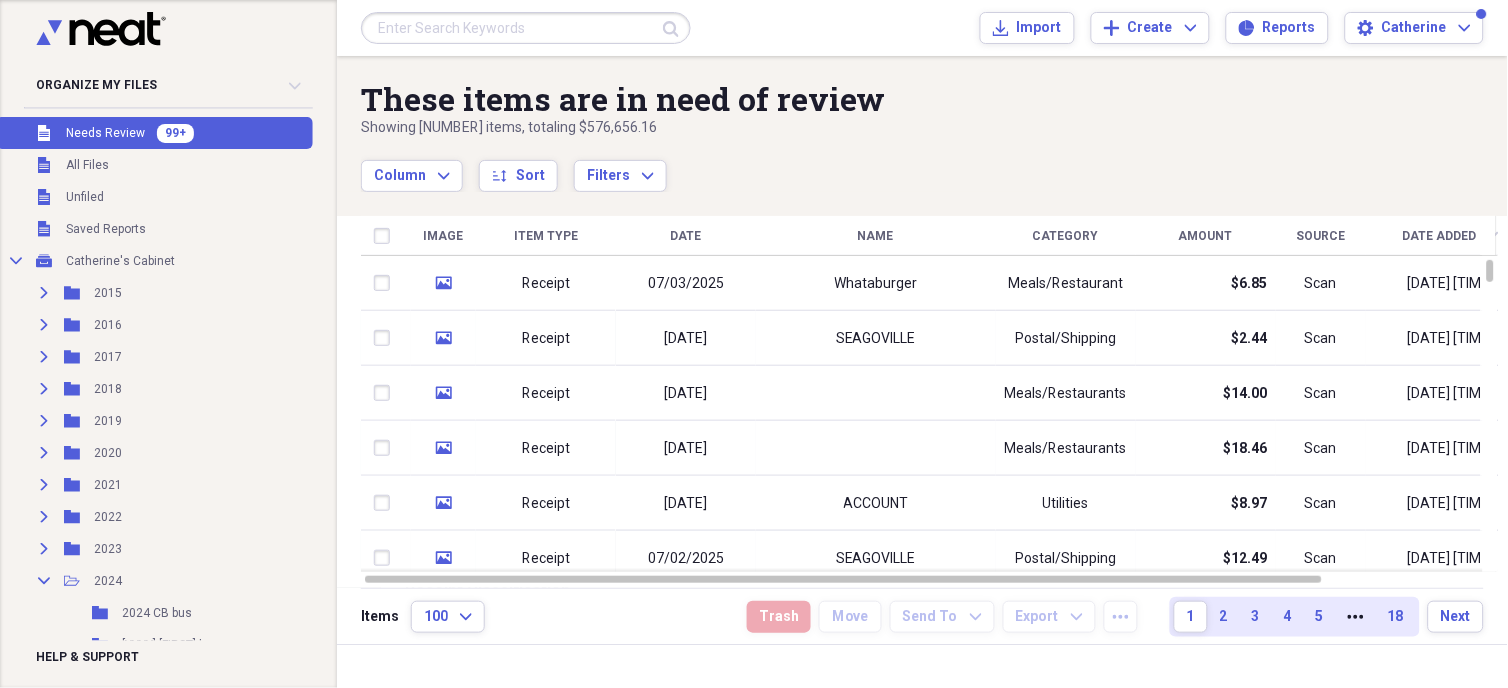 click on "Whataburger" at bounding box center [876, 283] 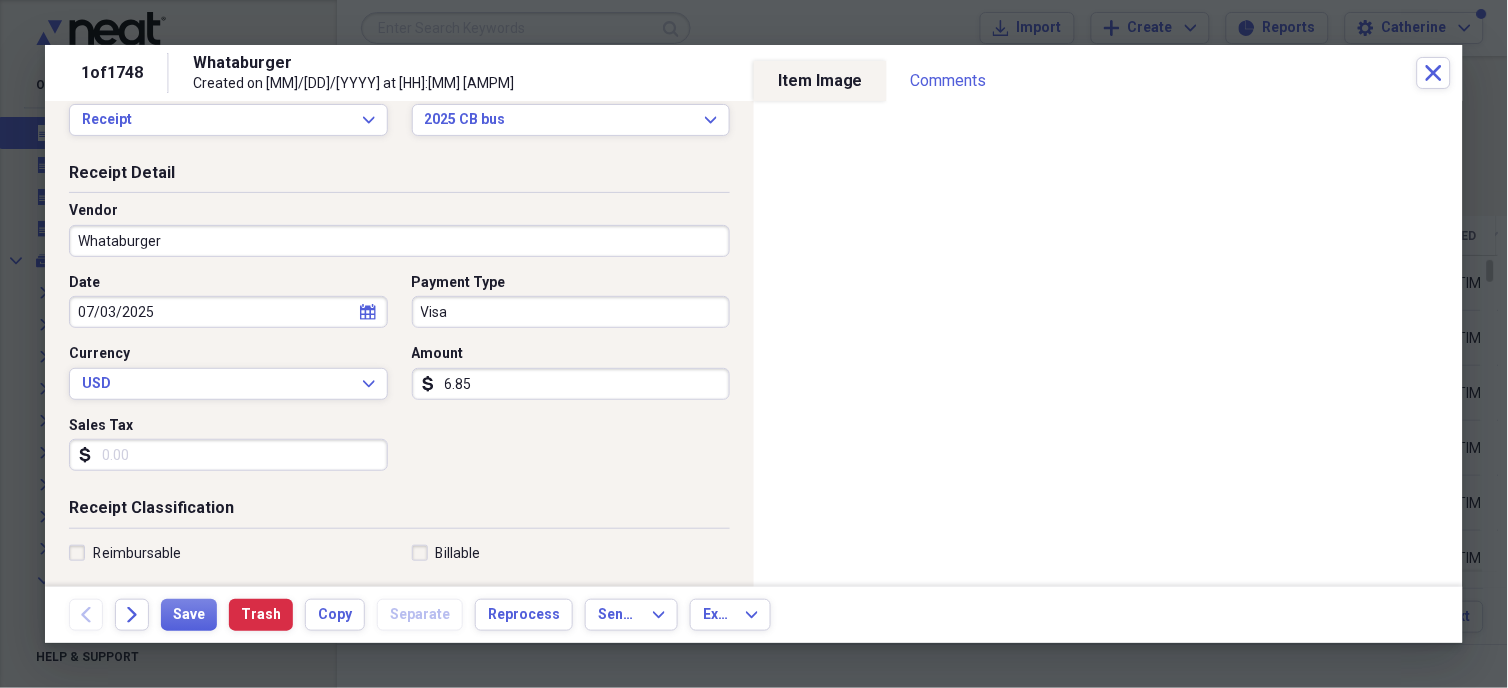 scroll, scrollTop: 0, scrollLeft: 0, axis: both 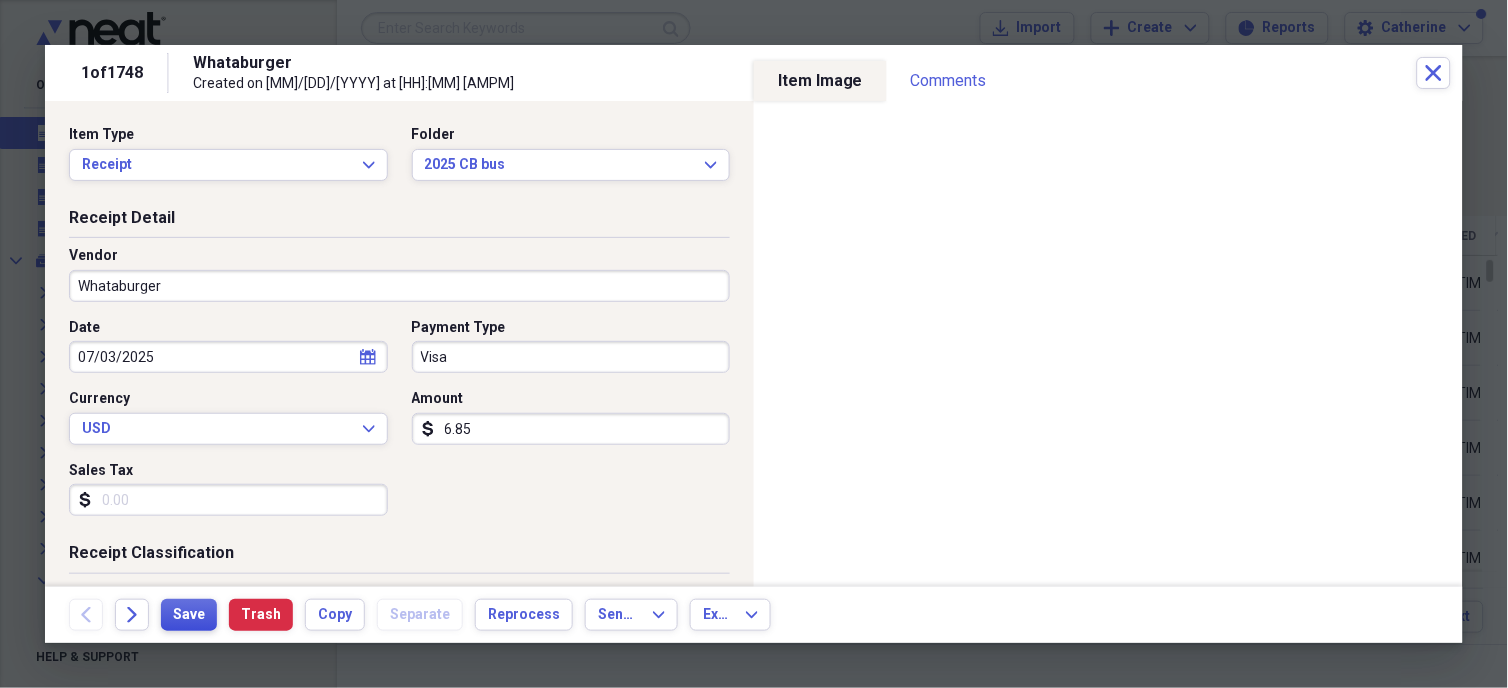 click on "Save" at bounding box center (189, 615) 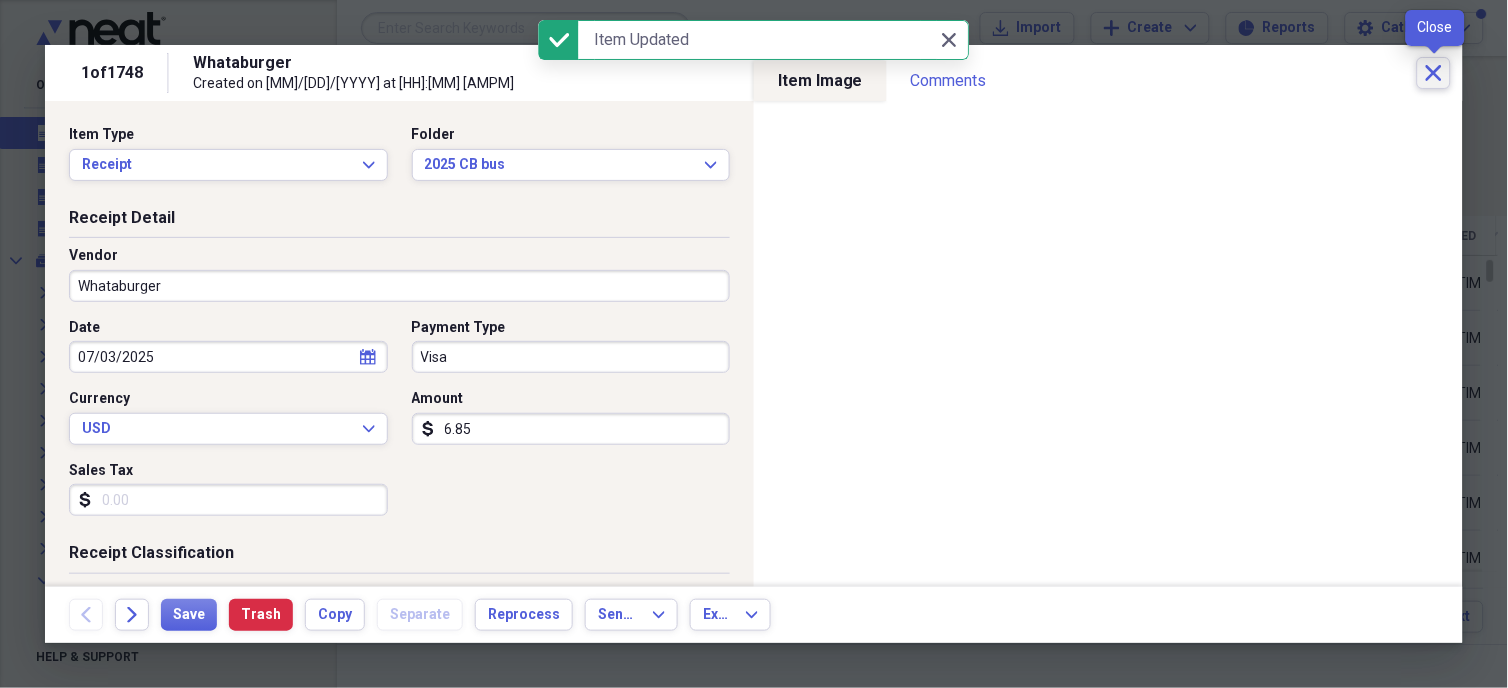 click on "Close" at bounding box center (1434, 73) 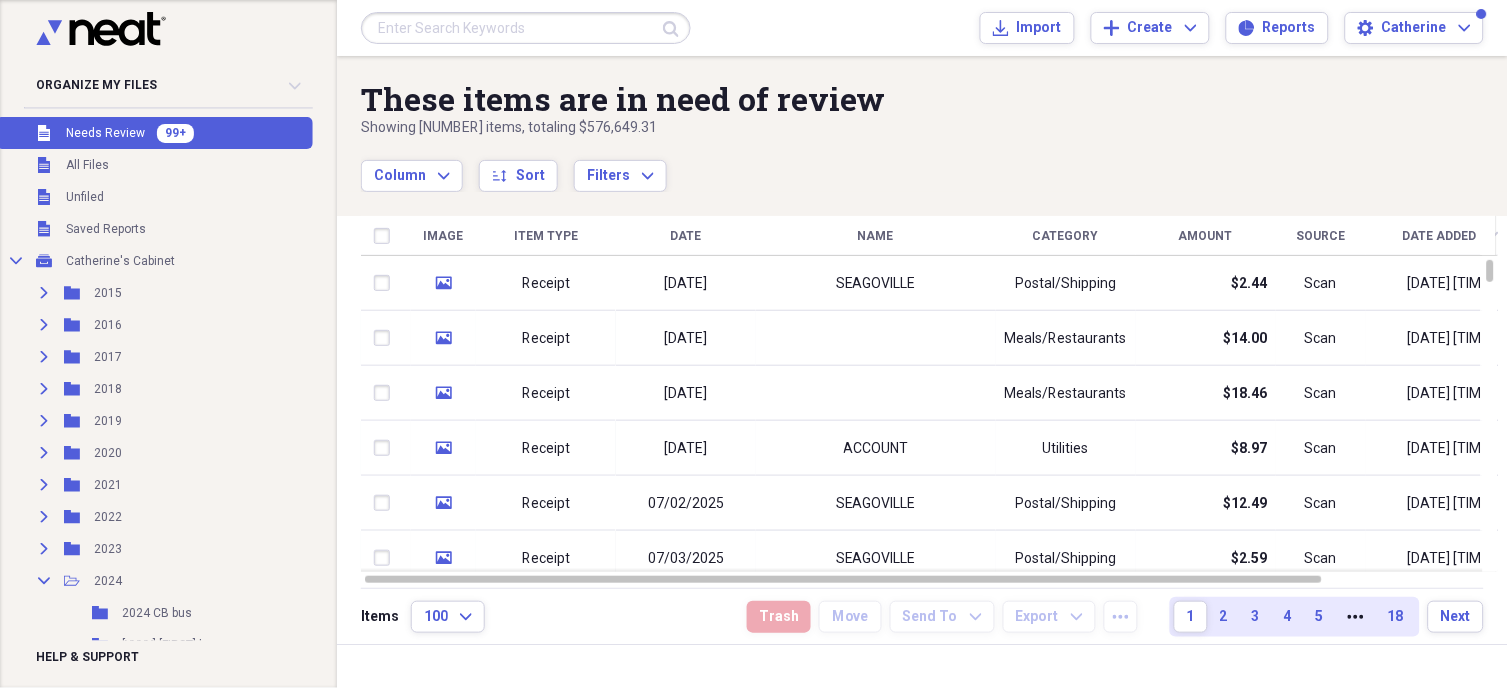 click on "[DATE]" at bounding box center [686, 283] 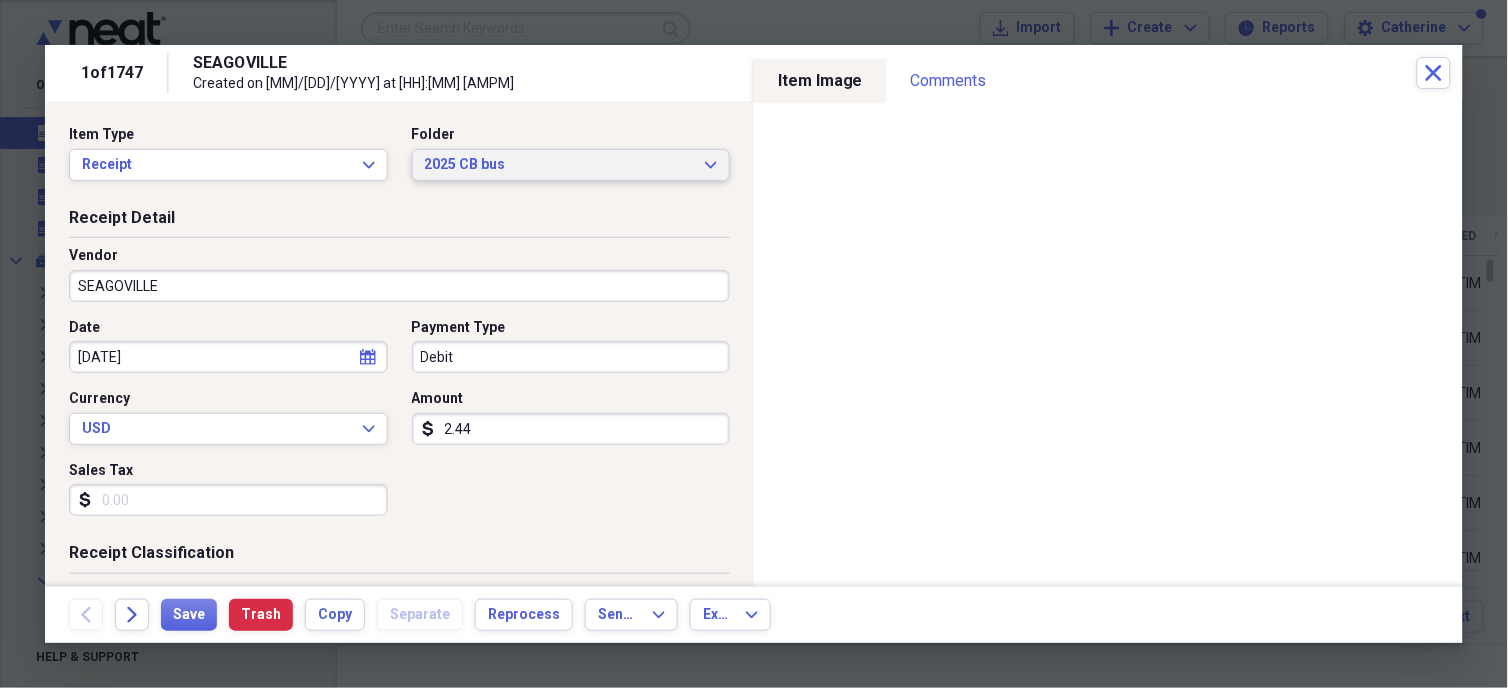 click on "2025 CB bus Expand" at bounding box center (571, 165) 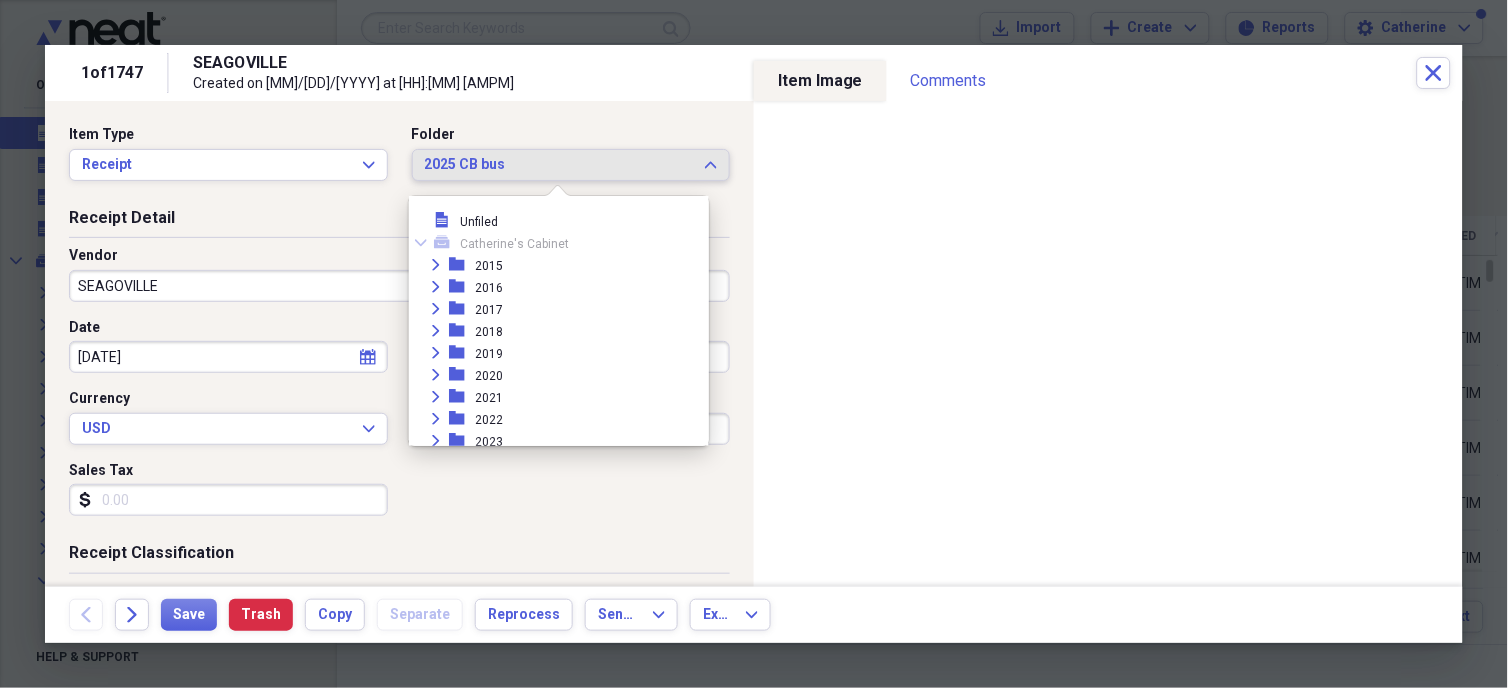 scroll, scrollTop: 384, scrollLeft: 0, axis: vertical 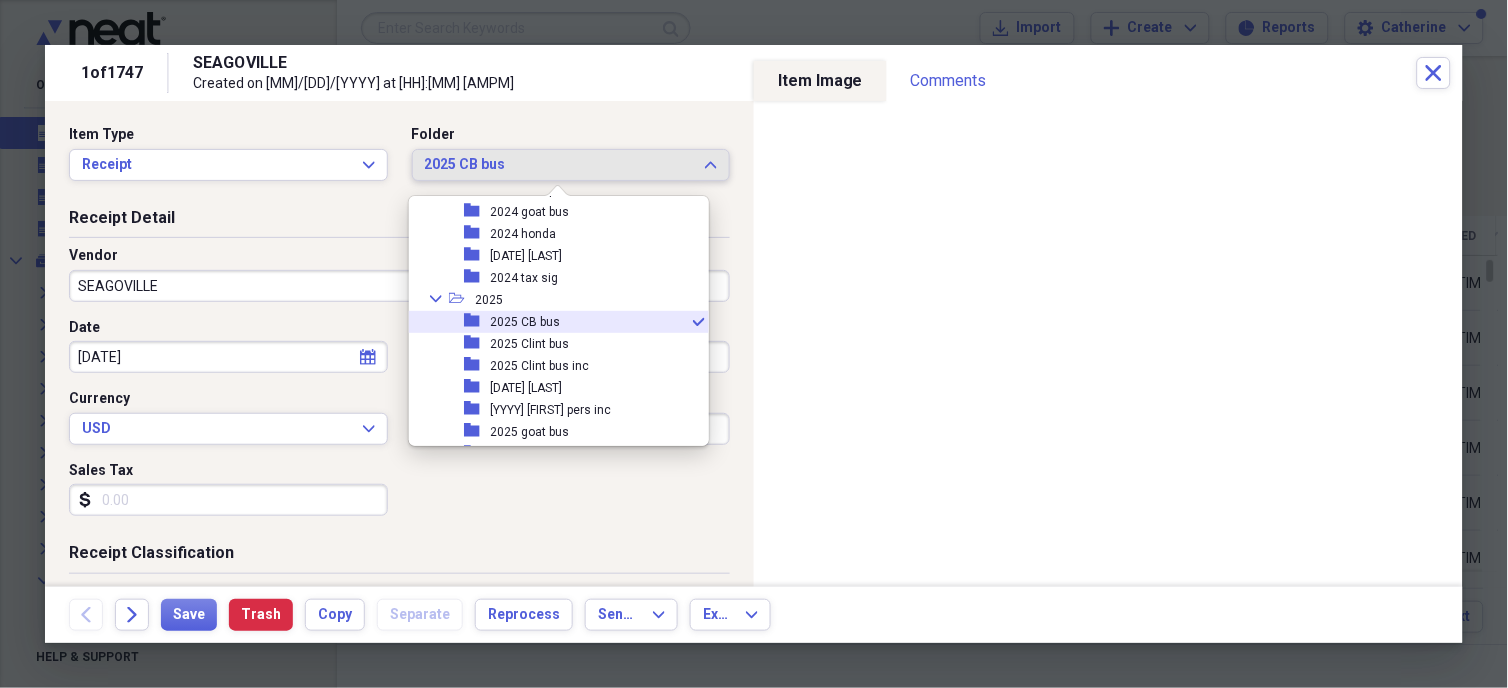 click on "folder 2025 CB bus   check" at bounding box center (551, 322) 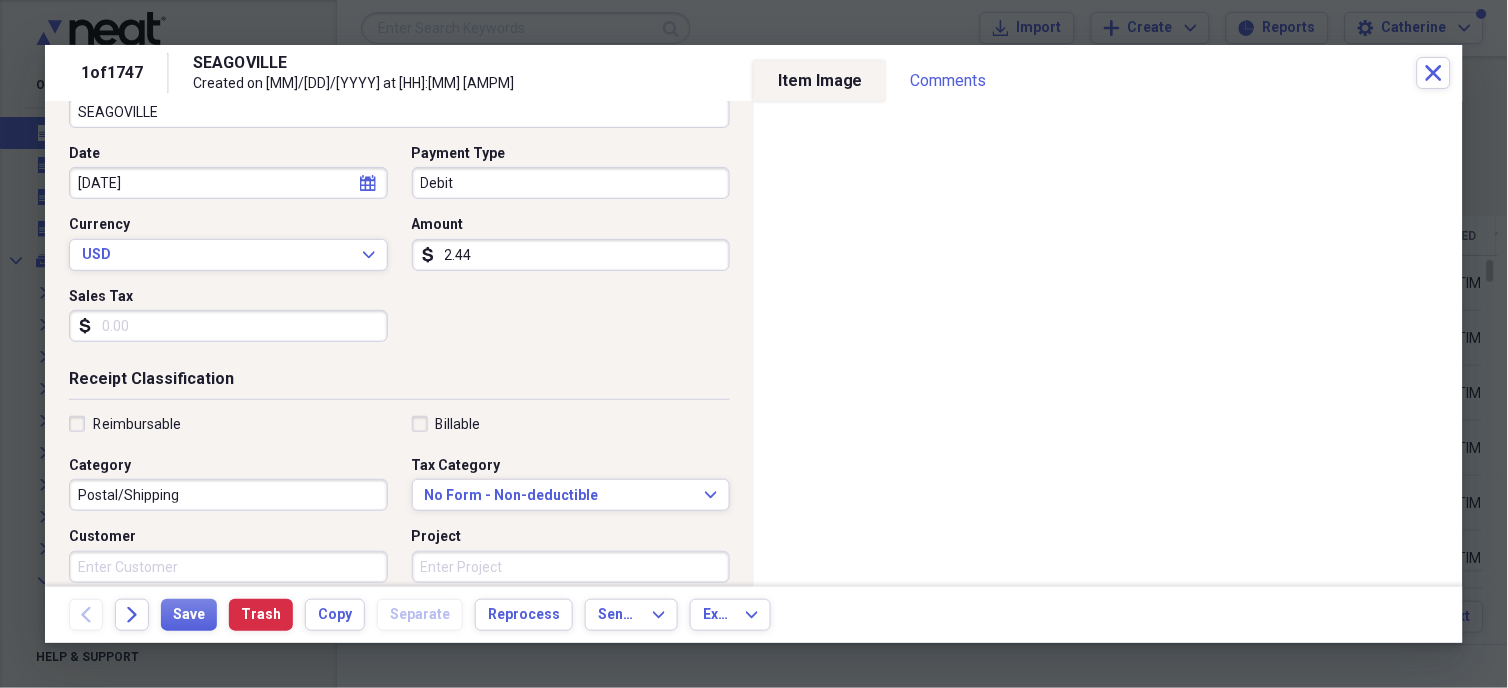 scroll, scrollTop: 177, scrollLeft: 0, axis: vertical 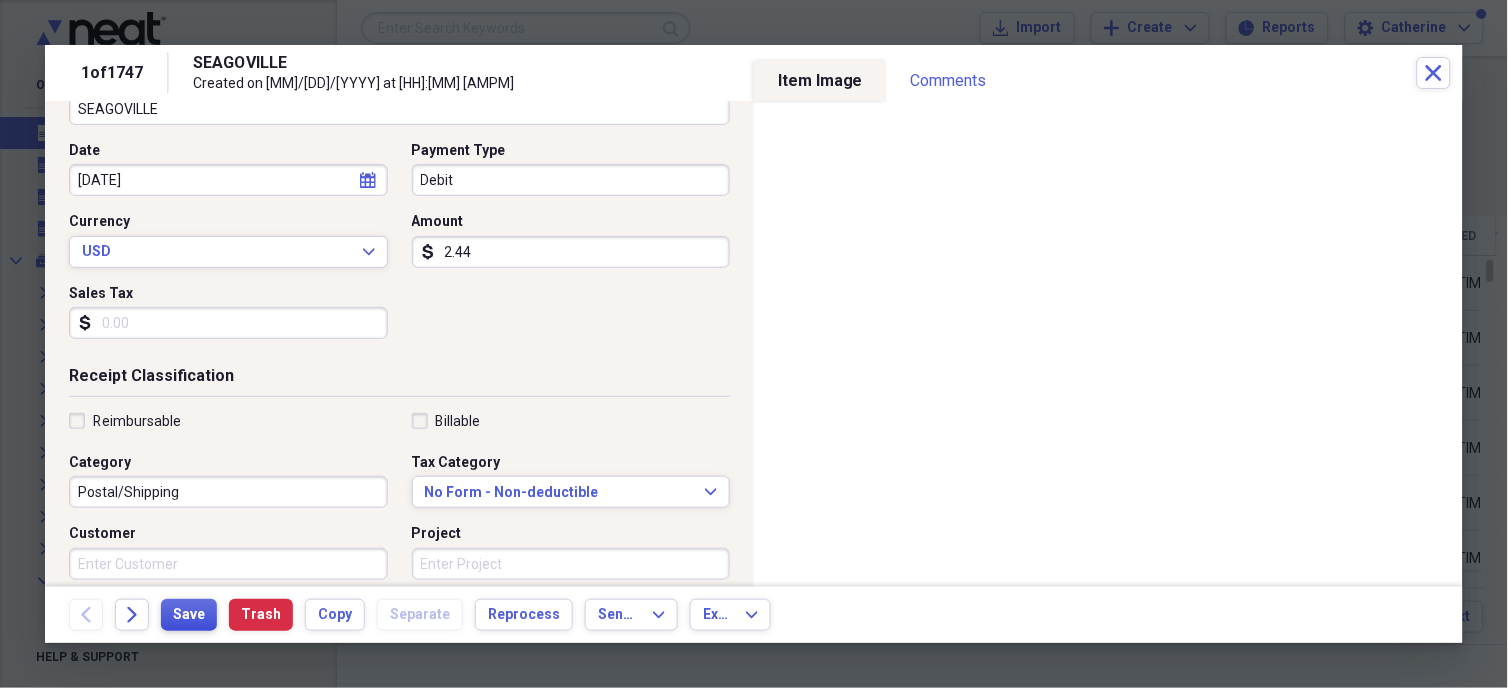 click on "Save" at bounding box center (189, 615) 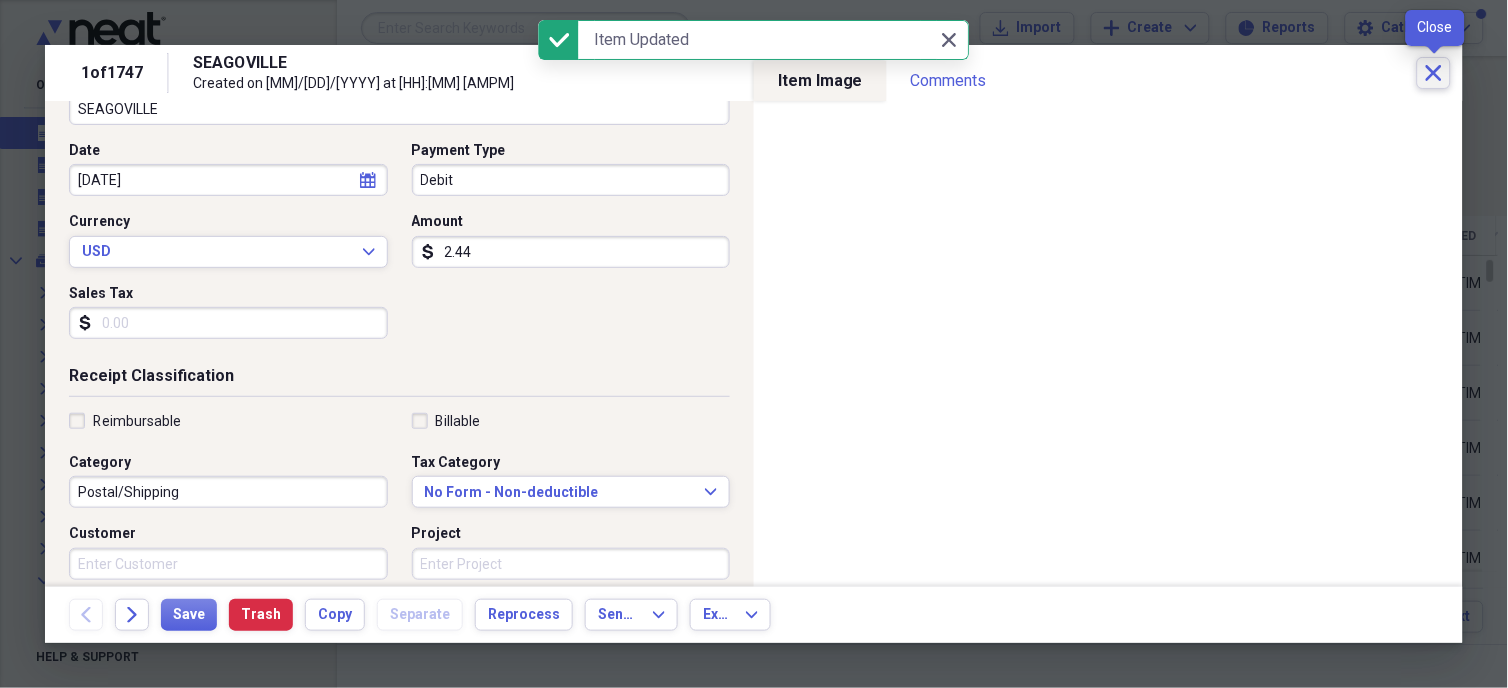 click on "Close" at bounding box center [1434, 73] 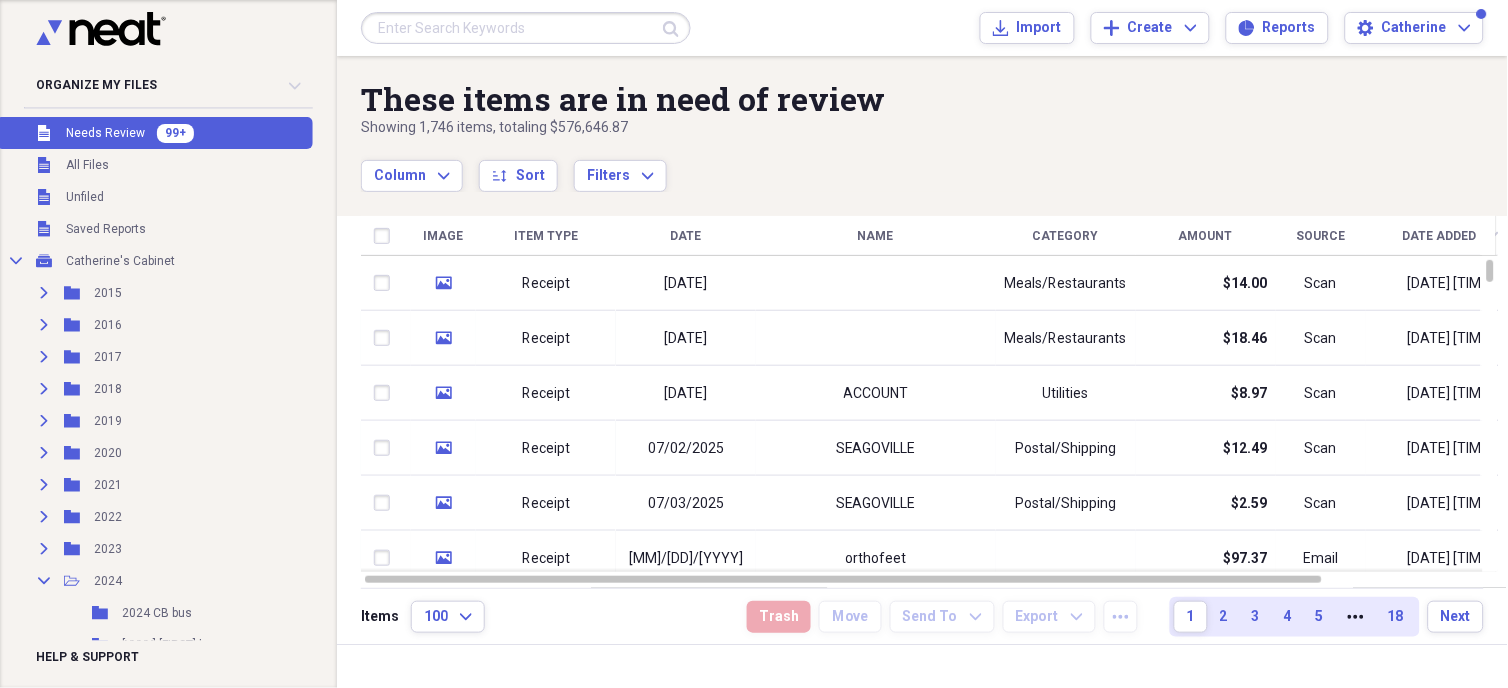 click at bounding box center (876, 283) 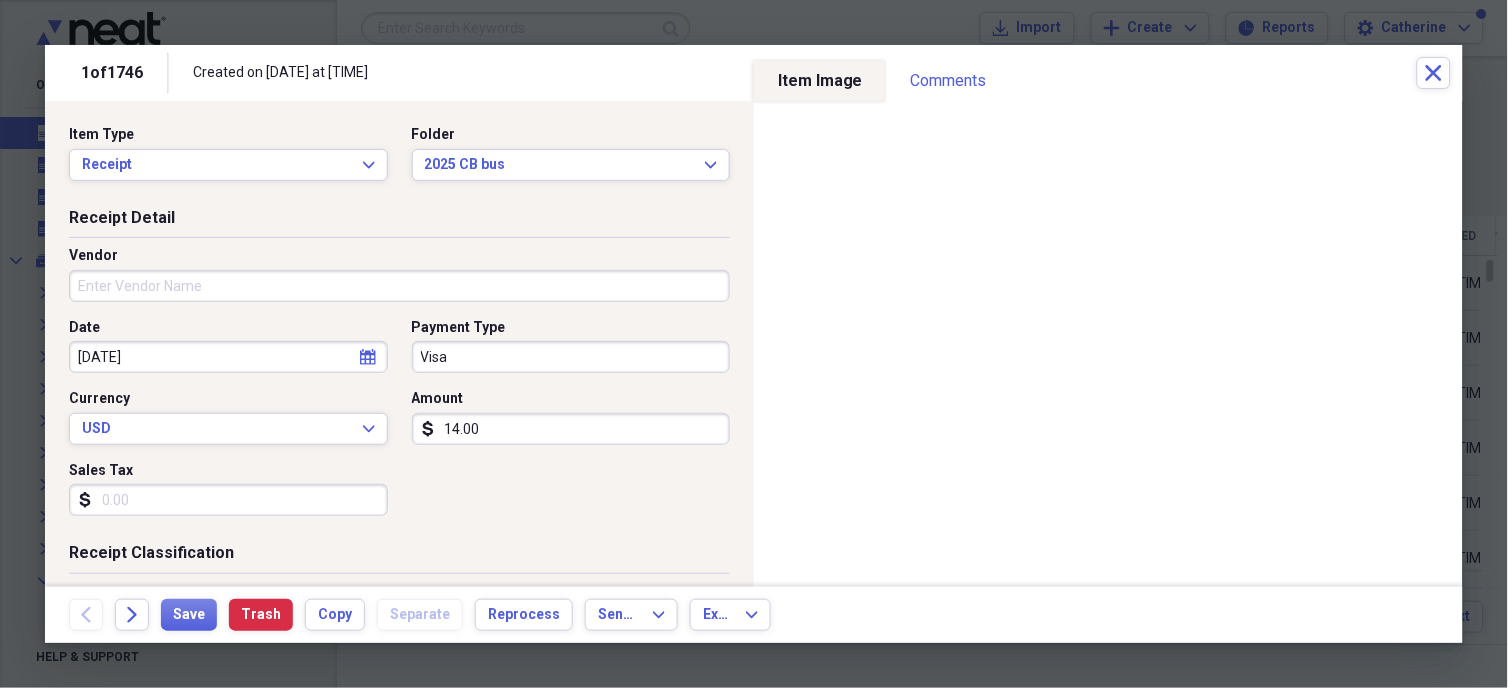 click on "Vendor" at bounding box center (399, 286) 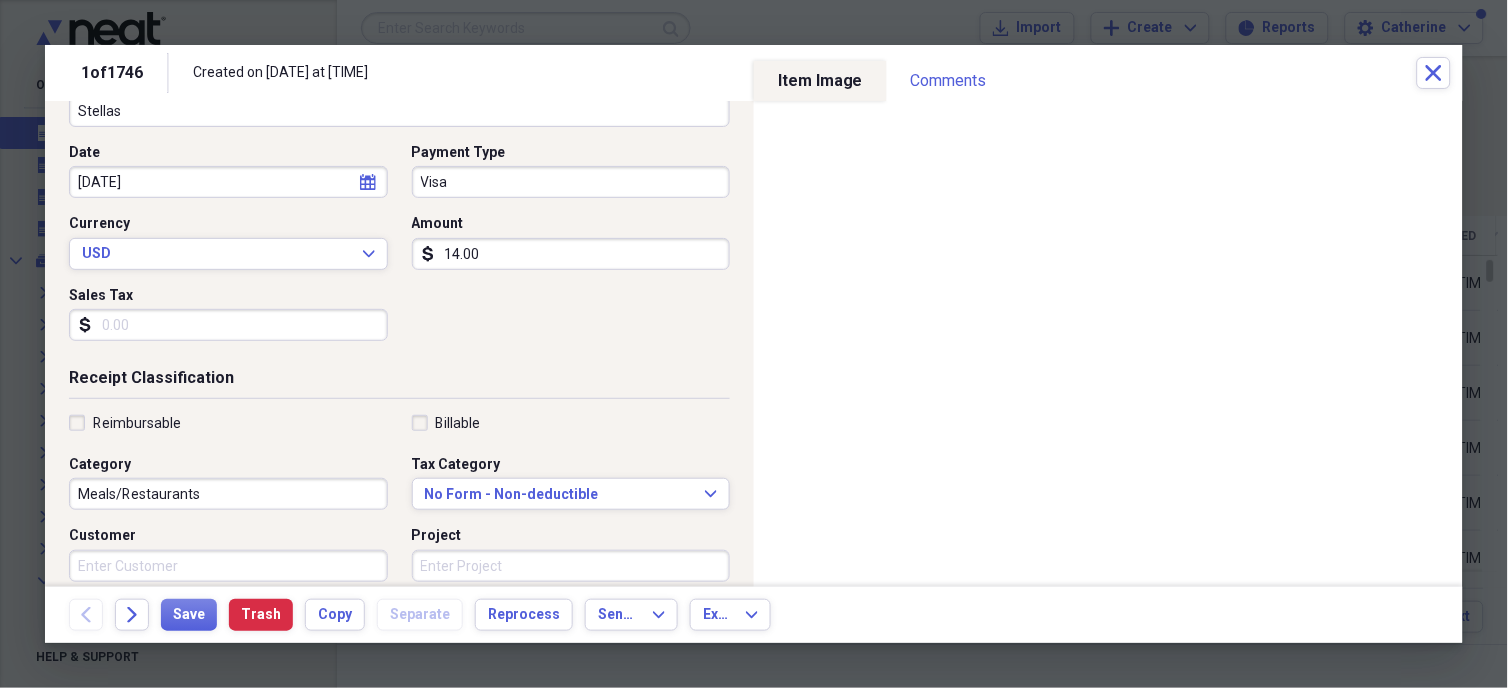 scroll, scrollTop: 222, scrollLeft: 0, axis: vertical 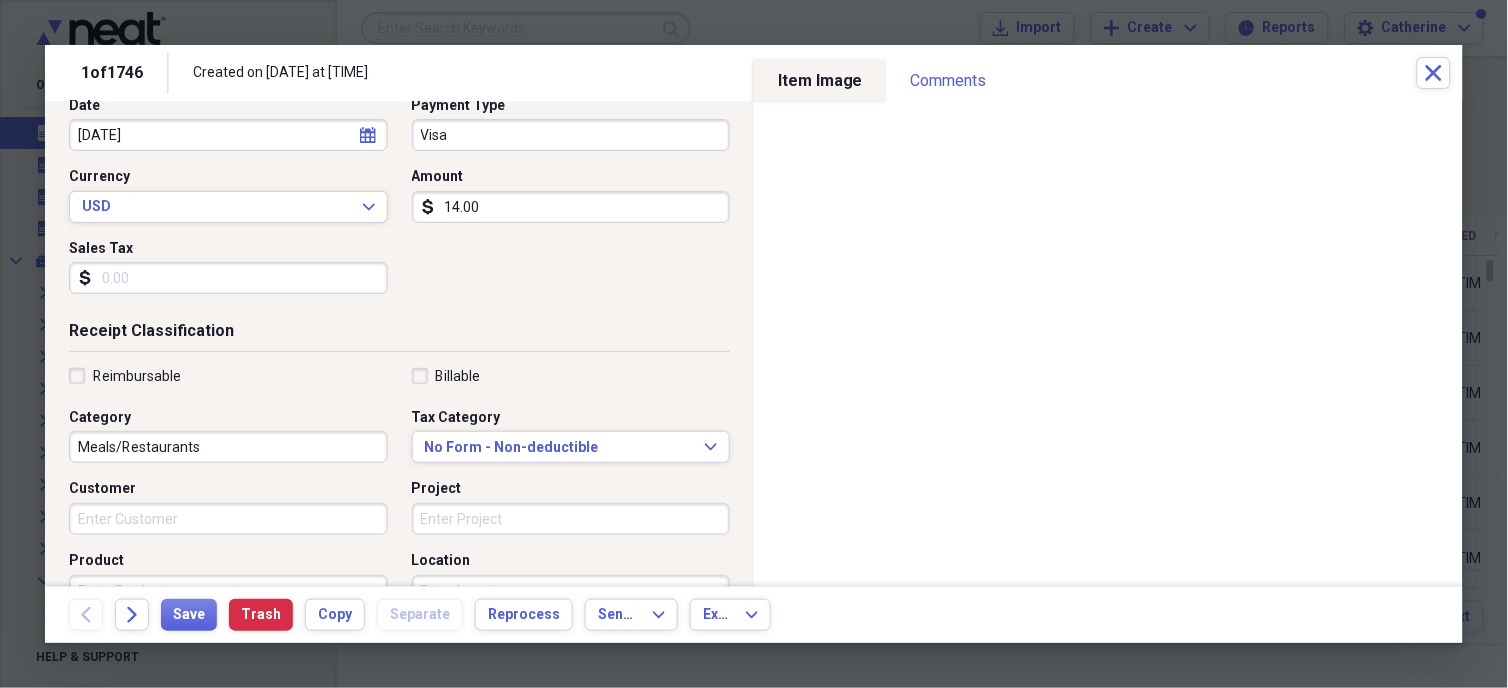 type on "Stellas" 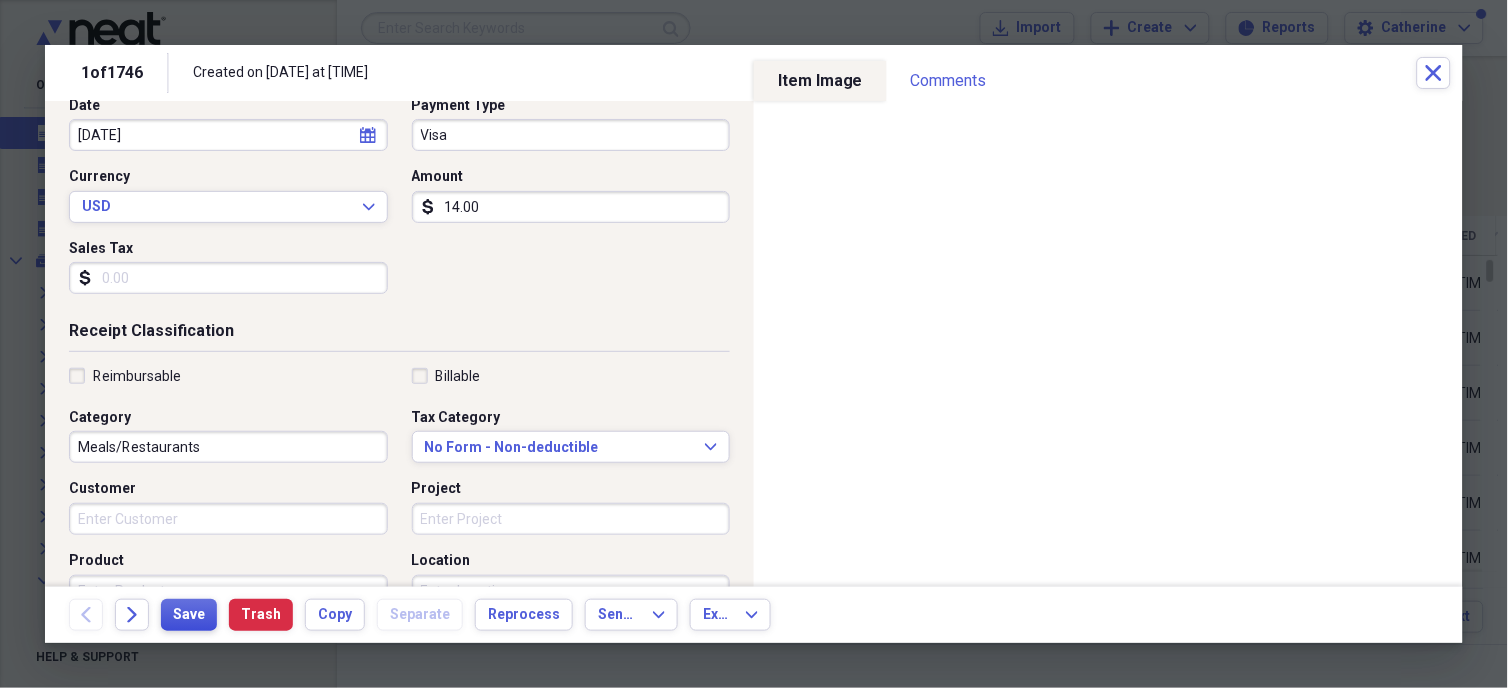 click on "Save" at bounding box center [189, 615] 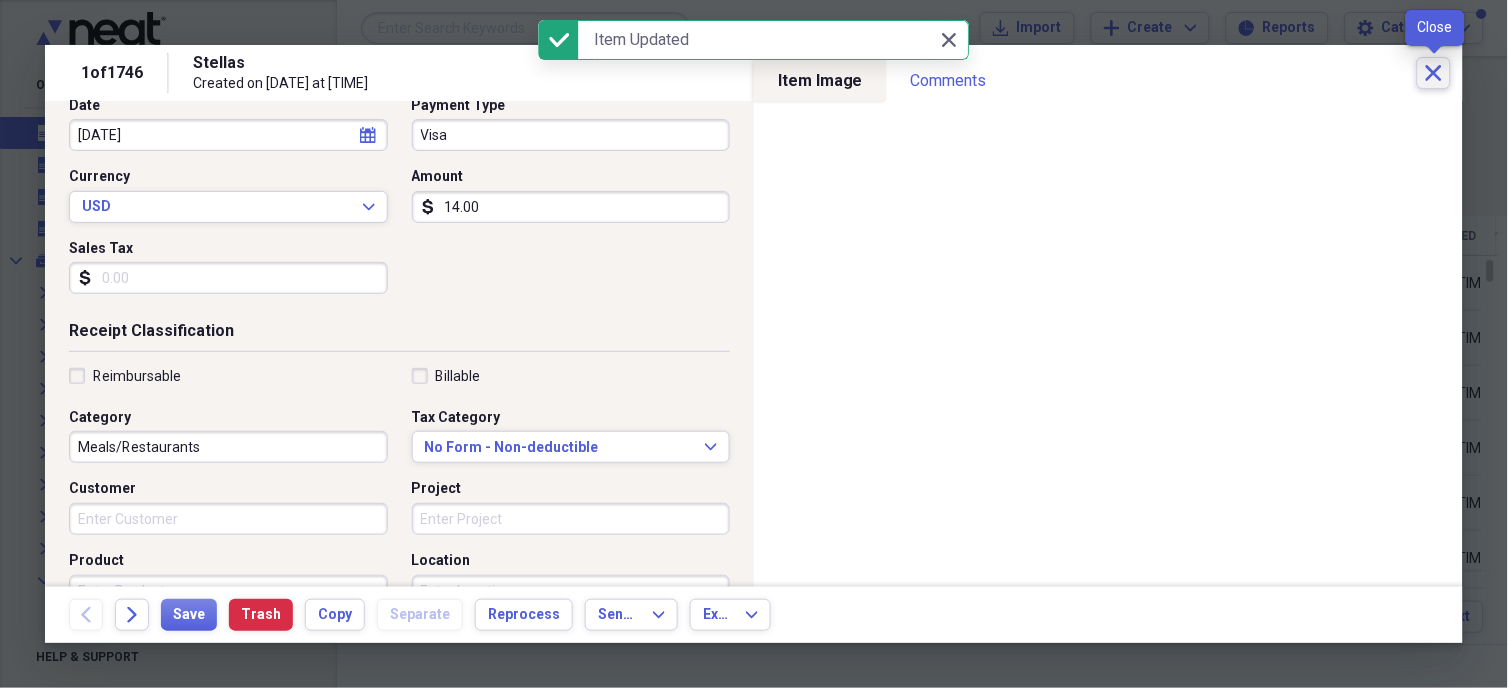 click 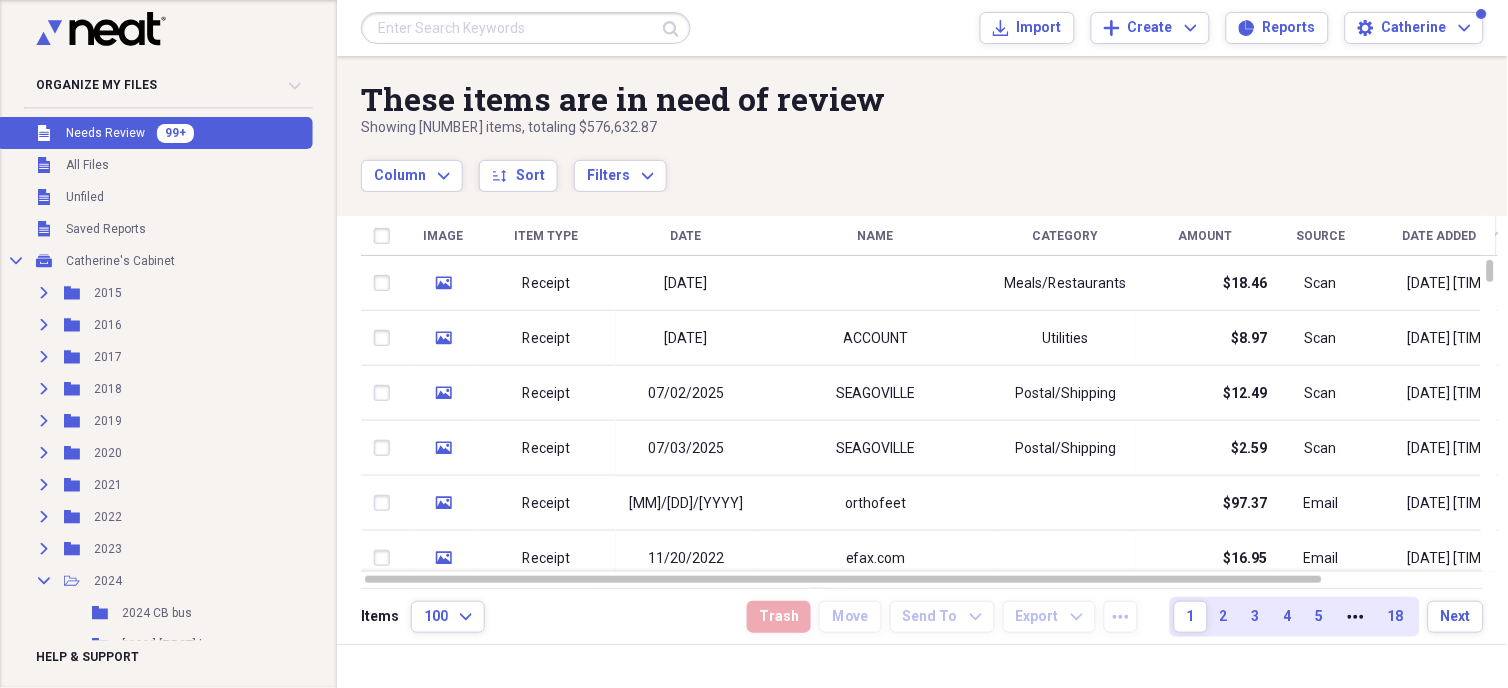 click at bounding box center (876, 283) 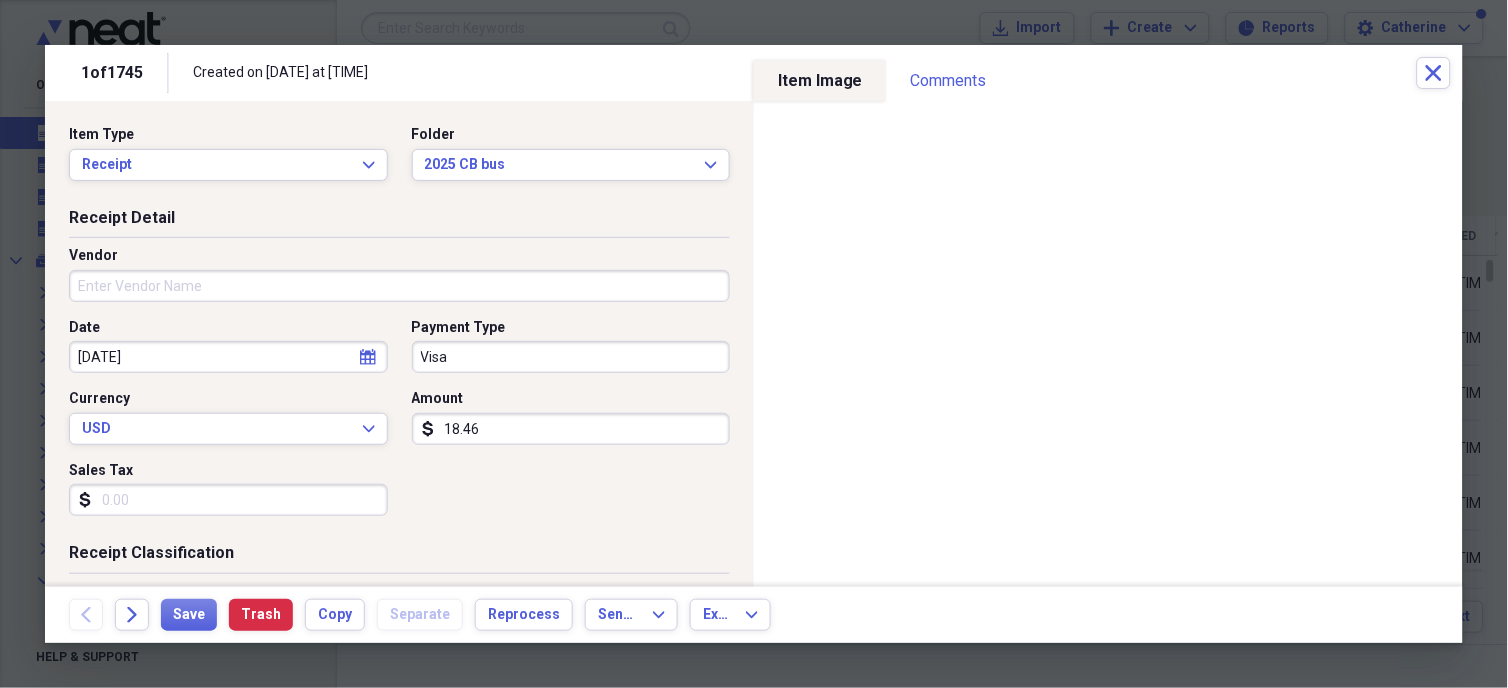 click on "Vendor" at bounding box center [399, 286] 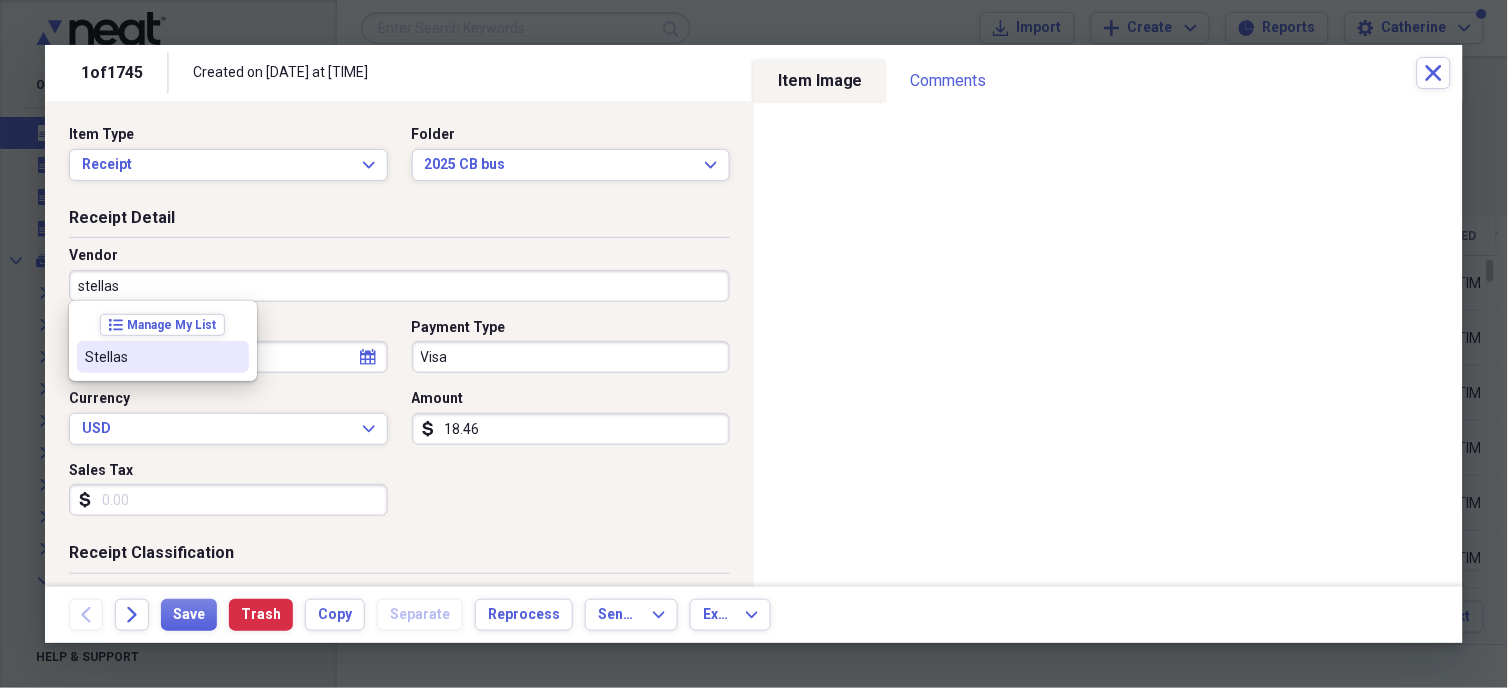 click on "Stellas" at bounding box center [151, 357] 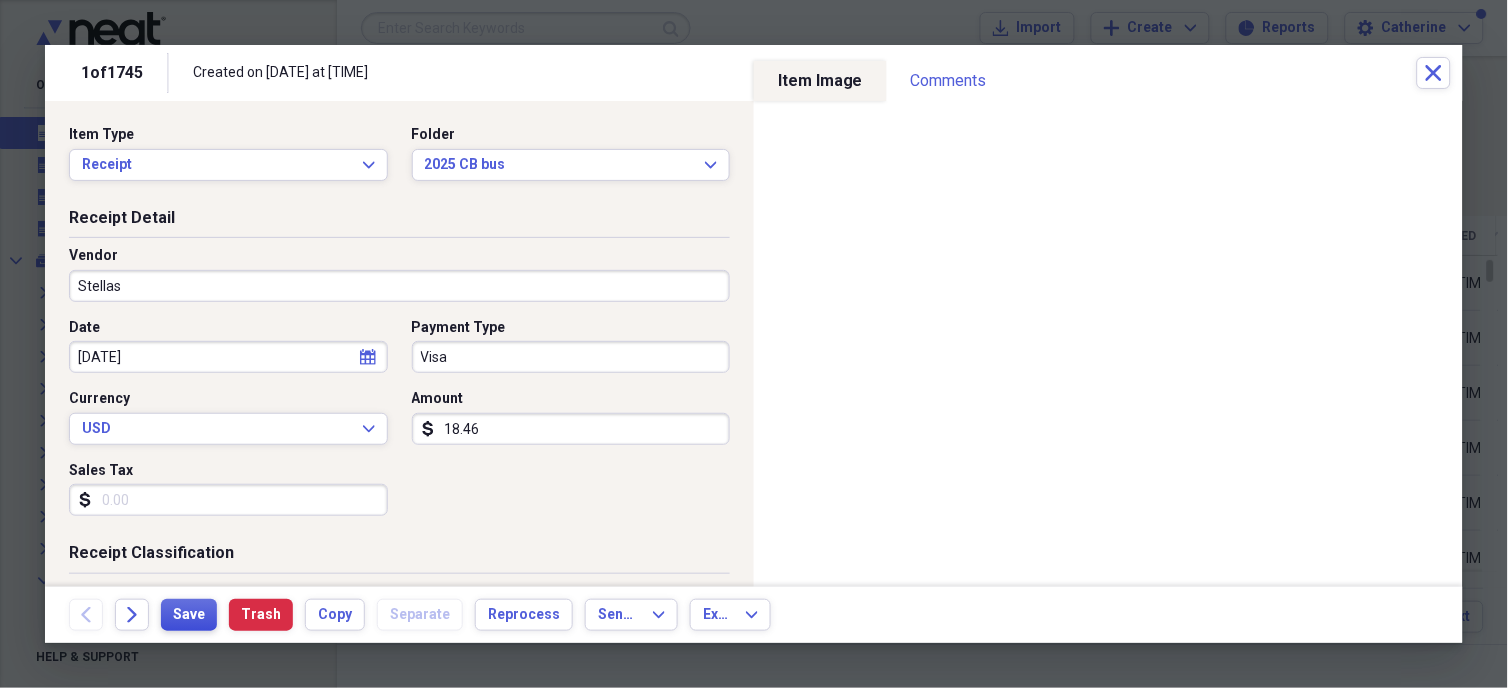click on "Save" at bounding box center (189, 615) 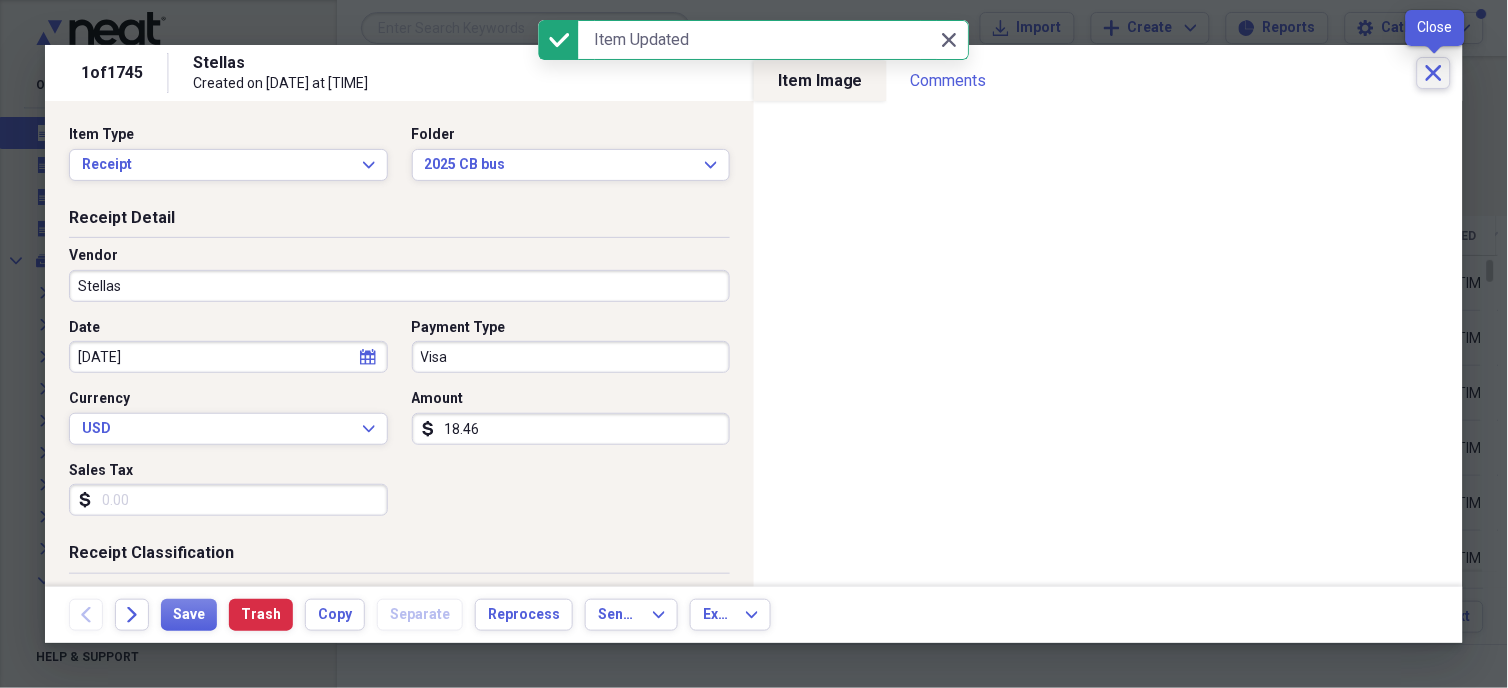 click on "Close" 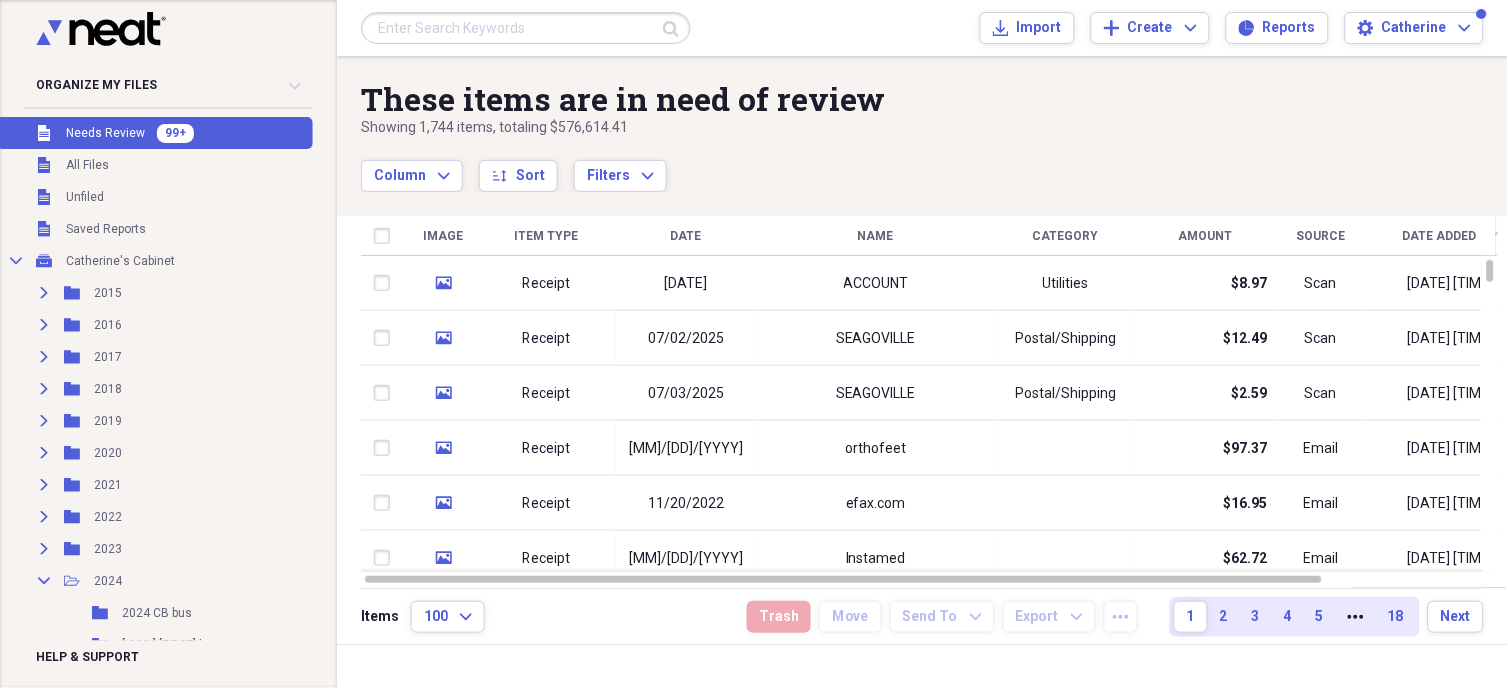 click on "ACCOUNT" at bounding box center (876, 283) 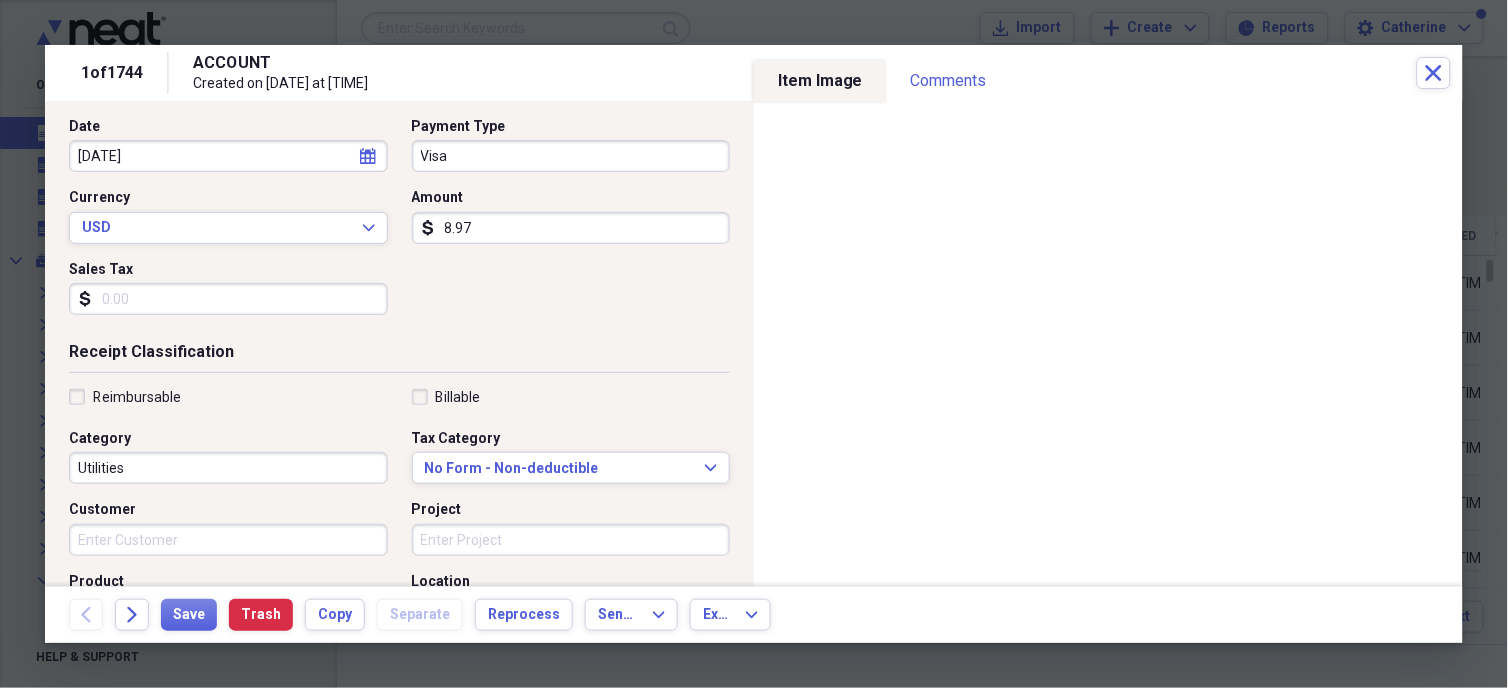 scroll, scrollTop: 222, scrollLeft: 0, axis: vertical 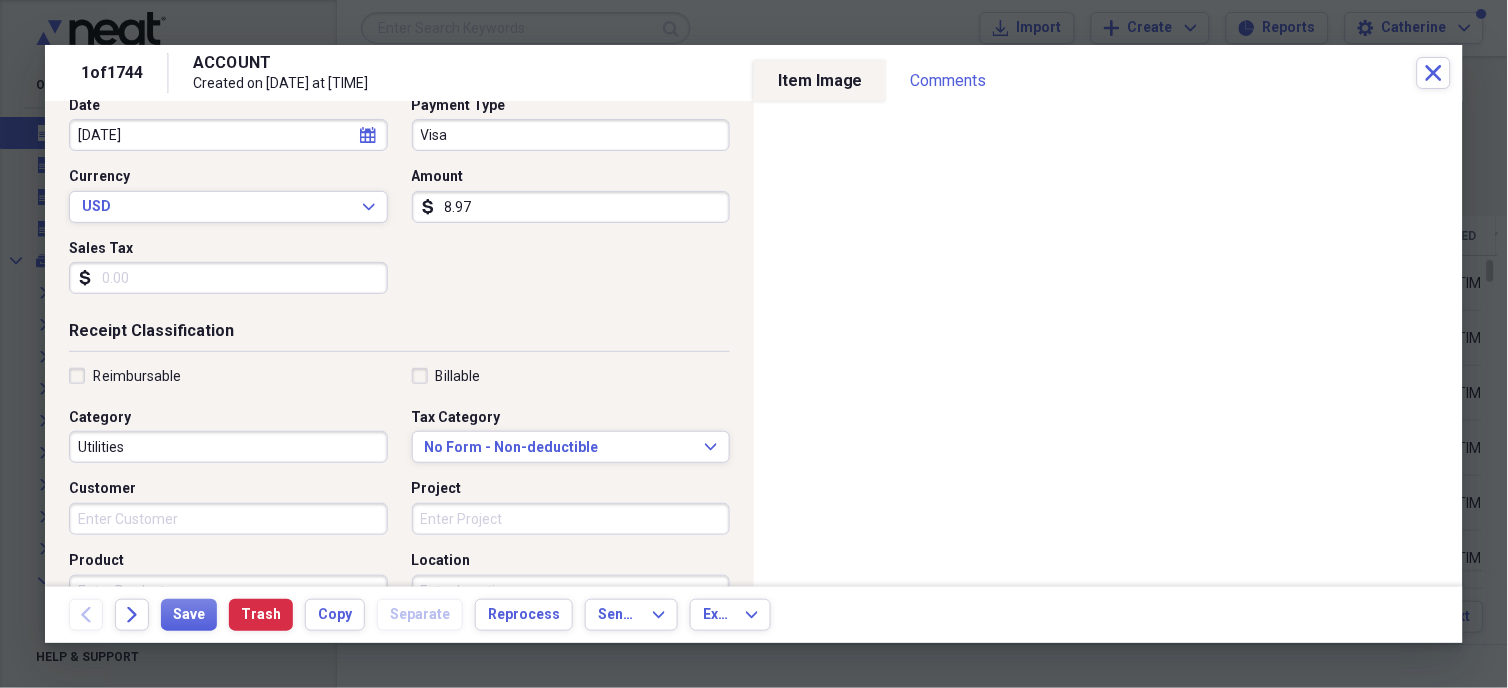 click on "Utilities" at bounding box center [228, 447] 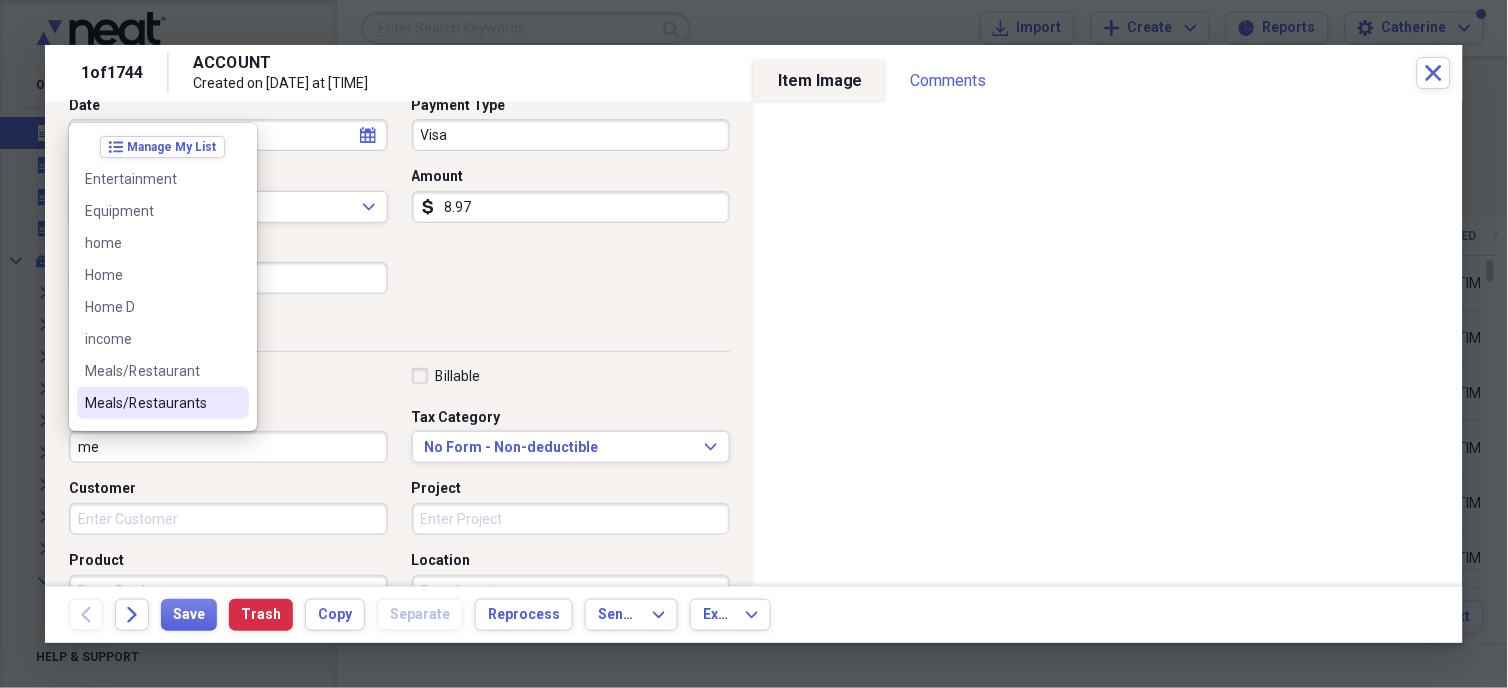click on "Meals/Restaurants" at bounding box center (151, 403) 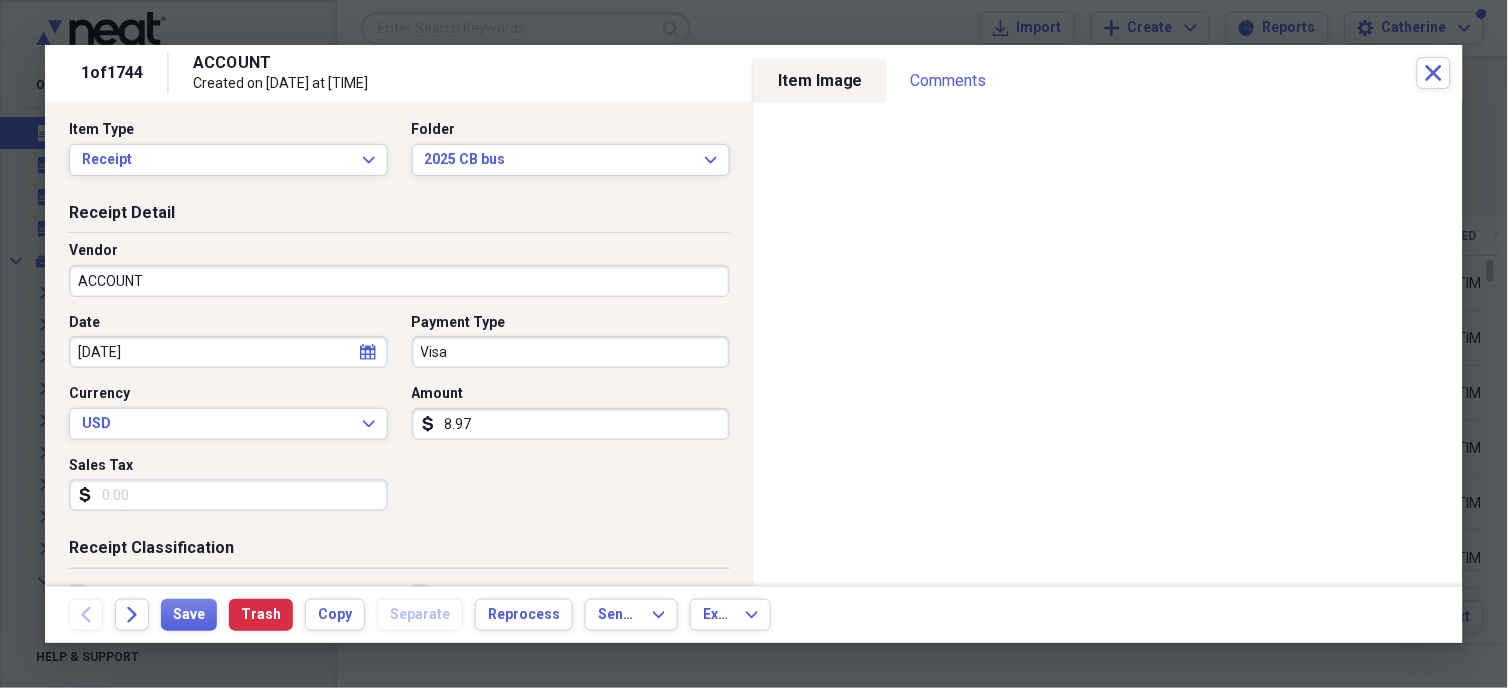 scroll, scrollTop: 0, scrollLeft: 0, axis: both 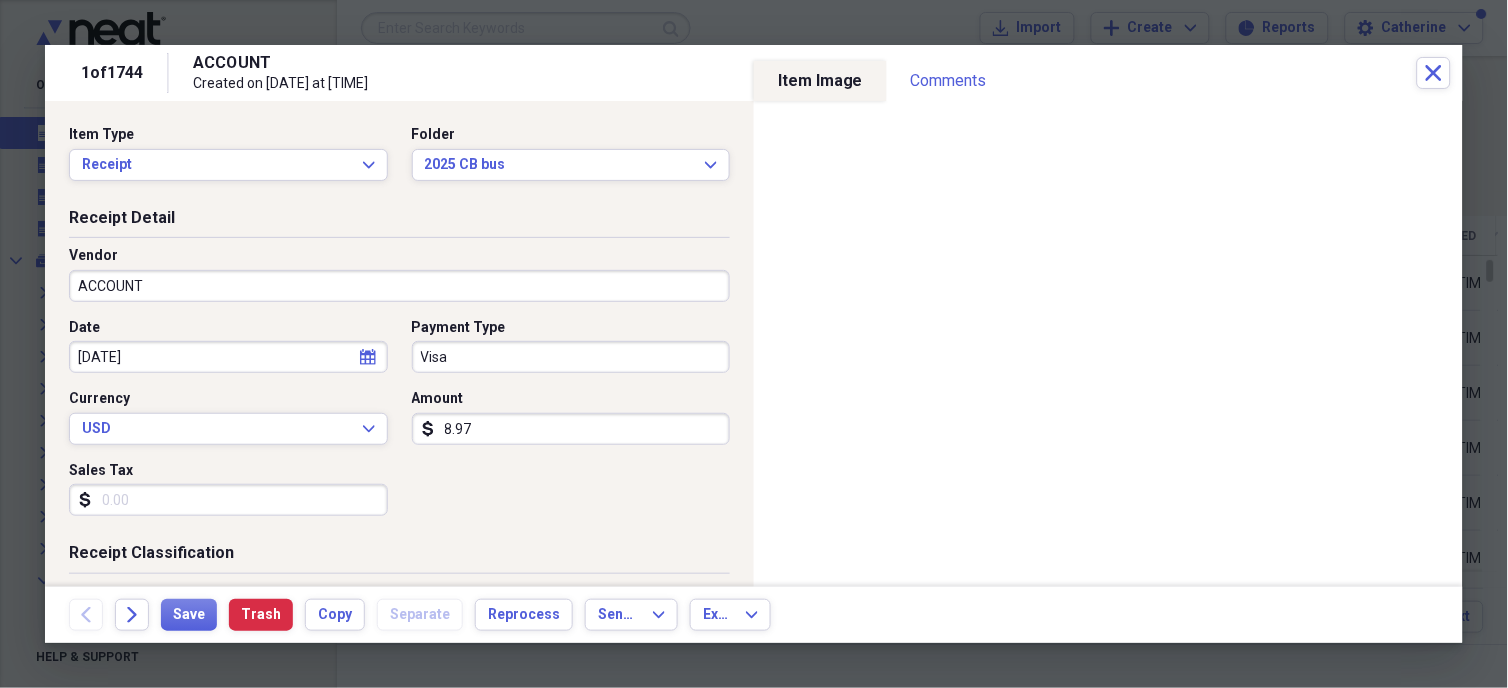click on "ACCOUNT" at bounding box center (399, 286) 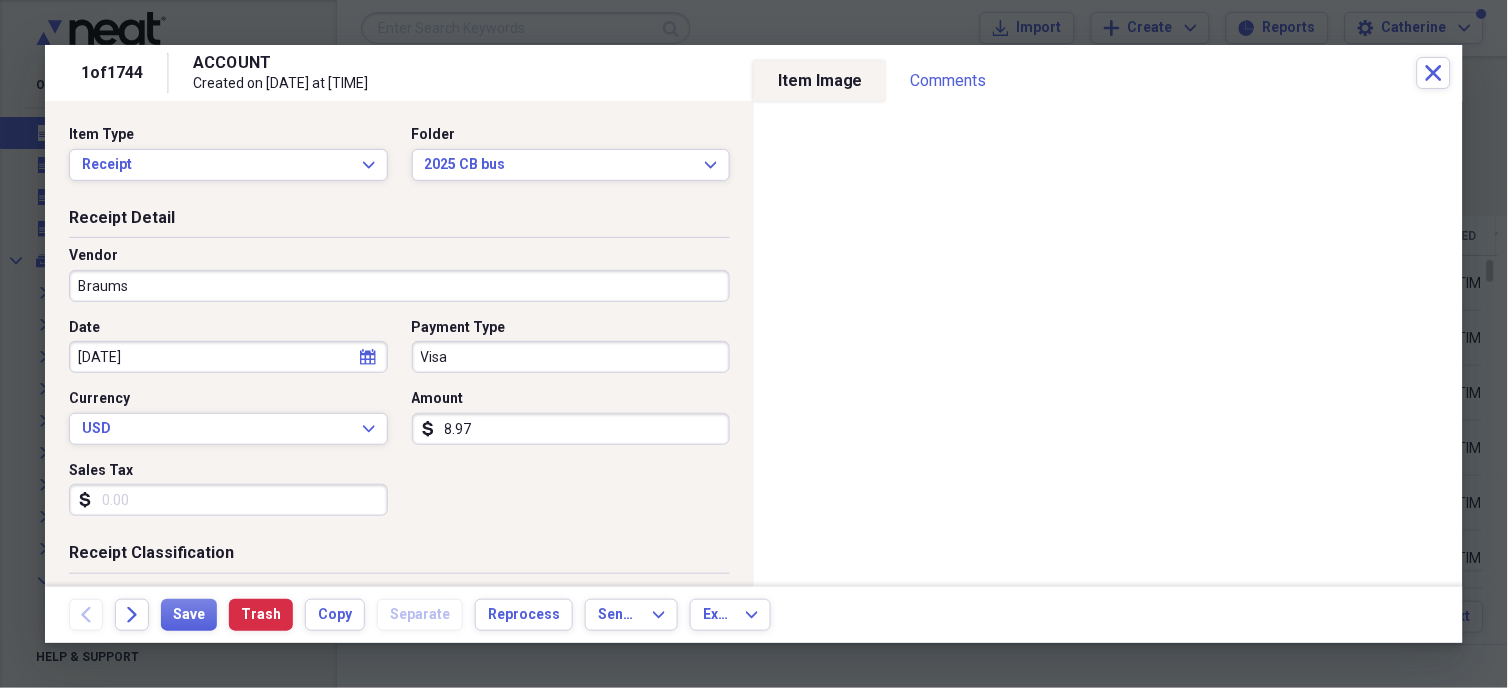 type on "Braums" 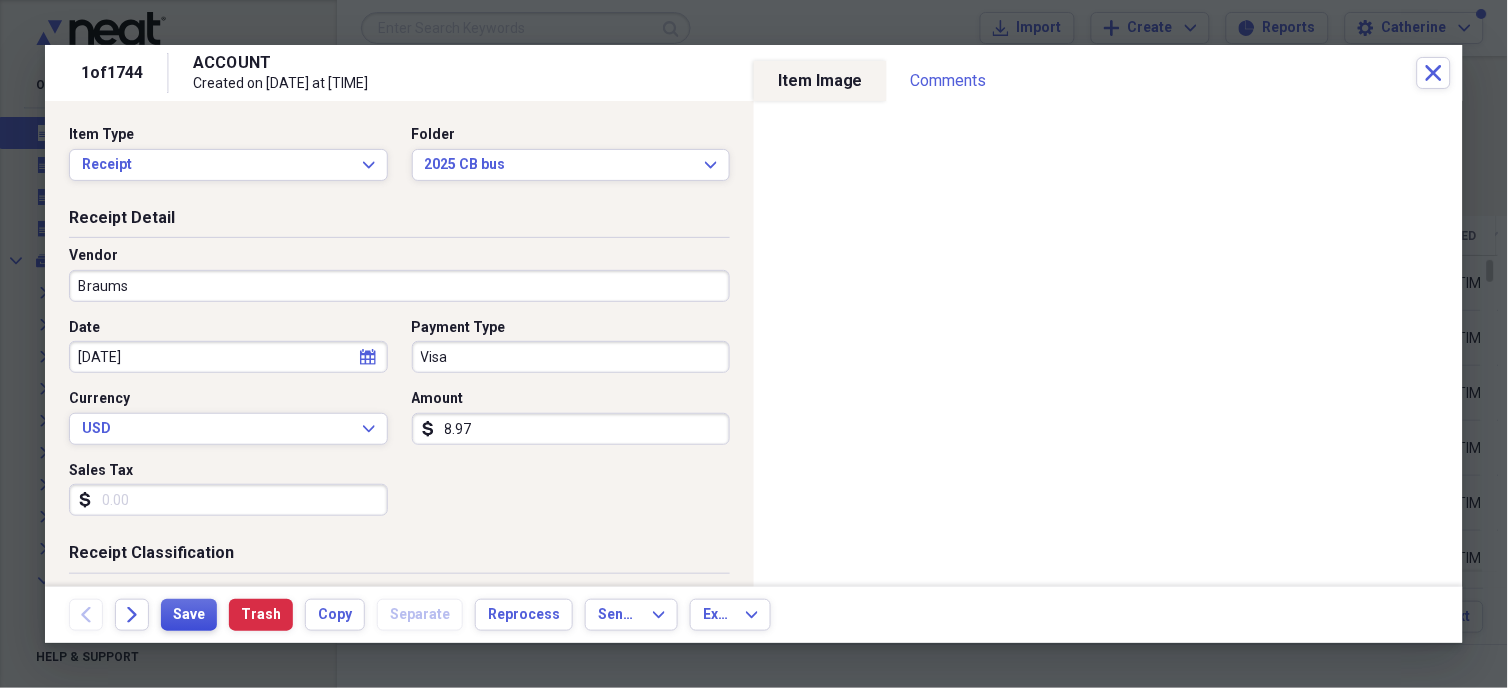 click on "Save" at bounding box center [189, 615] 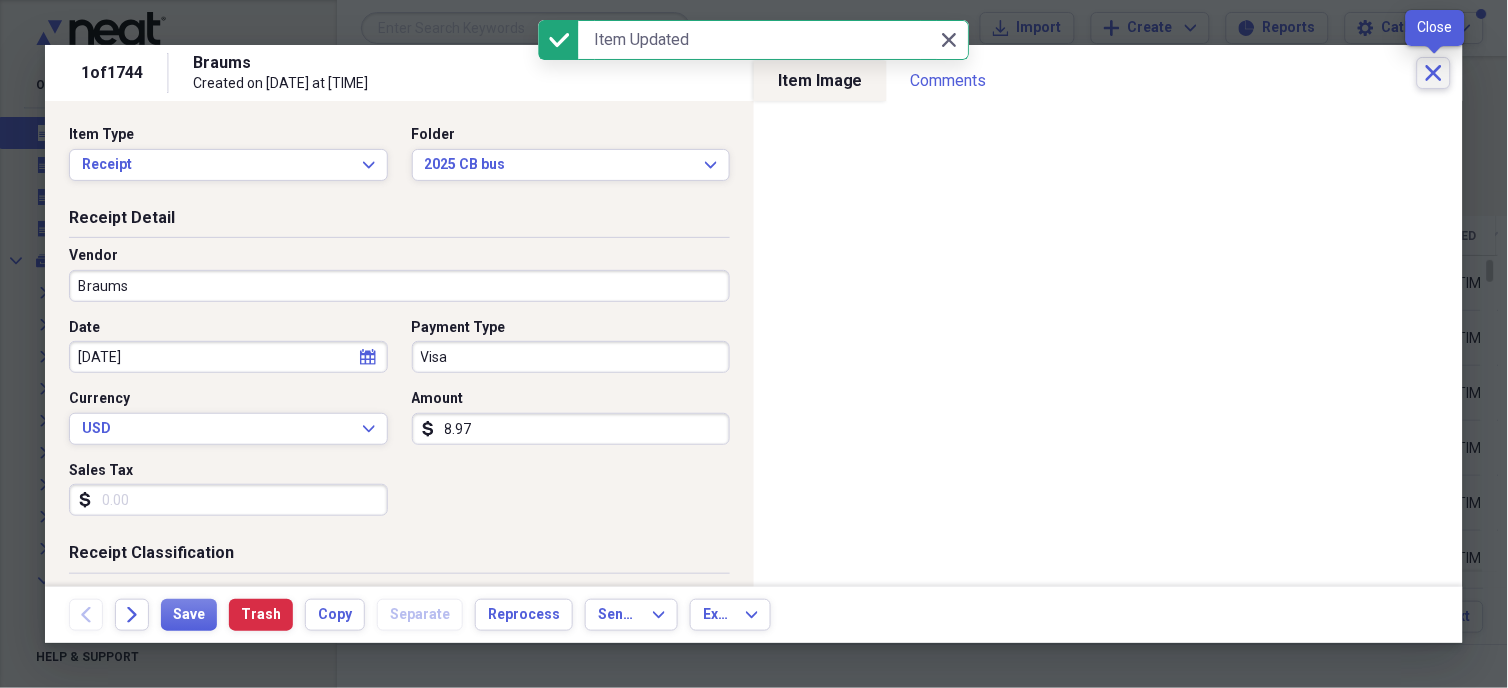 click on "Close" at bounding box center (1434, 73) 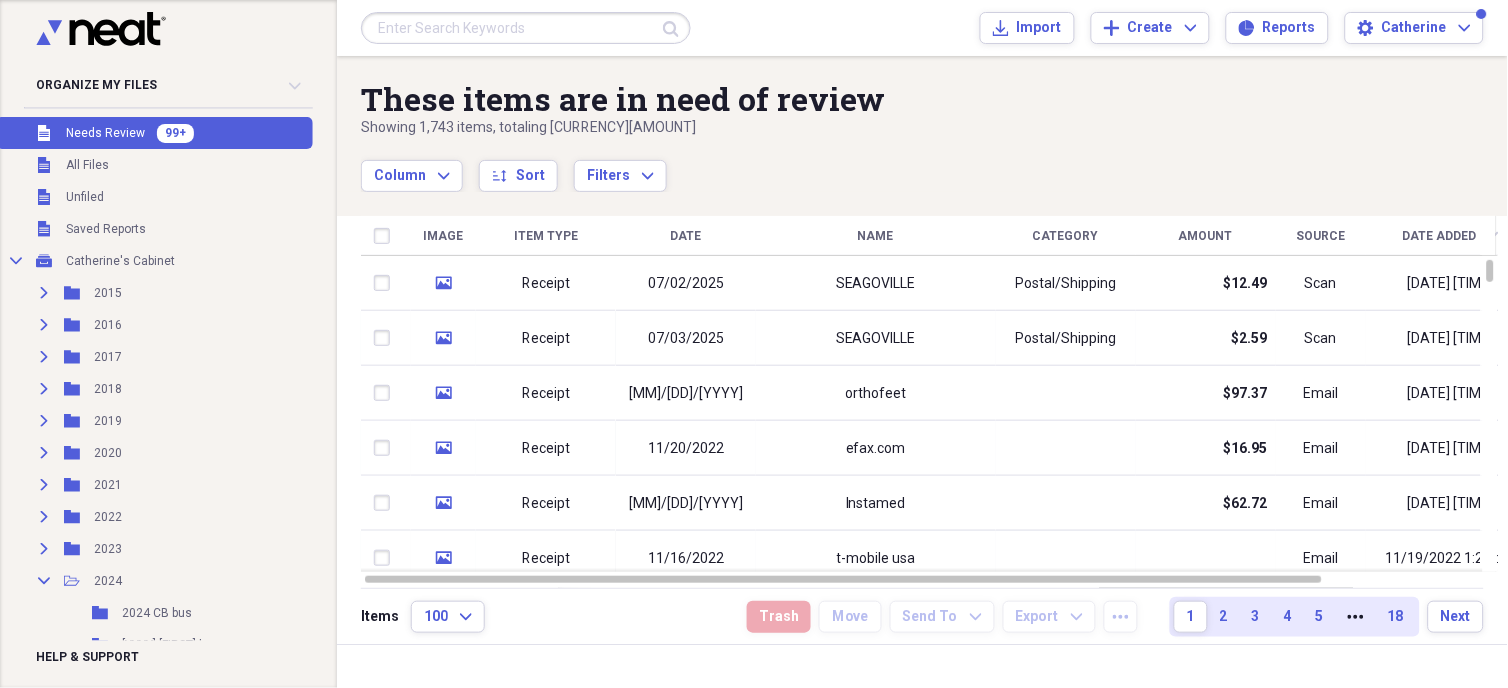 click on "SEAGOVILLE" at bounding box center (876, 283) 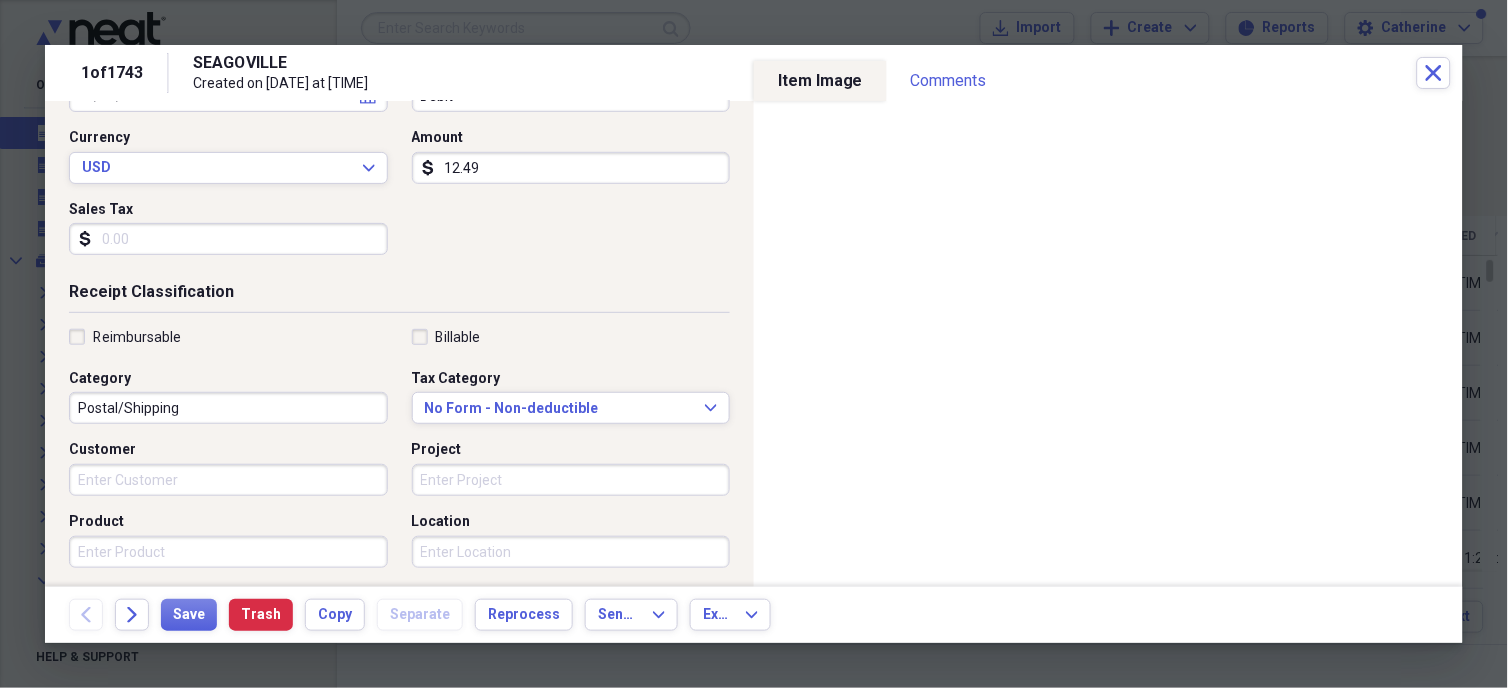 scroll, scrollTop: 266, scrollLeft: 0, axis: vertical 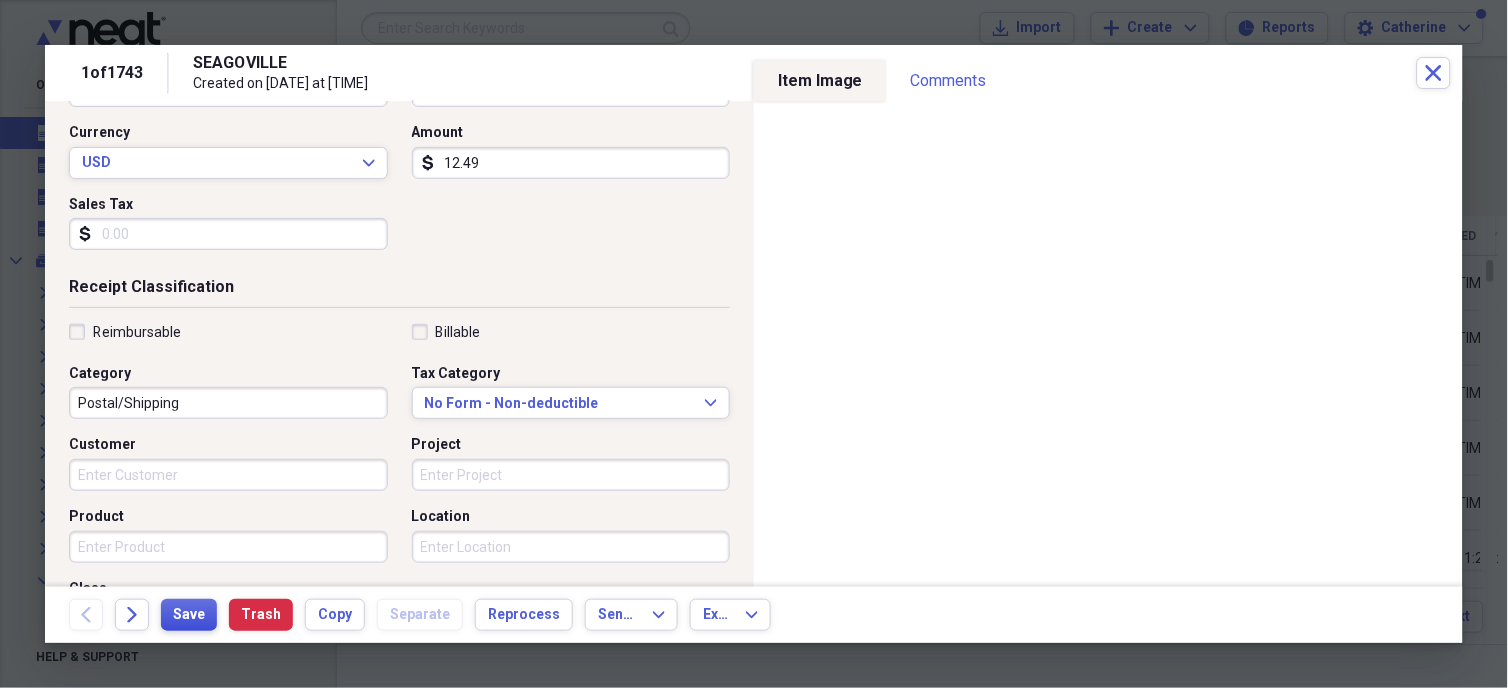 click on "Save" at bounding box center (189, 615) 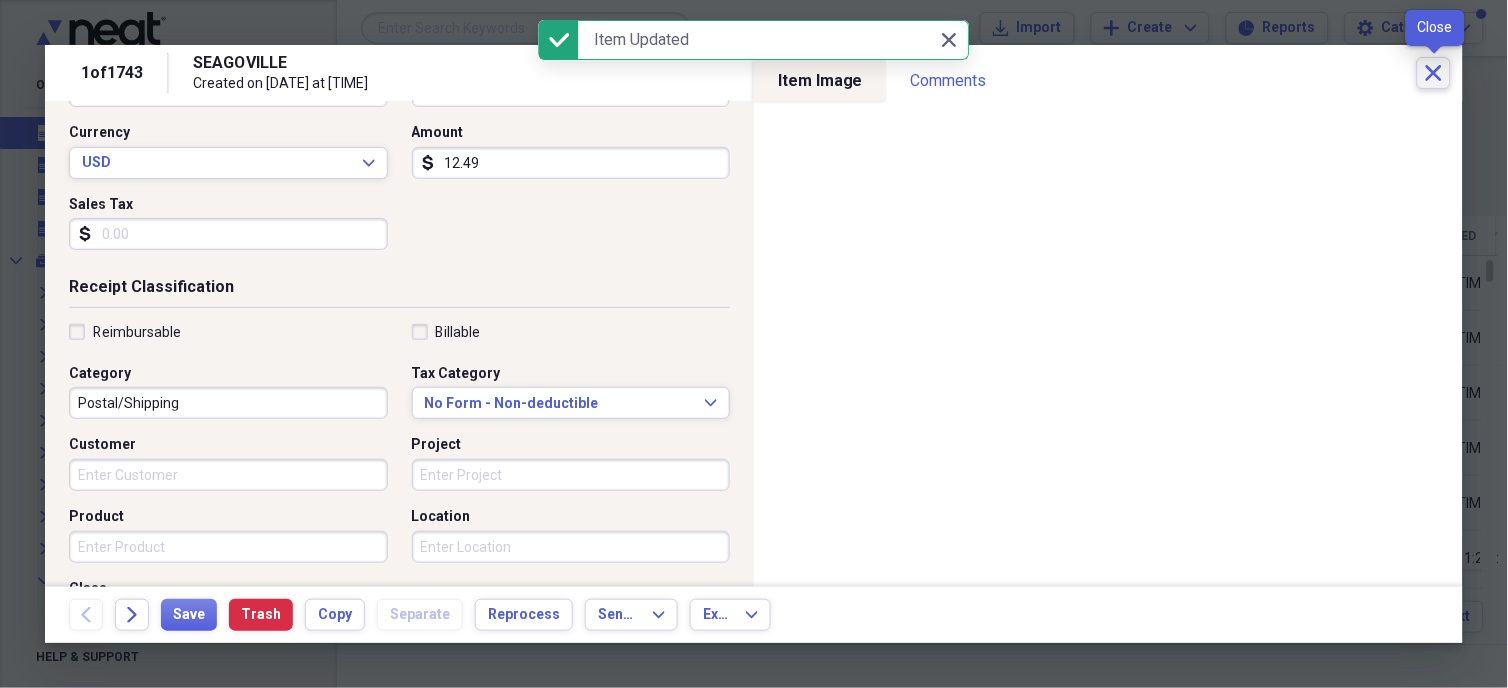 click on "Close" 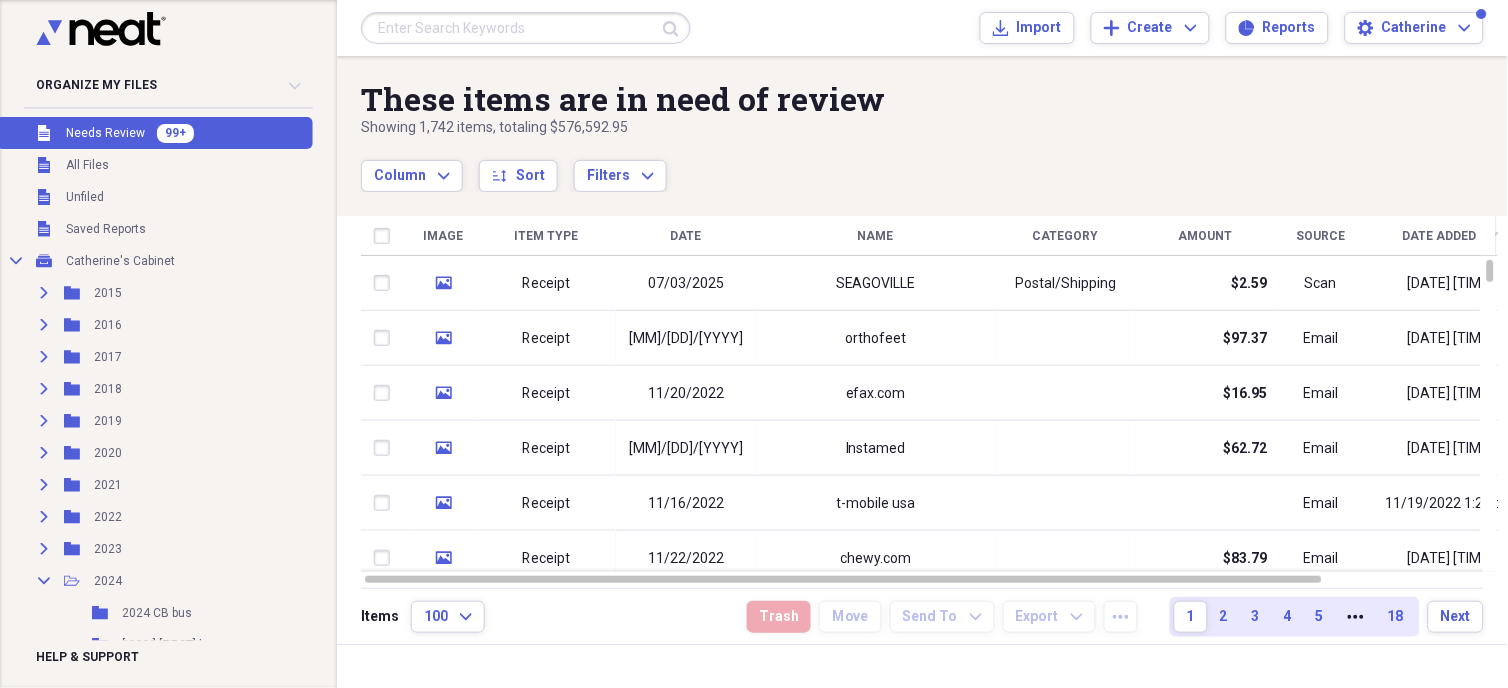 click on "SEAGOVILLE" at bounding box center (876, 283) 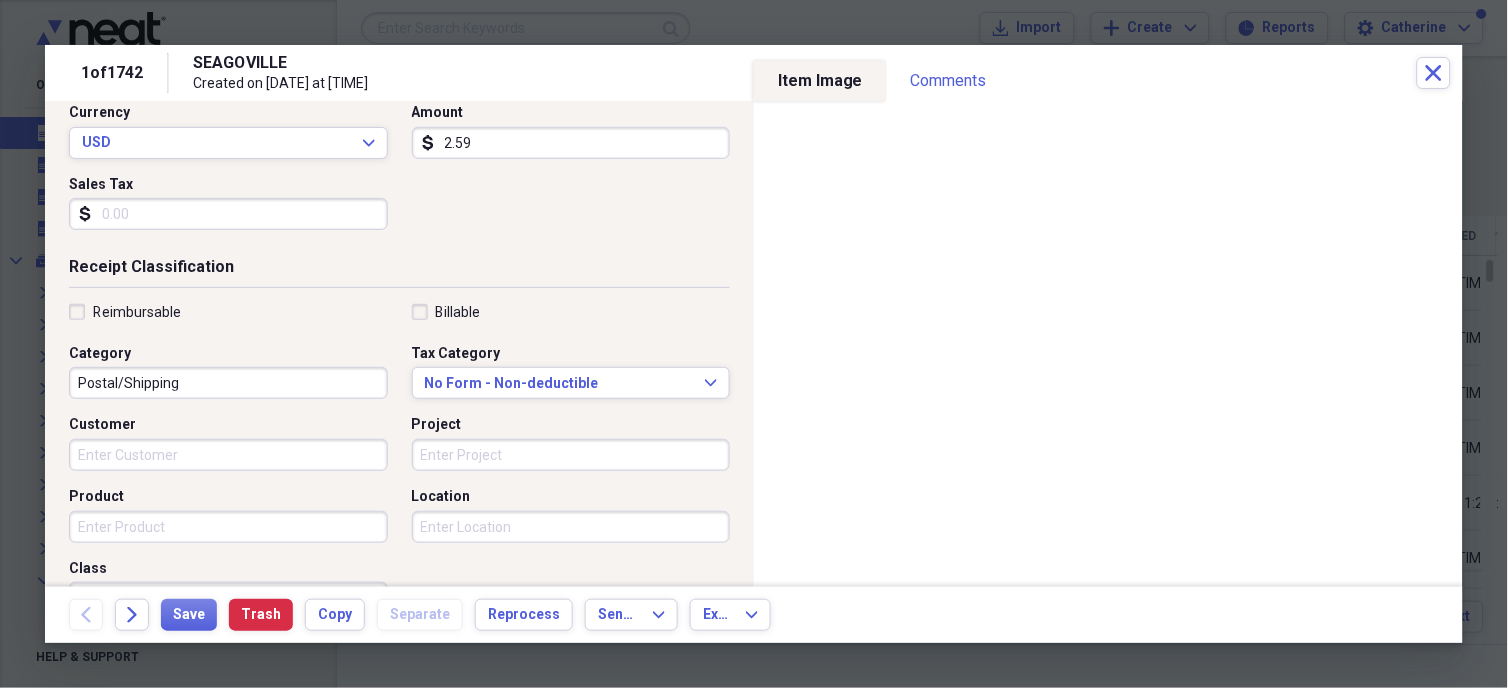 scroll, scrollTop: 311, scrollLeft: 0, axis: vertical 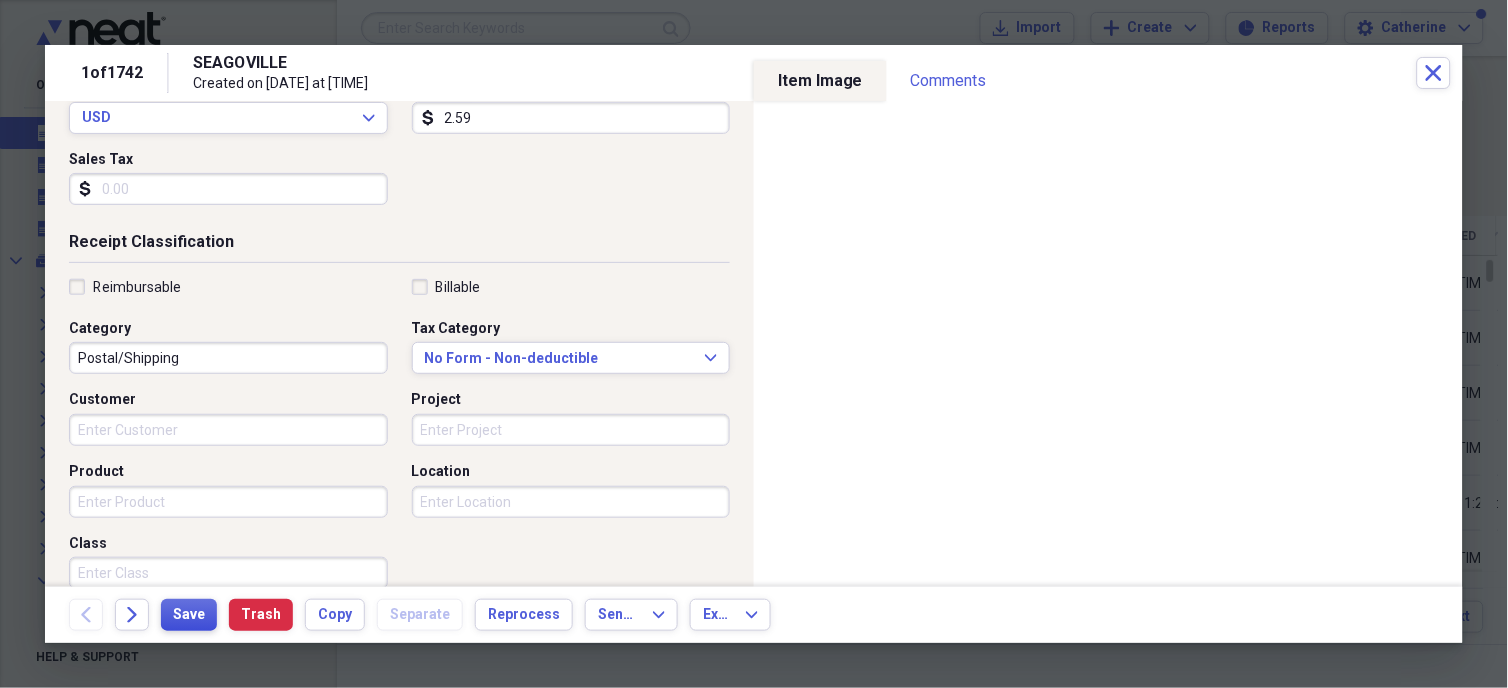 click on "Save" at bounding box center (189, 615) 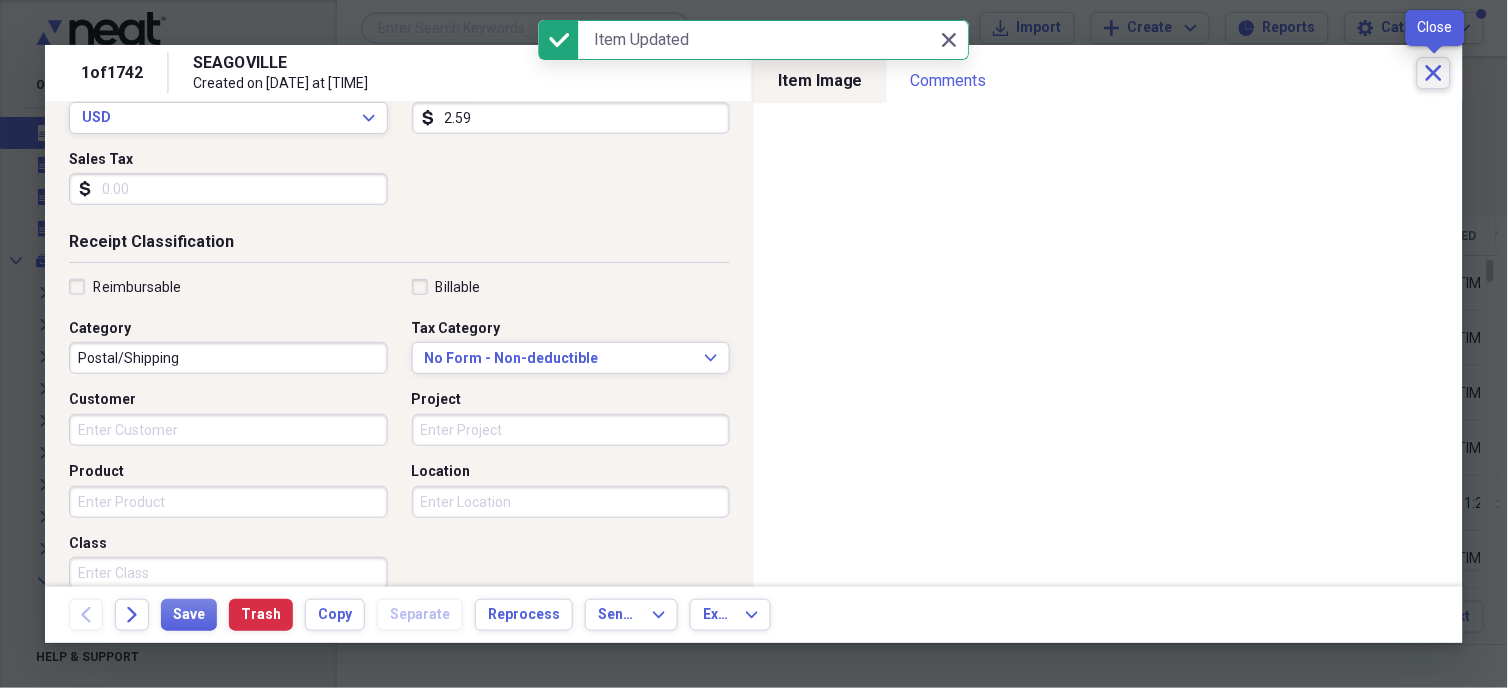 click on "Close" at bounding box center [1434, 73] 